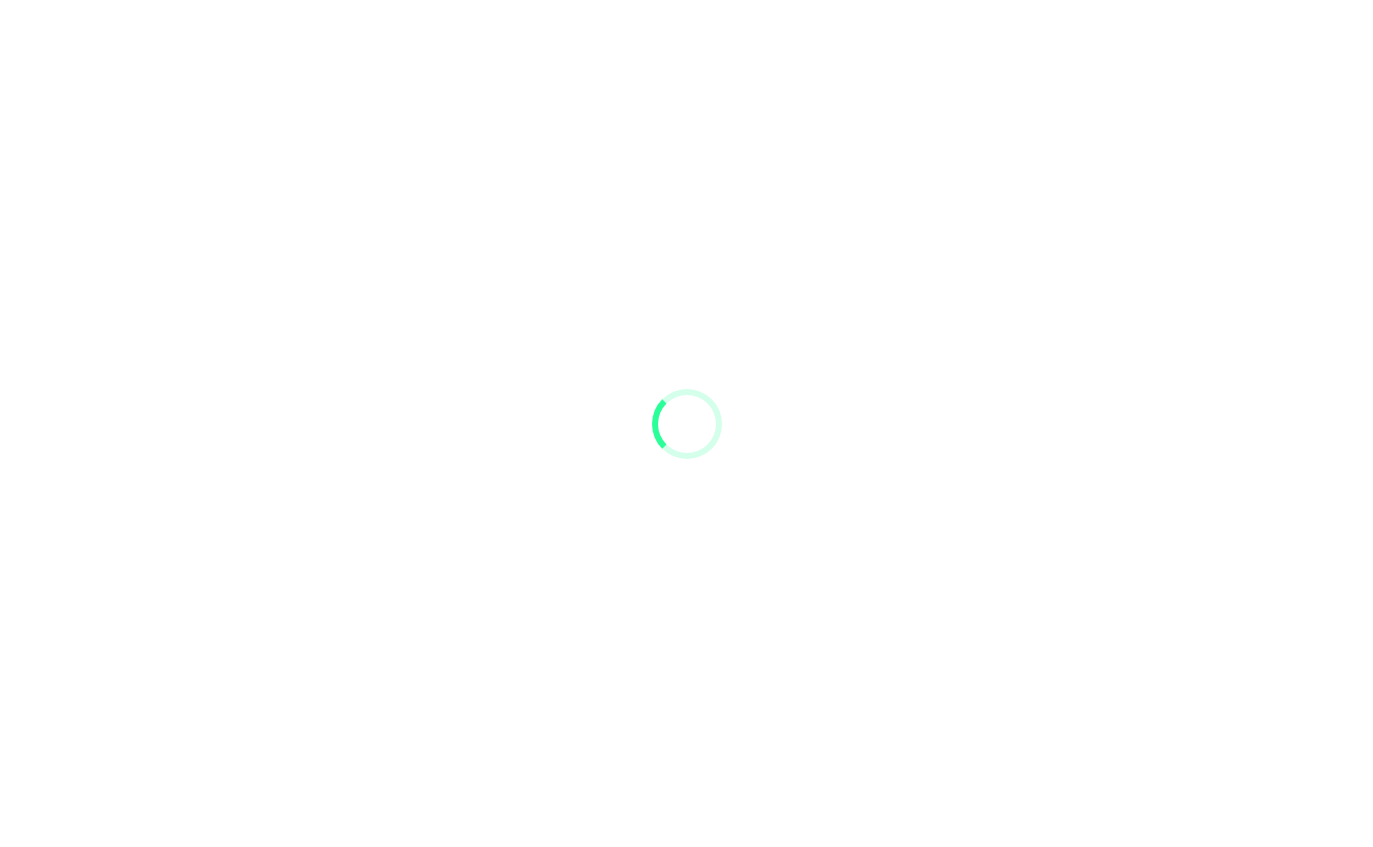 scroll, scrollTop: 0, scrollLeft: 0, axis: both 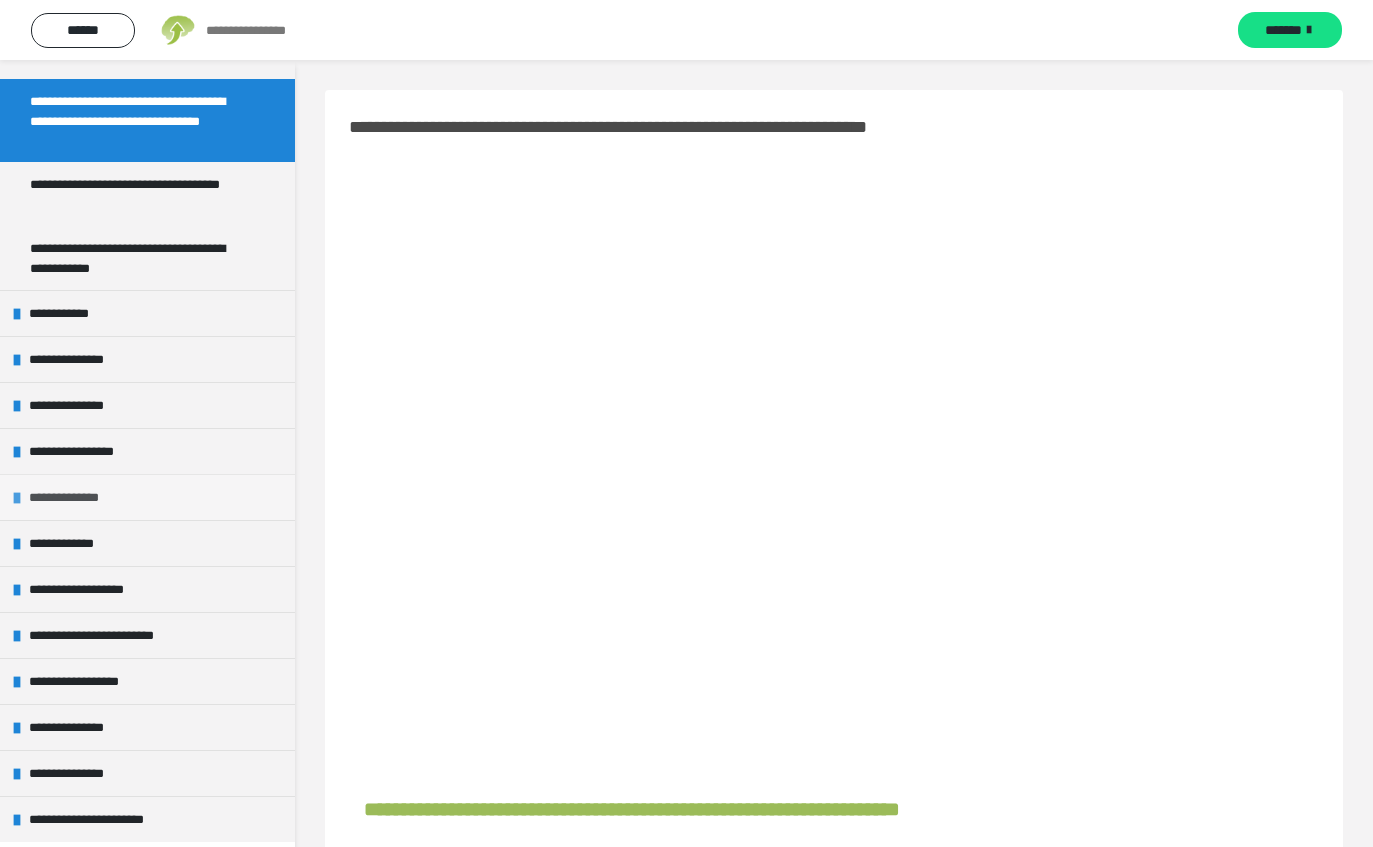 click on "**********" at bounding box center (147, 497) 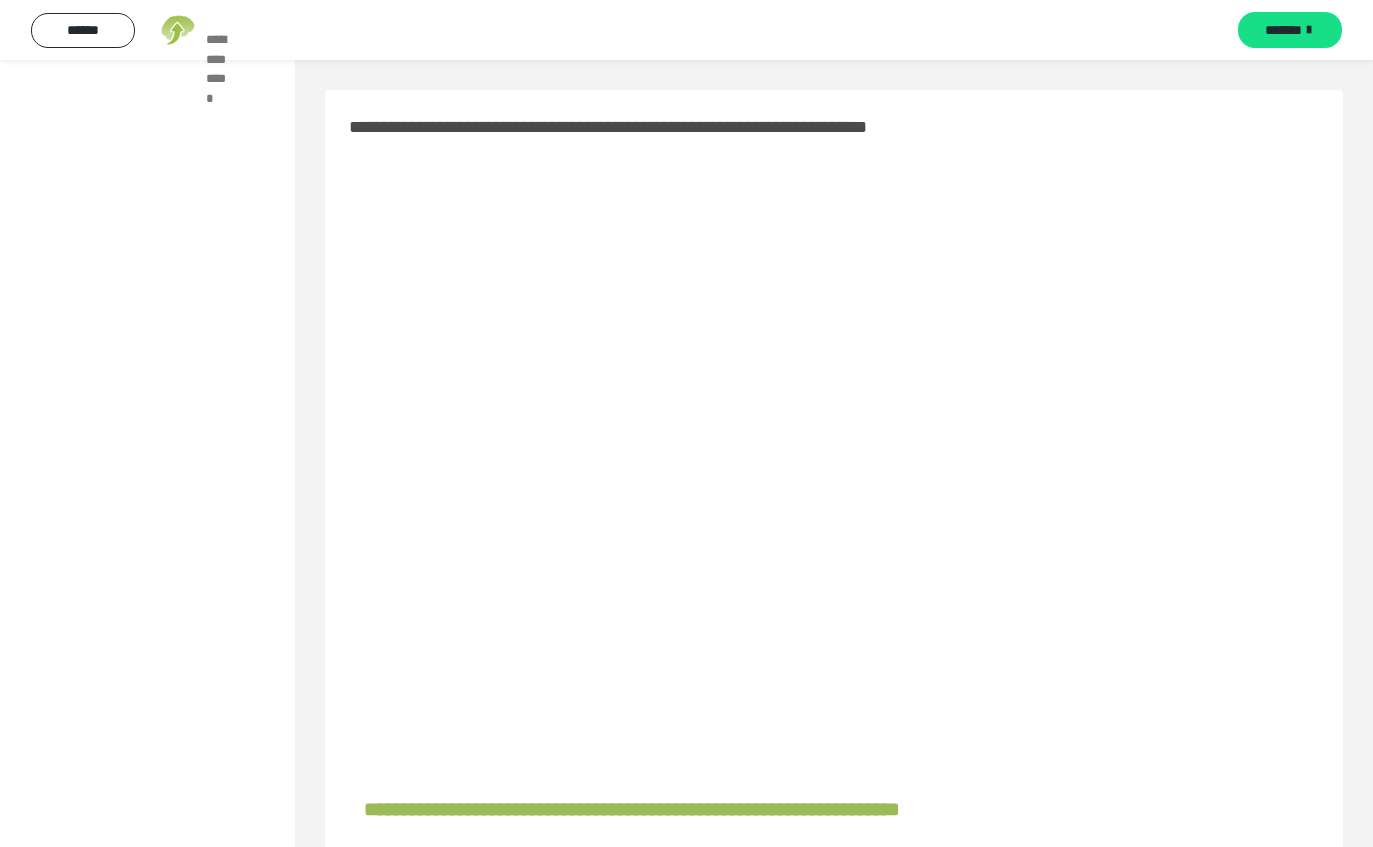 scroll, scrollTop: 458, scrollLeft: 0, axis: vertical 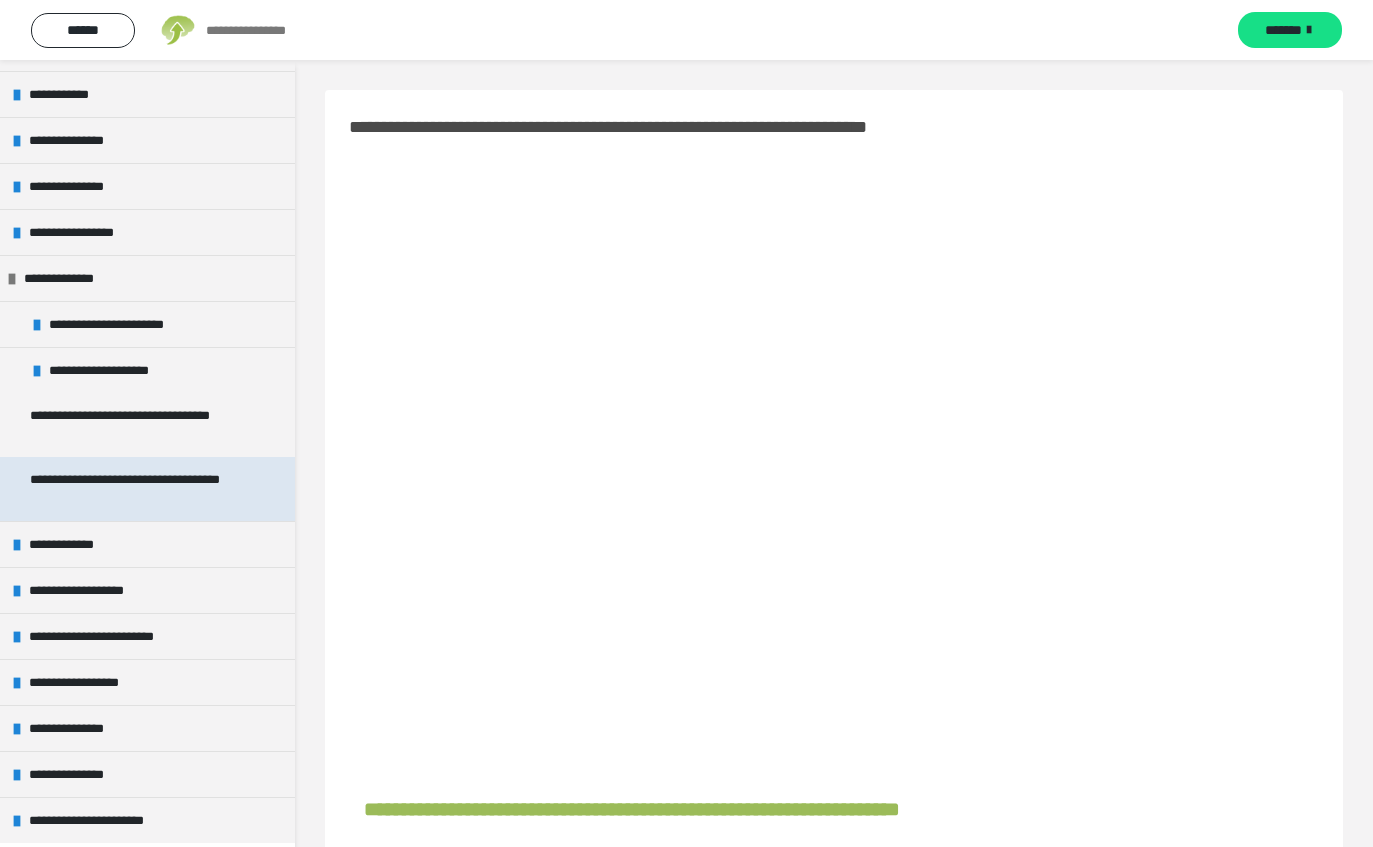click on "**********" at bounding box center [139, 489] 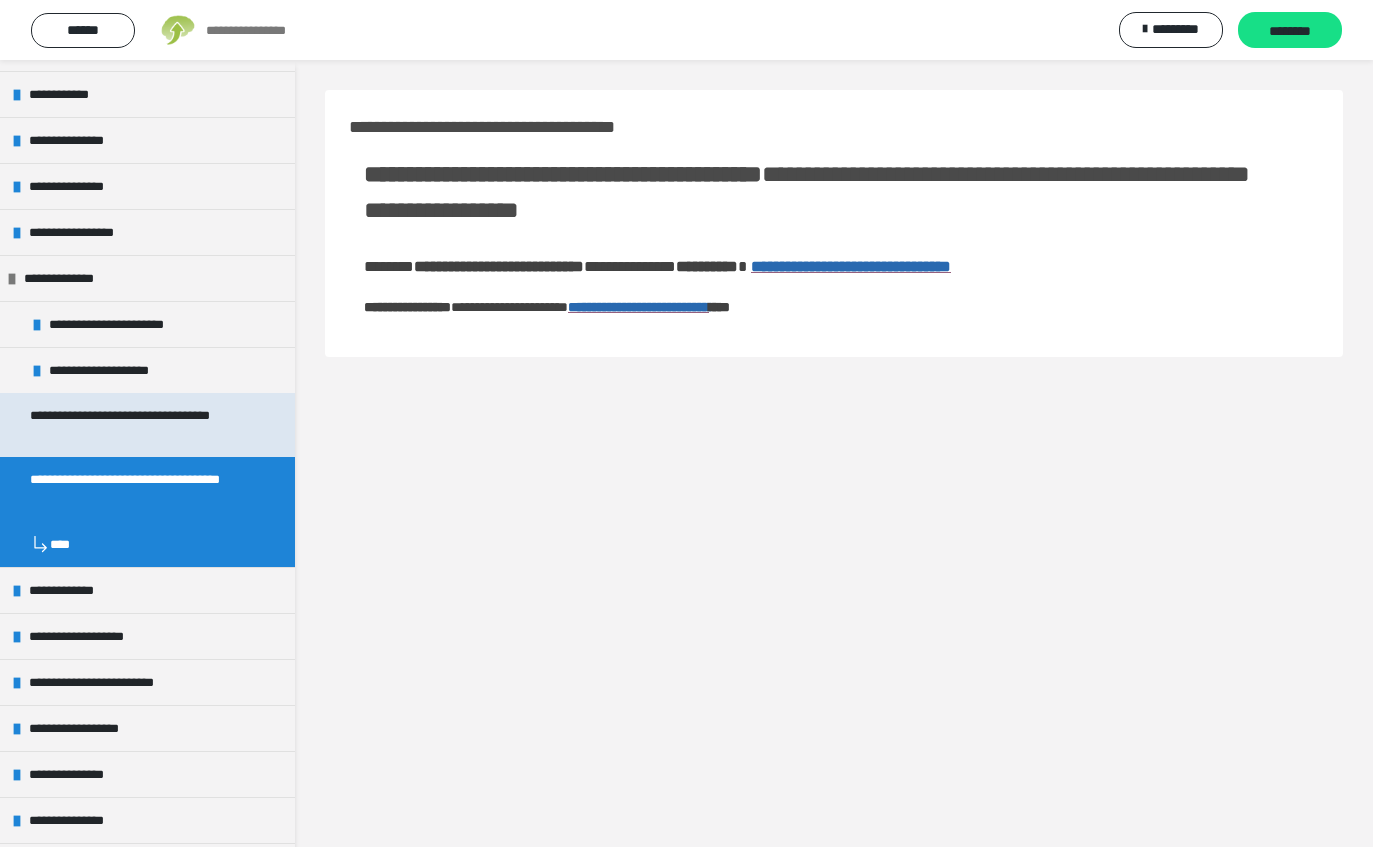 click on "**********" at bounding box center (139, 425) 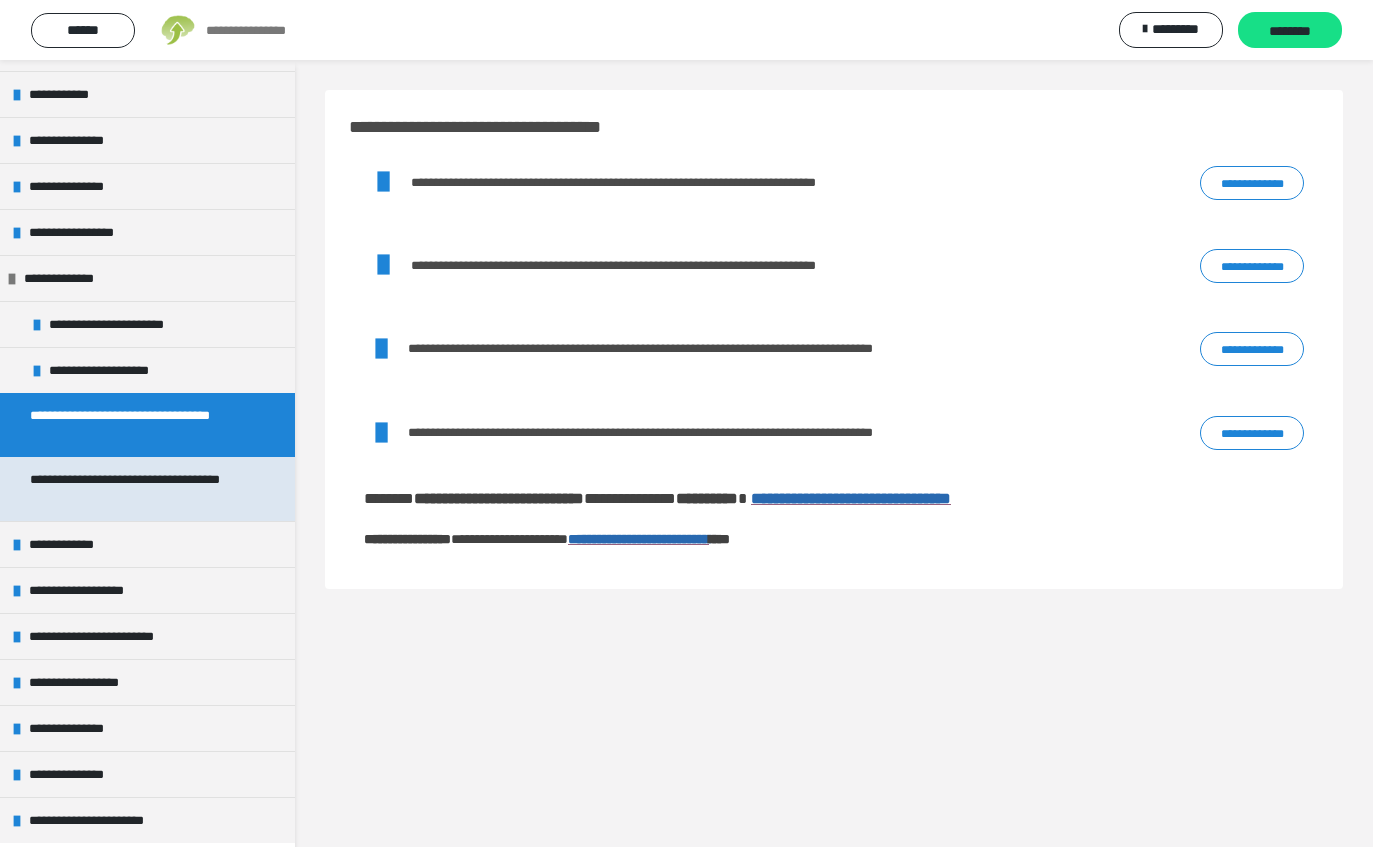 click on "**********" at bounding box center (139, 489) 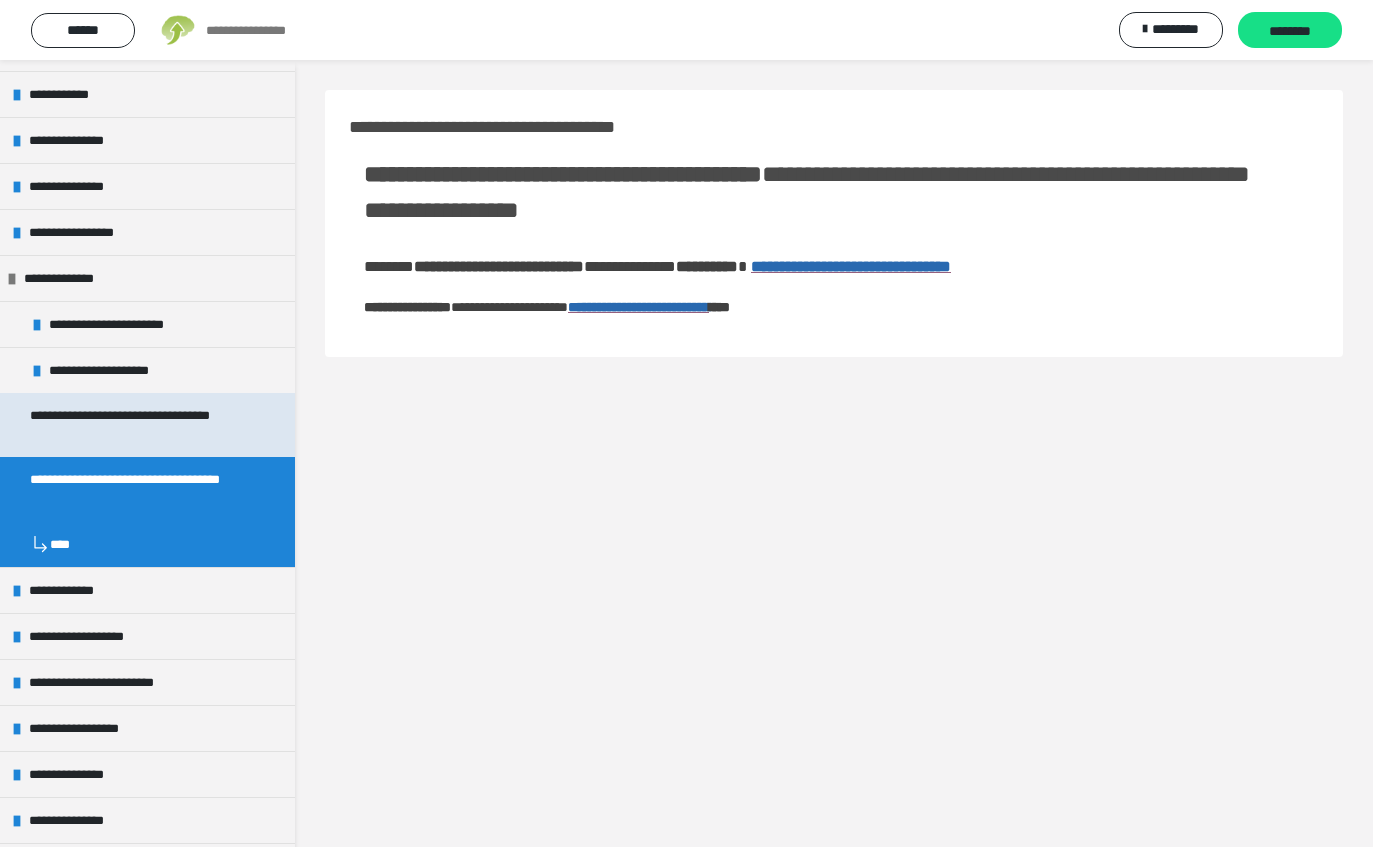 click on "**********" at bounding box center [147, 425] 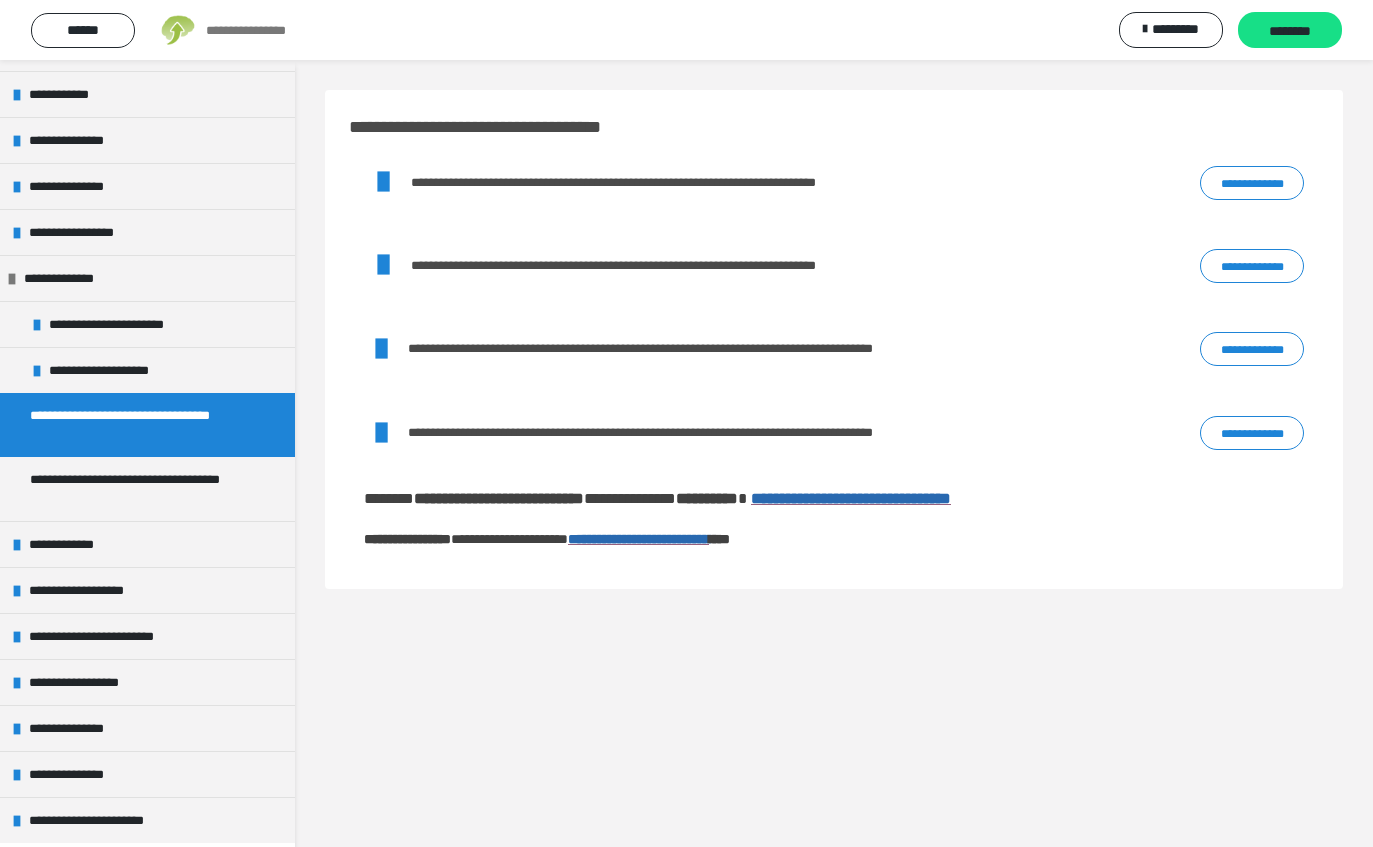 click on "**********" at bounding box center [1252, 183] 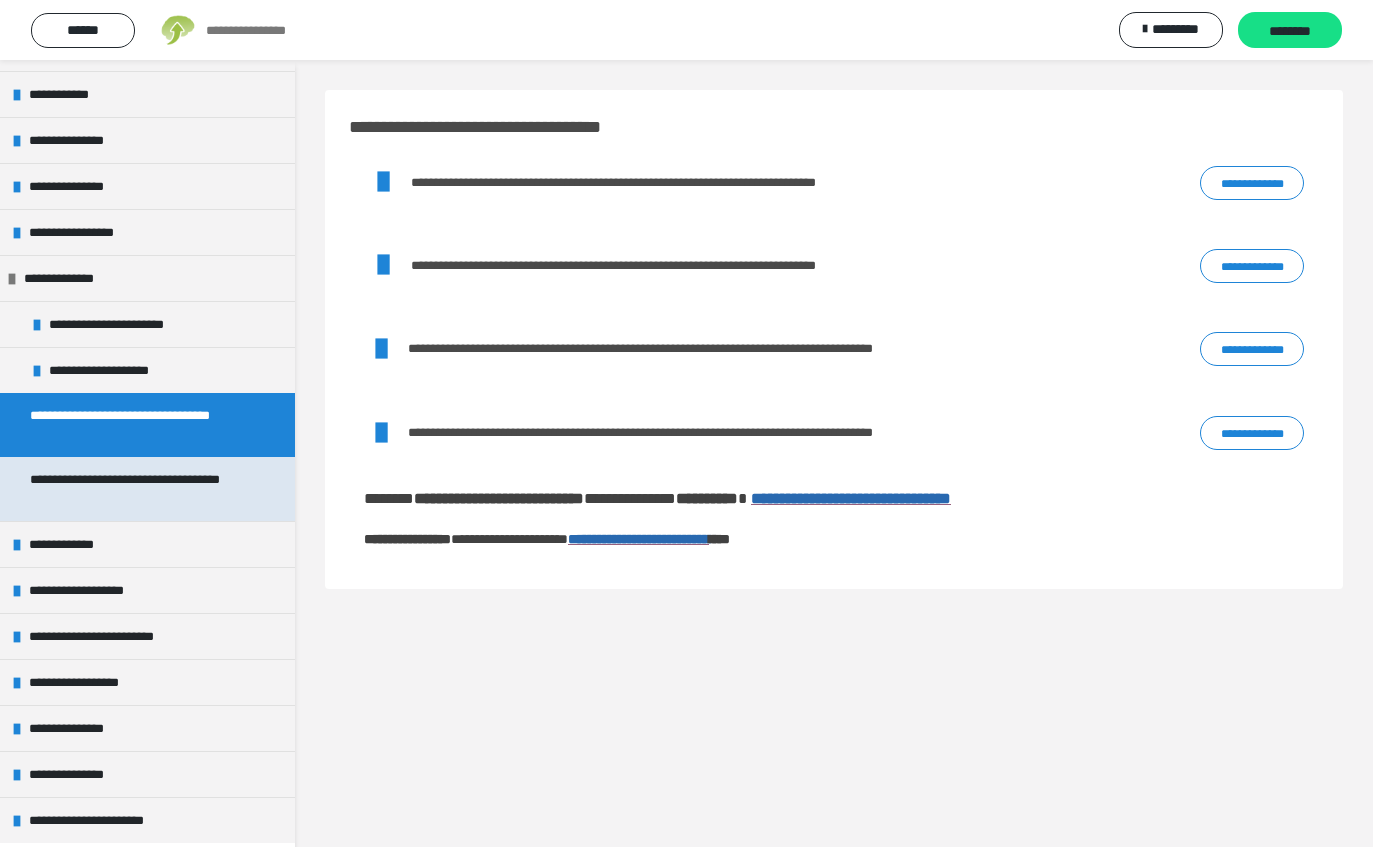 click on "**********" at bounding box center [139, 489] 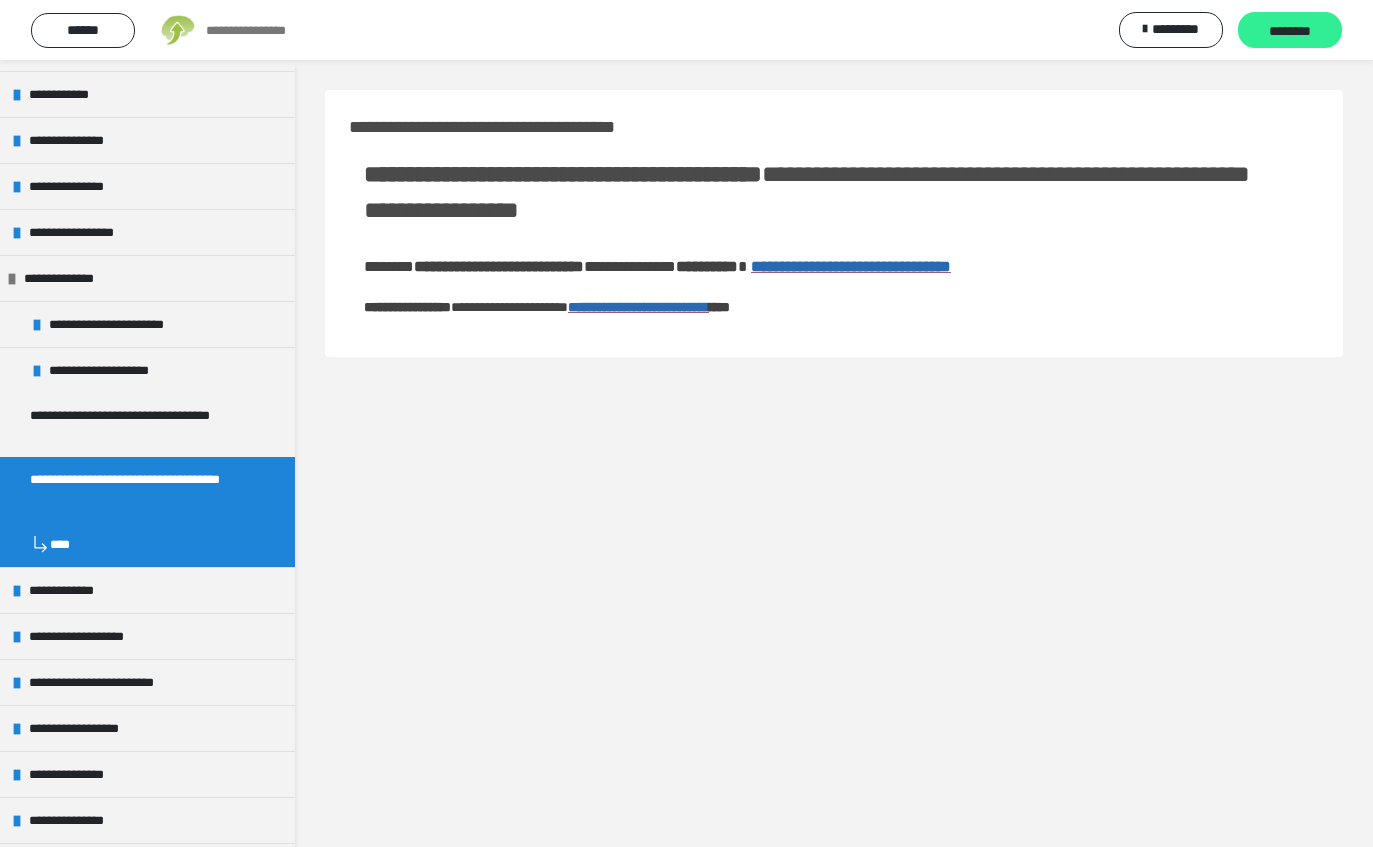 click on "********" at bounding box center [1290, 31] 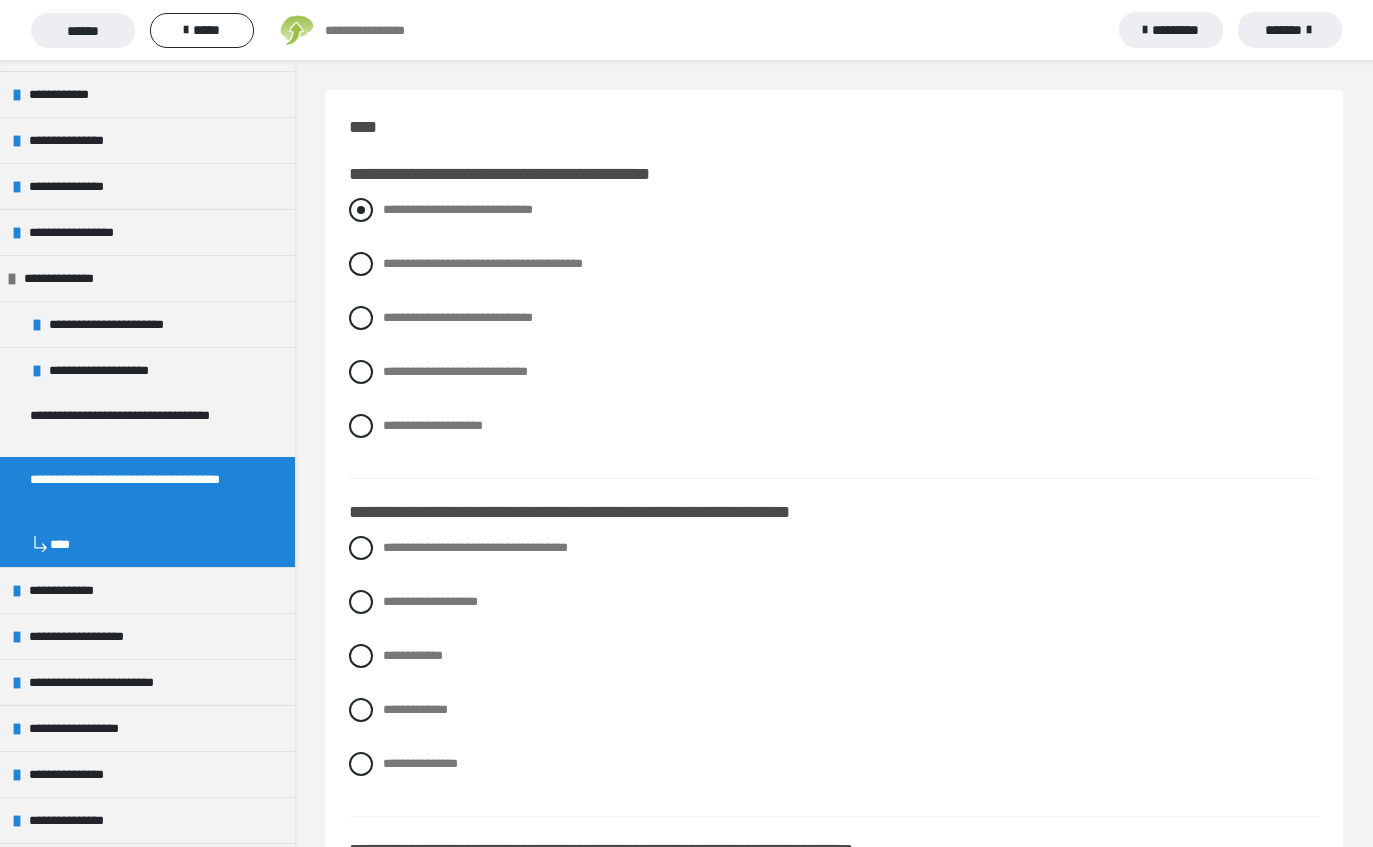 click on "**********" at bounding box center [458, 209] 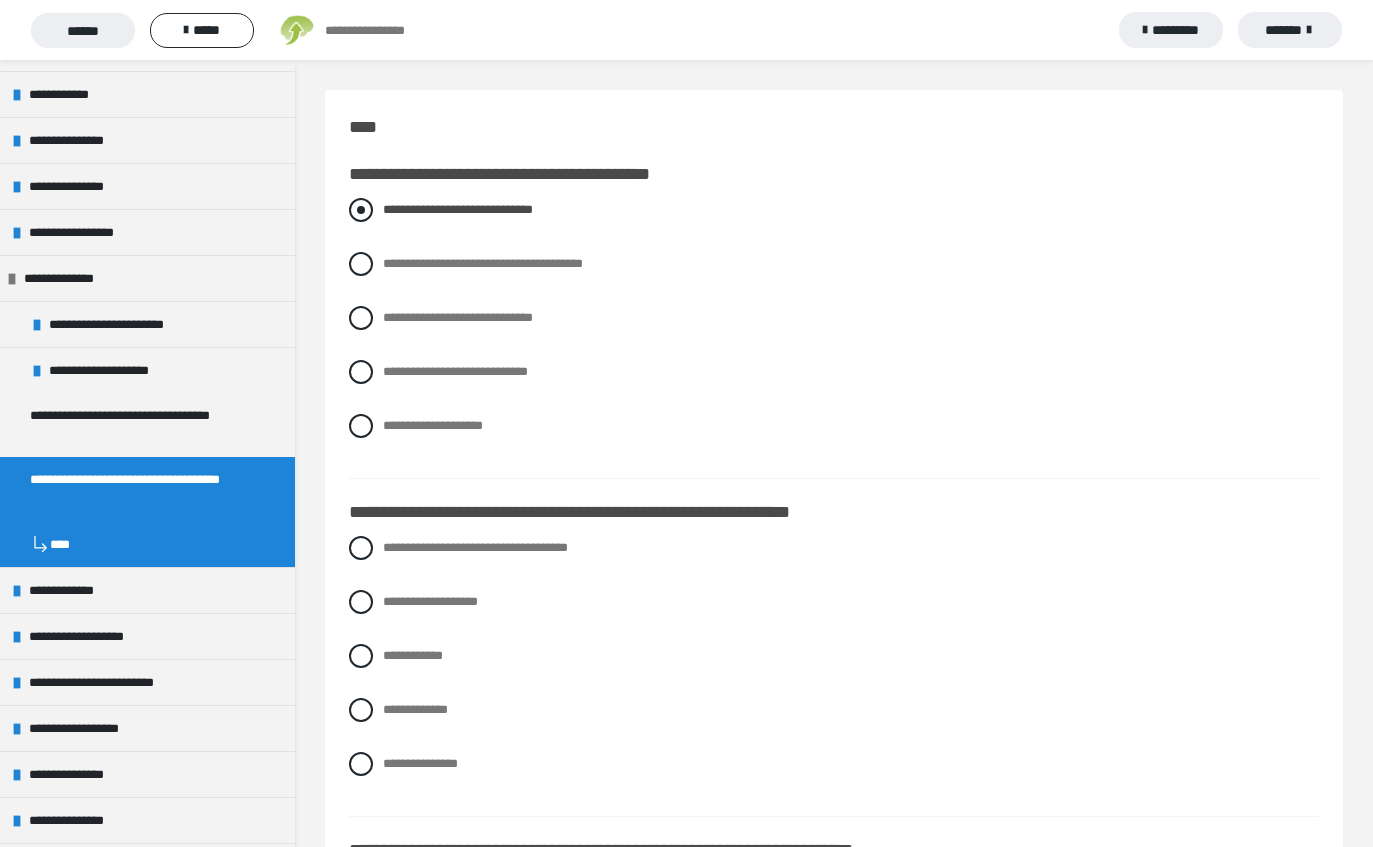 scroll, scrollTop: 8, scrollLeft: 0, axis: vertical 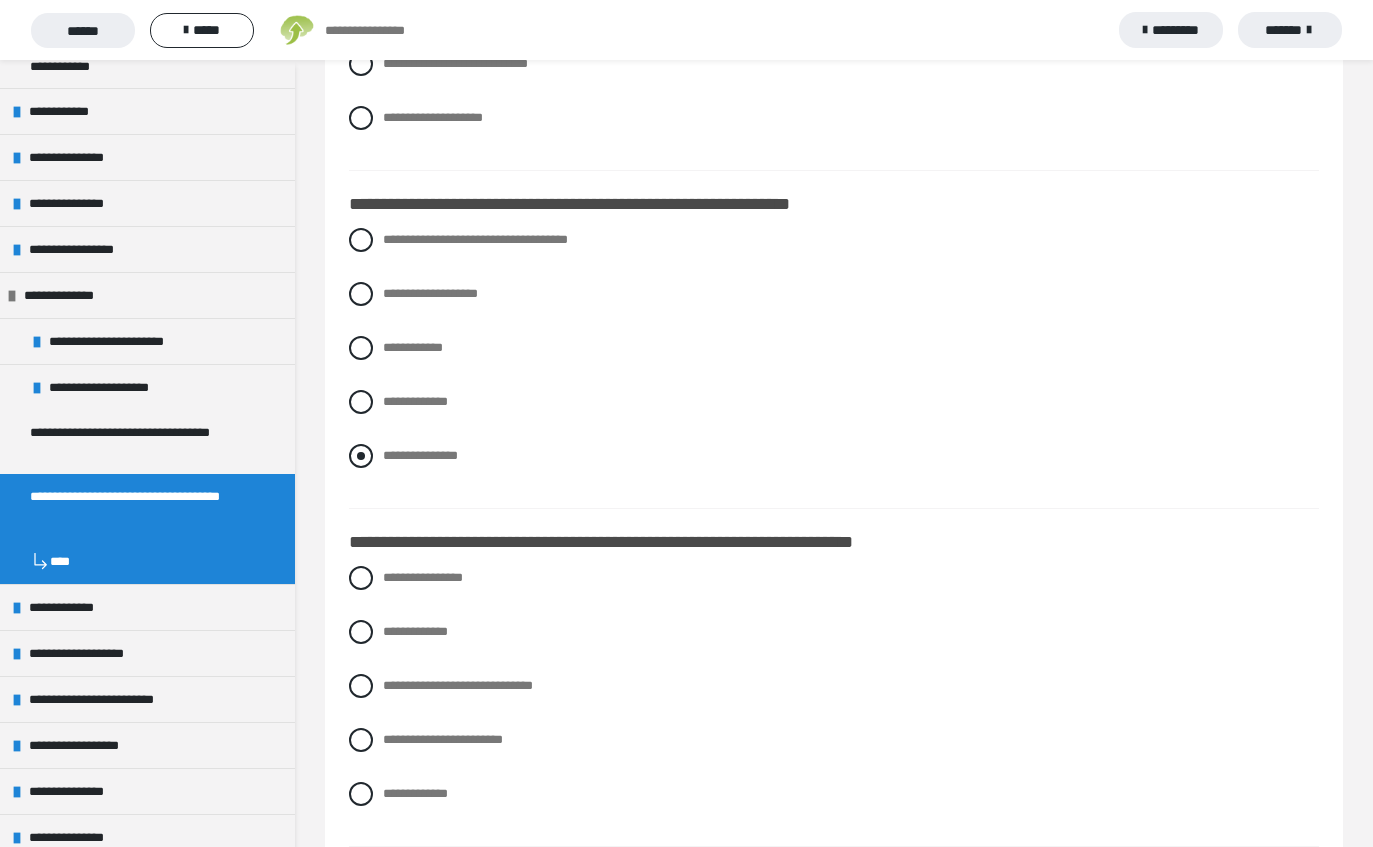 click on "**********" at bounding box center (420, 455) 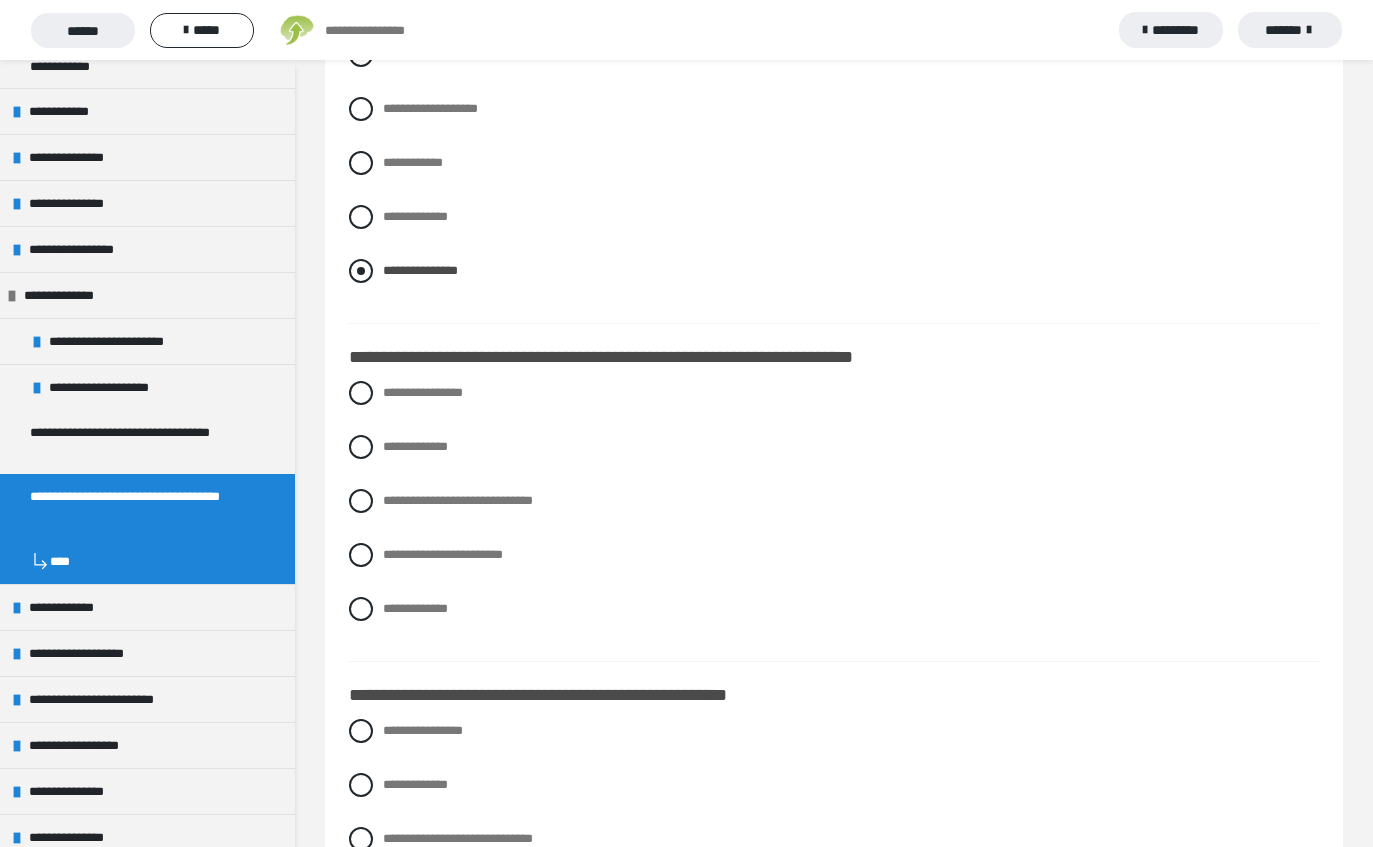 scroll, scrollTop: 501, scrollLeft: 0, axis: vertical 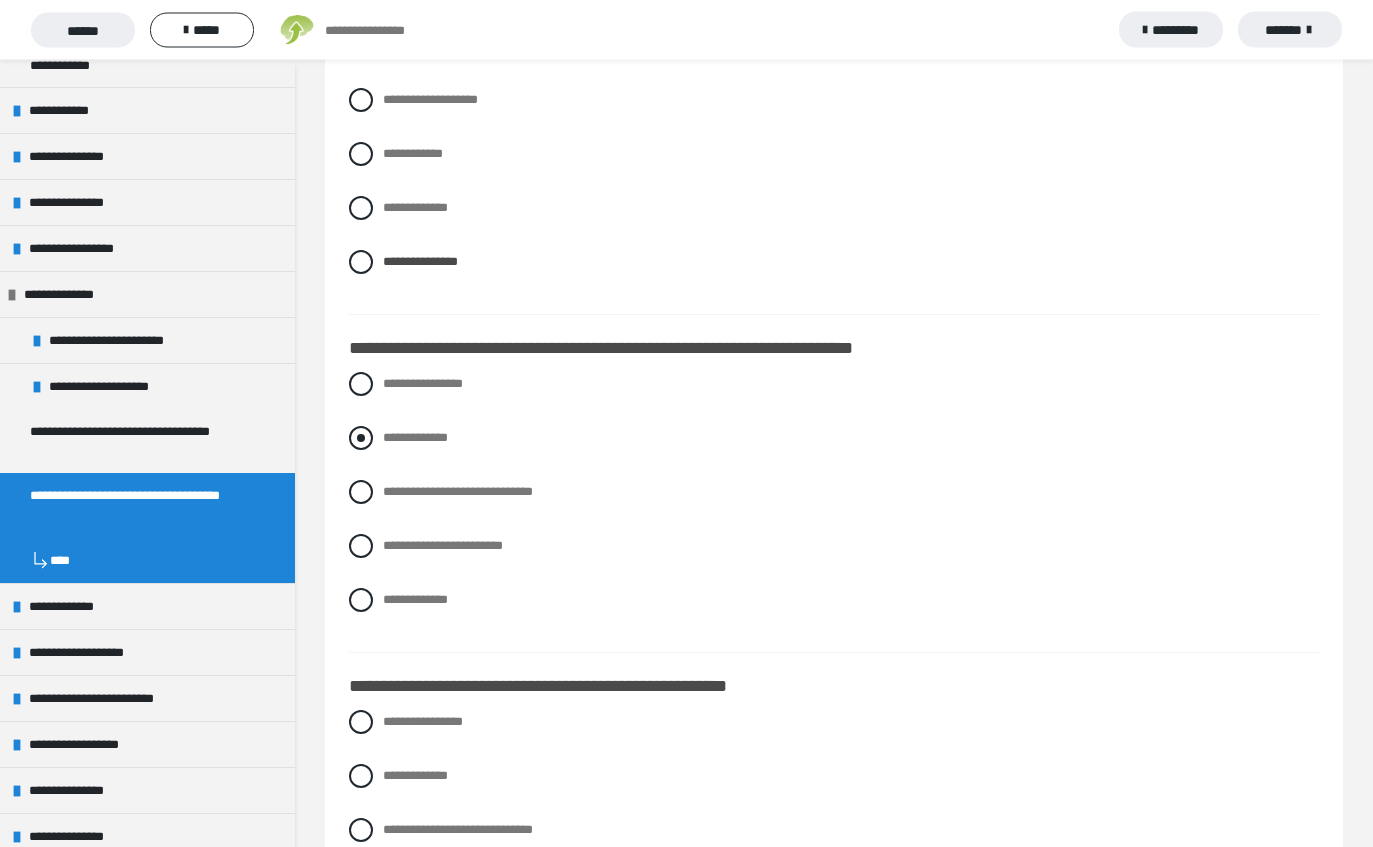 click on "**********" at bounding box center [415, 438] 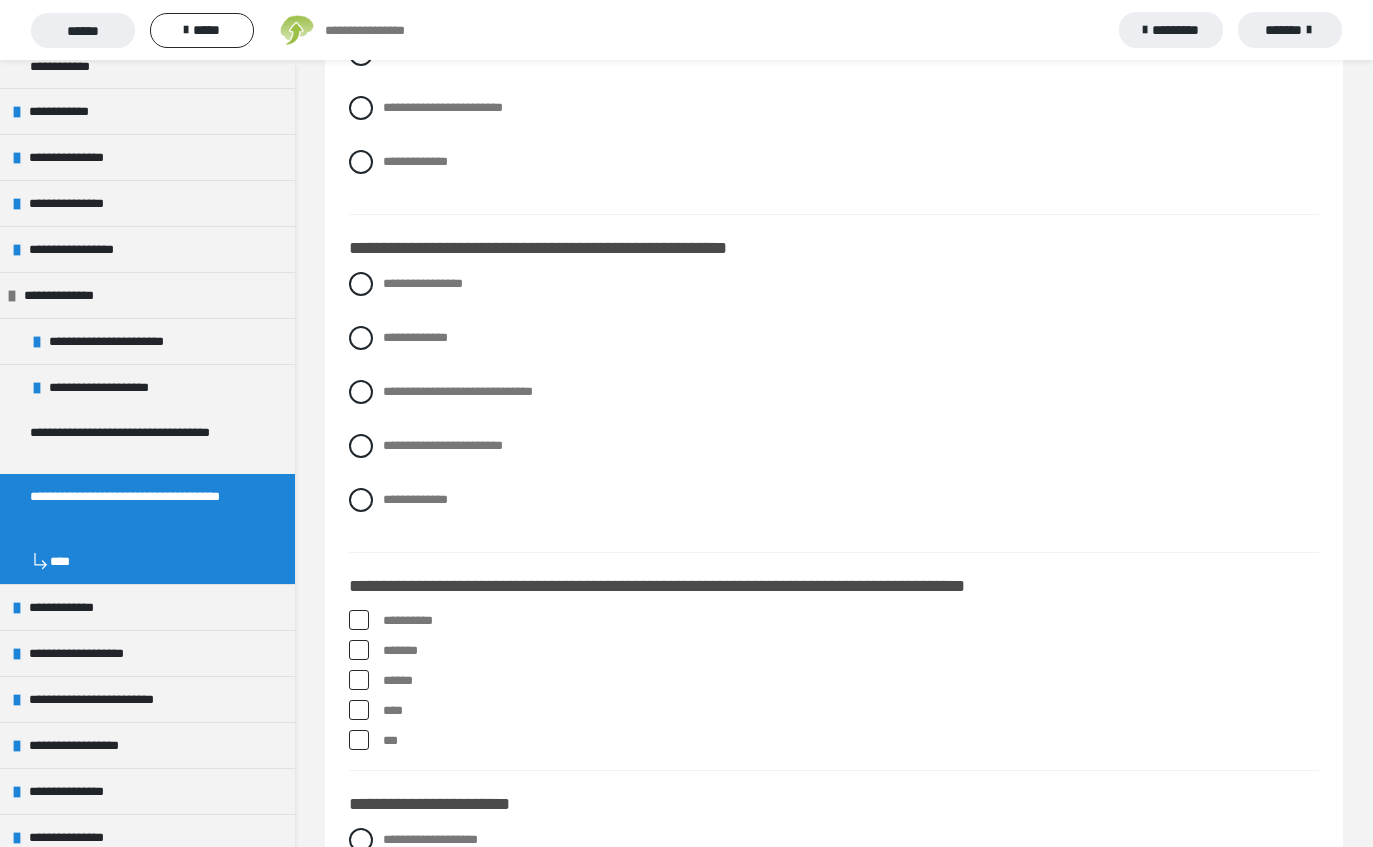 scroll, scrollTop: 947, scrollLeft: 0, axis: vertical 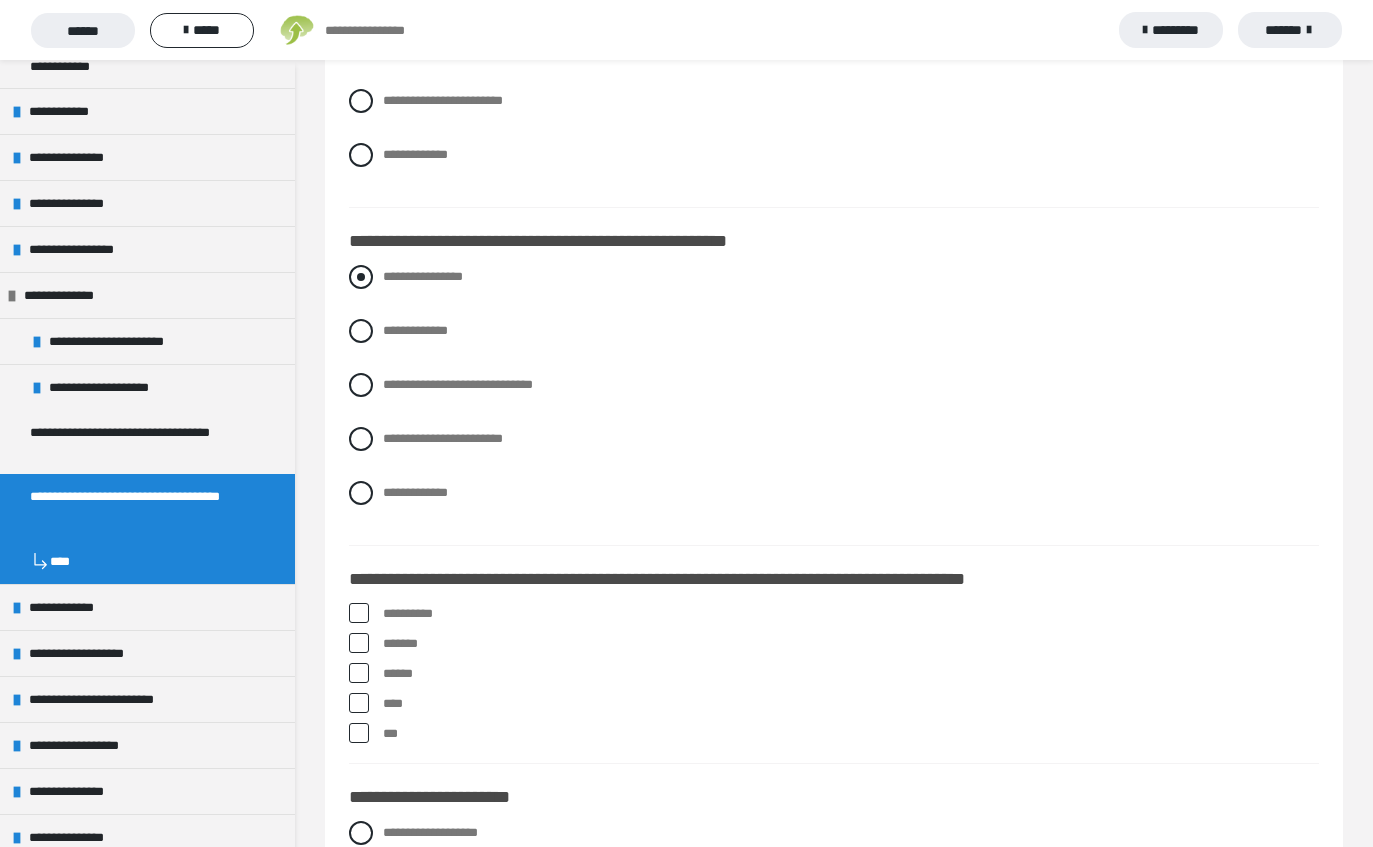 click on "**********" at bounding box center (423, 276) 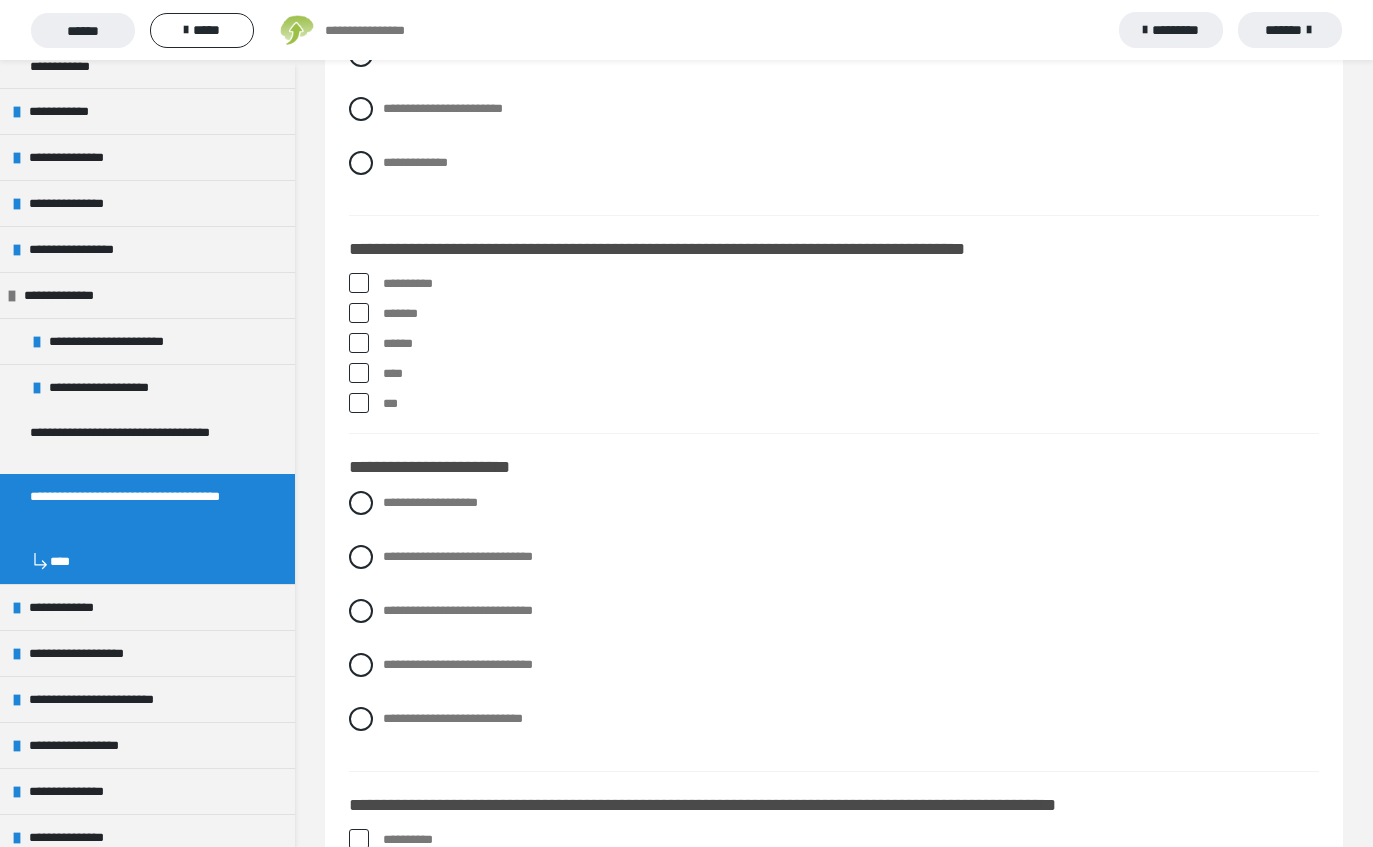 scroll, scrollTop: 1294, scrollLeft: 0, axis: vertical 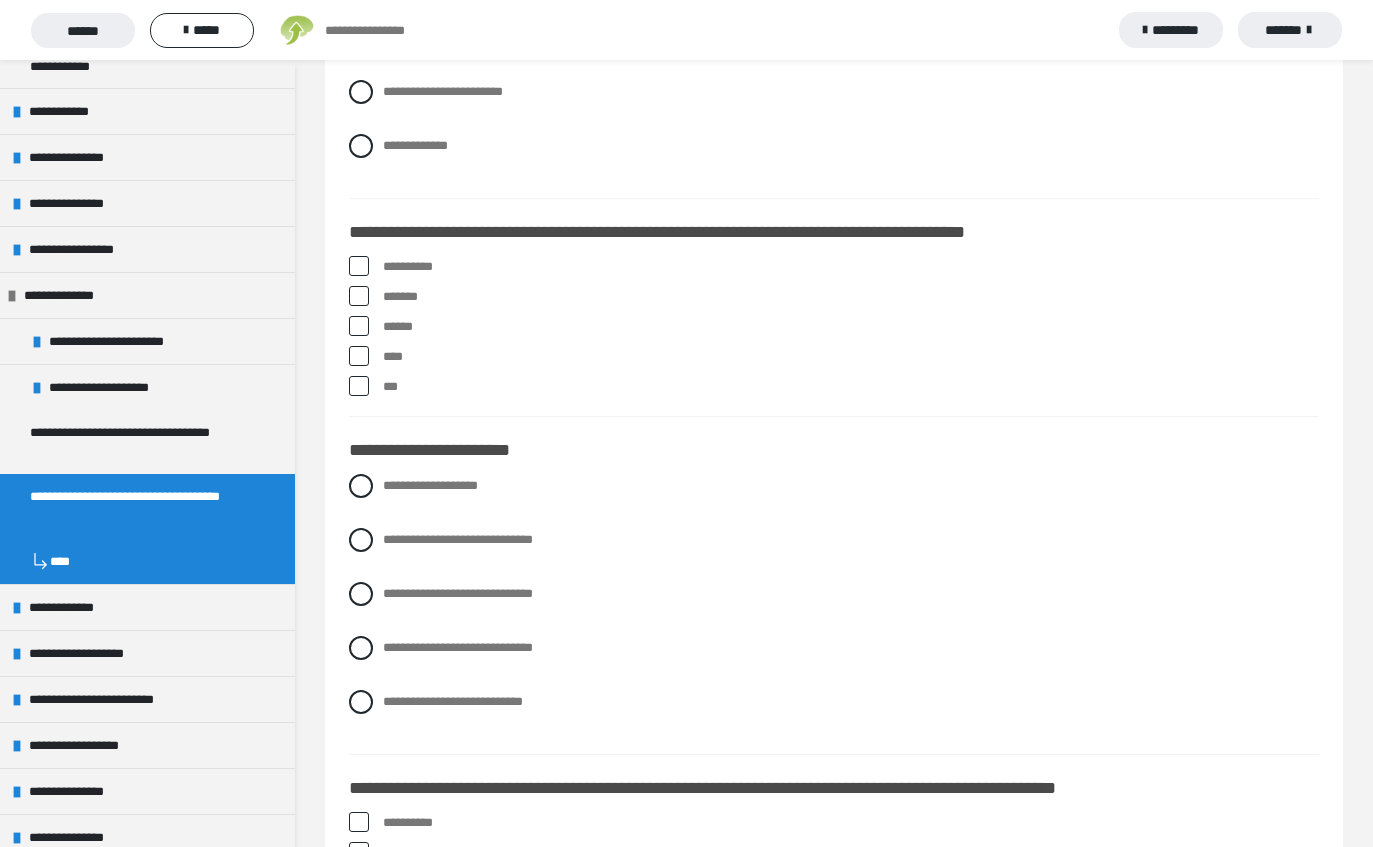 click on "**********" at bounding box center [851, 267] 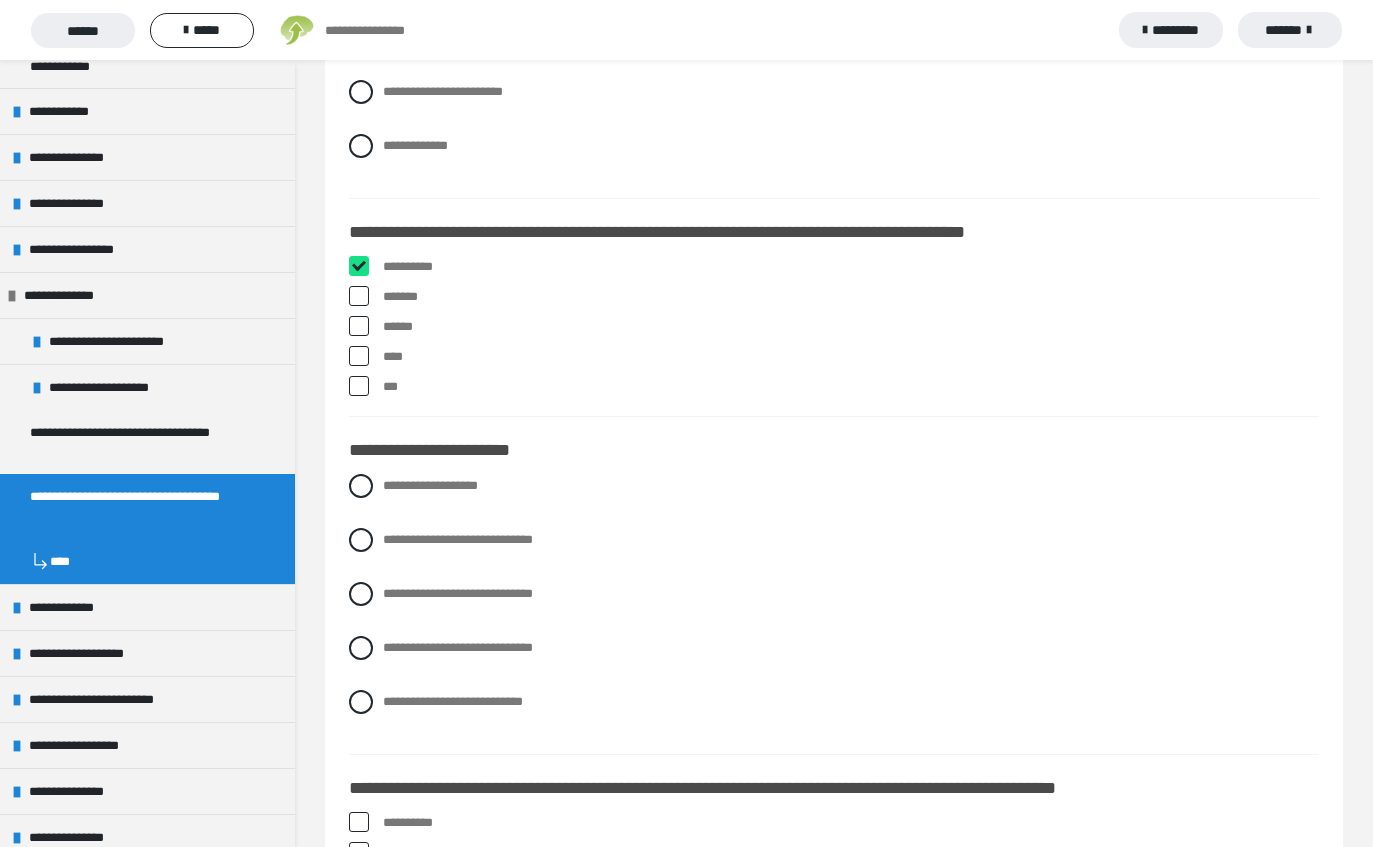 checkbox on "****" 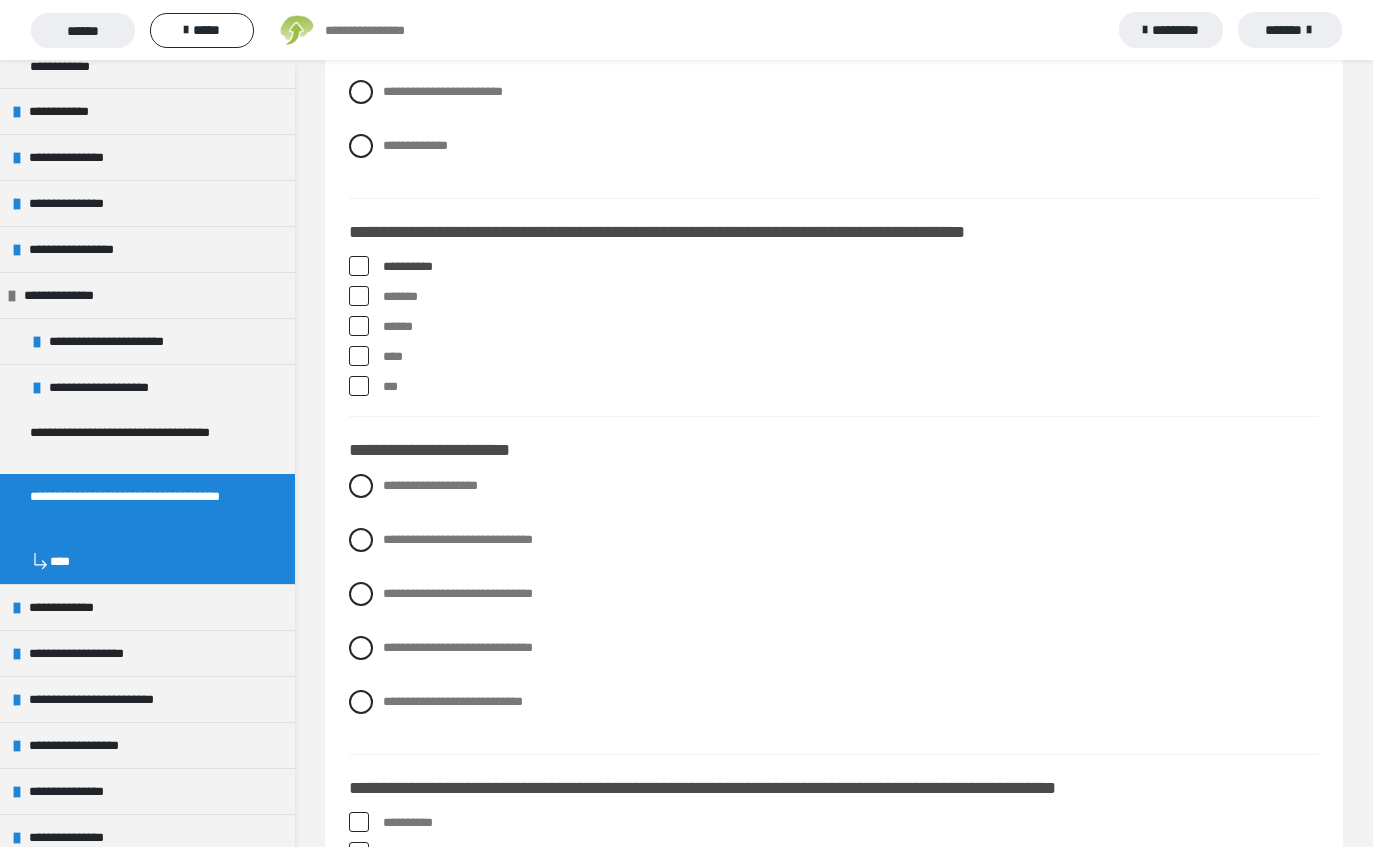 click on "*******" at bounding box center (851, 297) 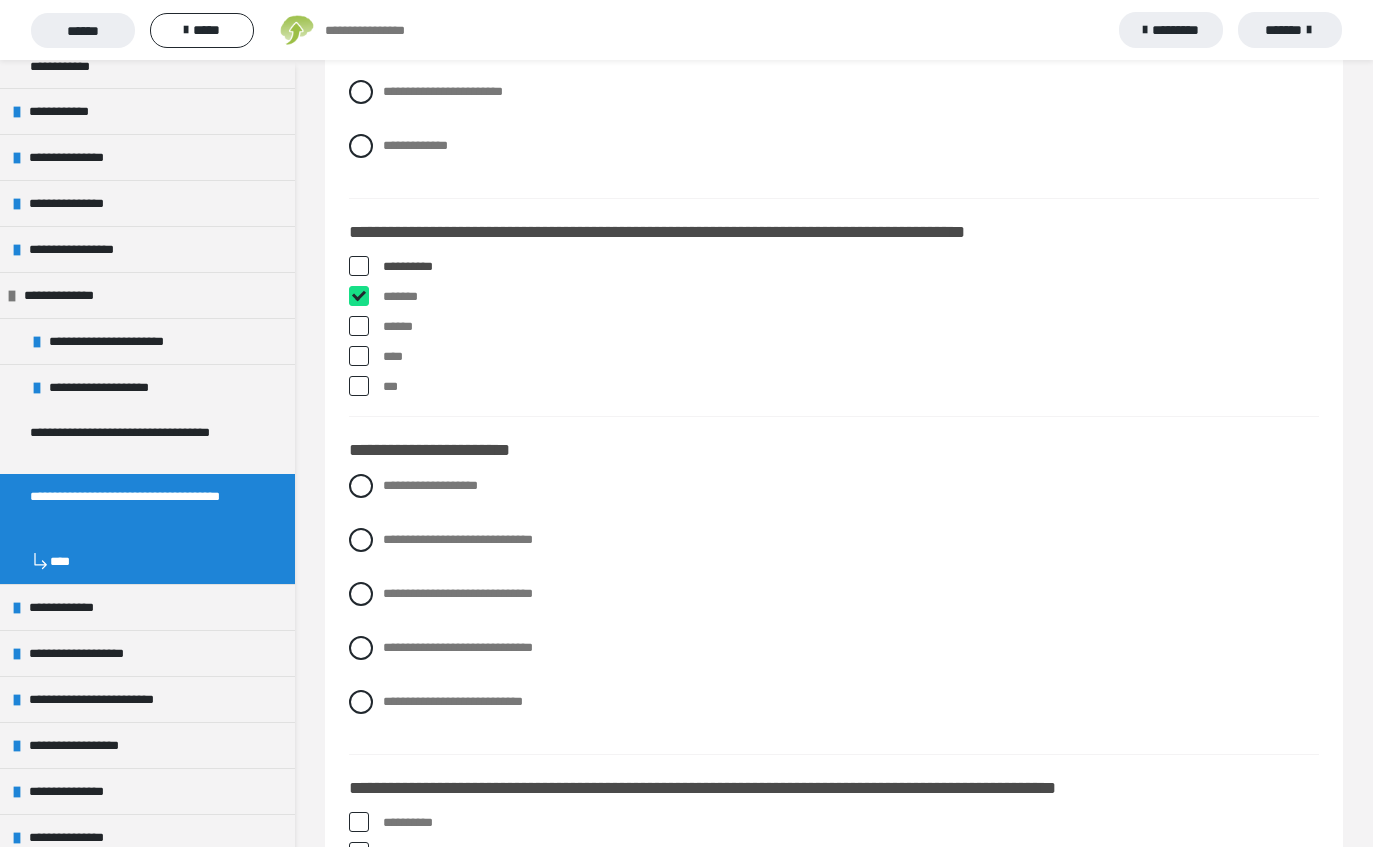 checkbox on "****" 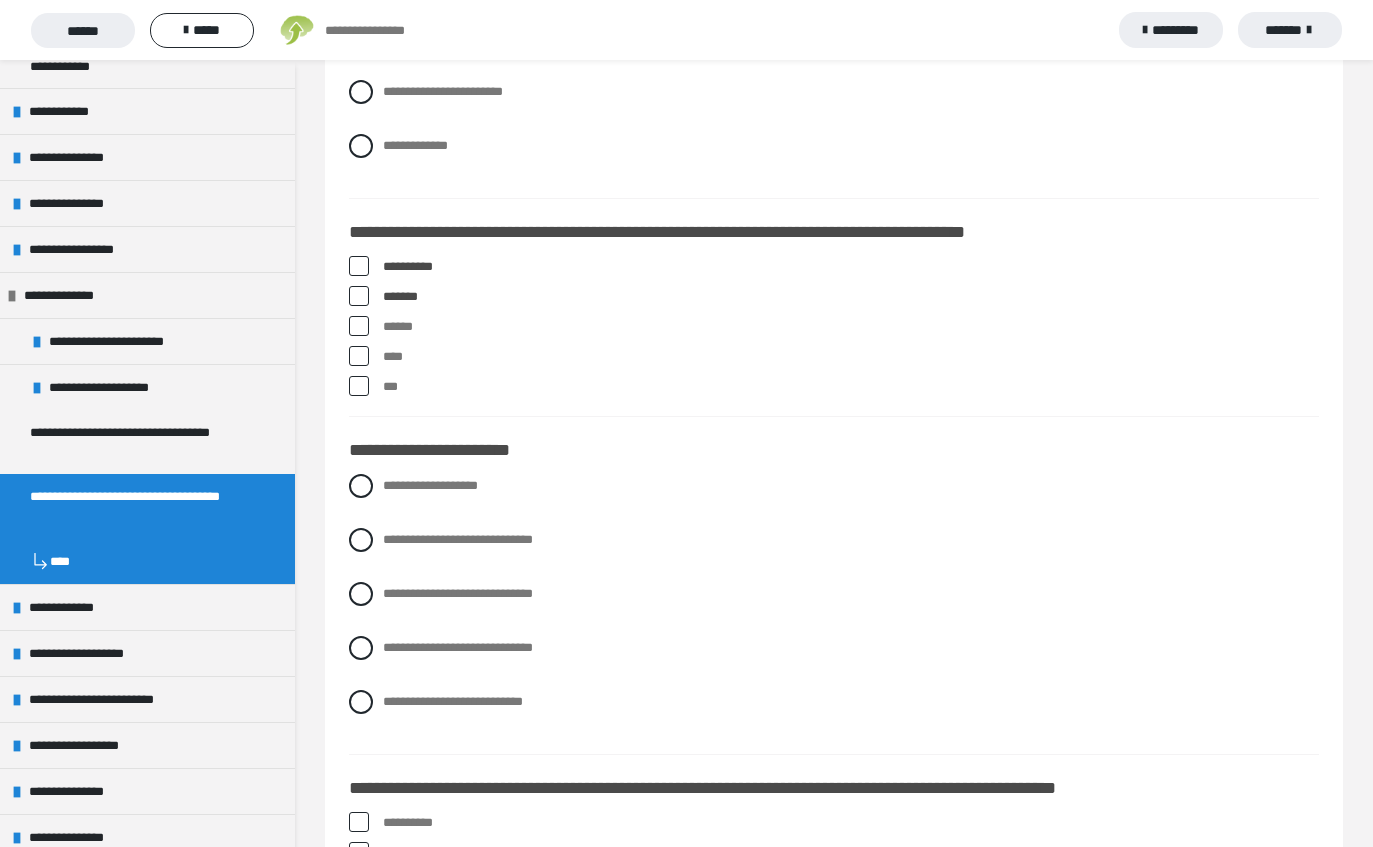 click on "******" at bounding box center [851, 327] 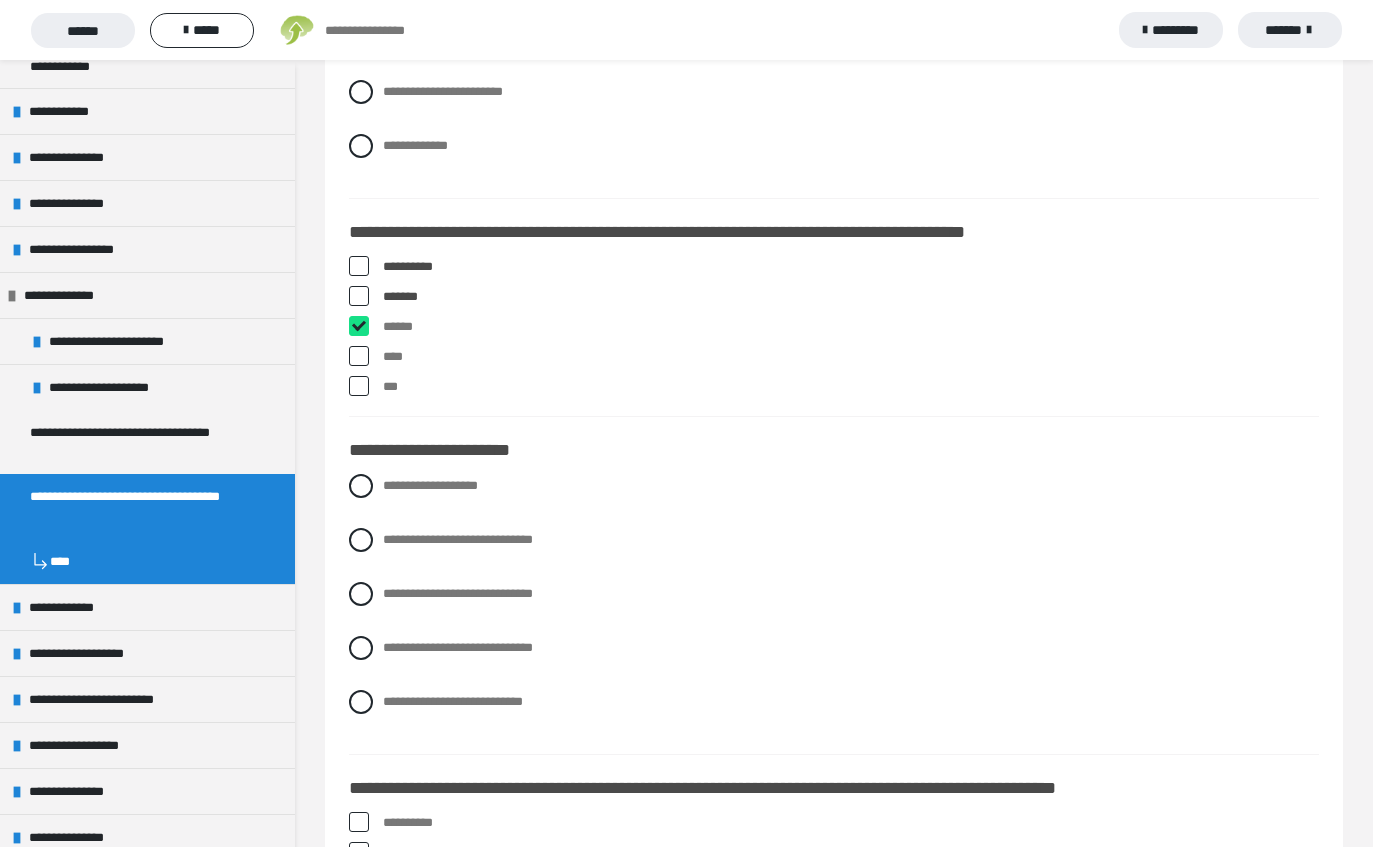 checkbox on "****" 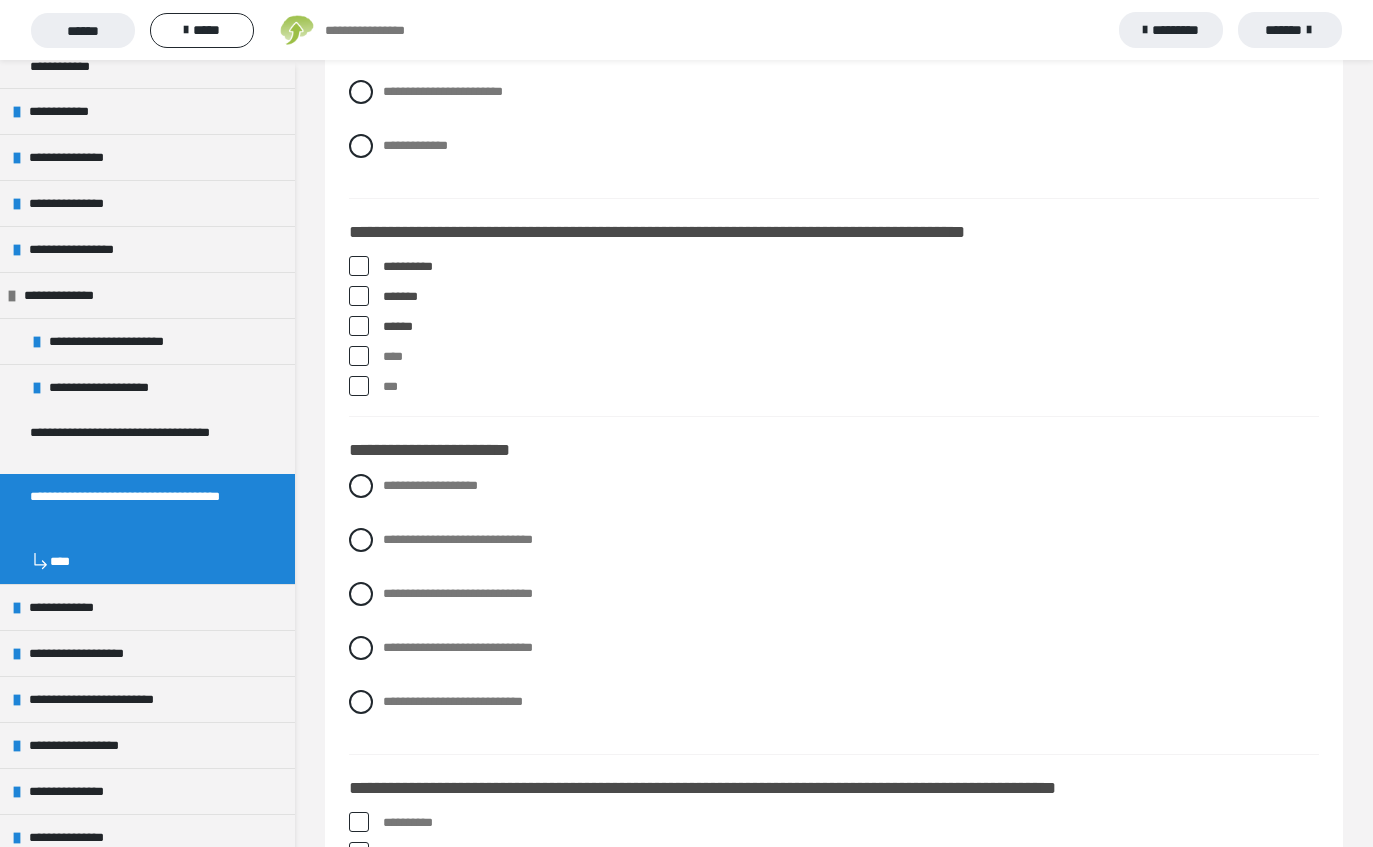click on "**********" at bounding box center (851, 267) 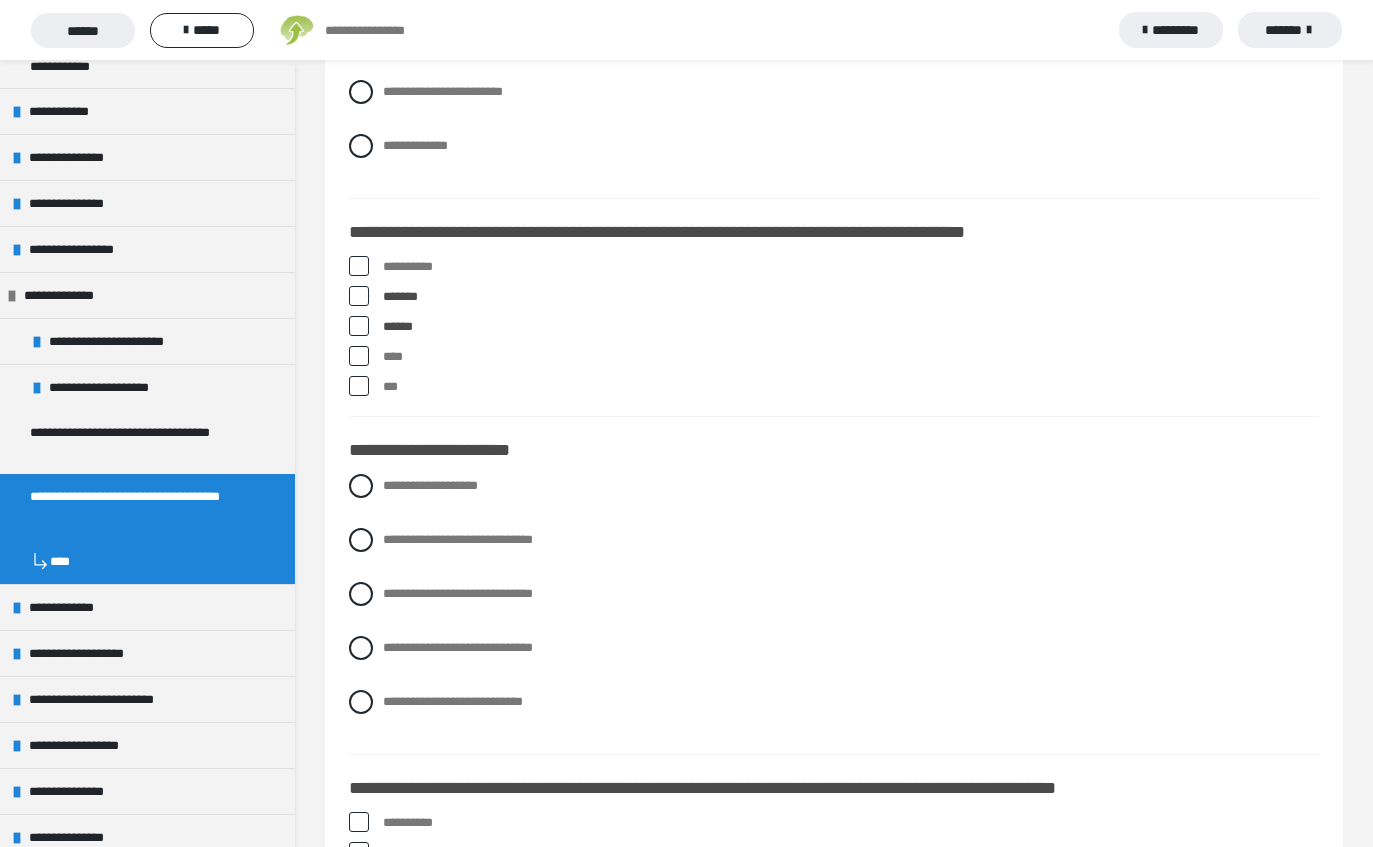 click on "**********" at bounding box center (851, 267) 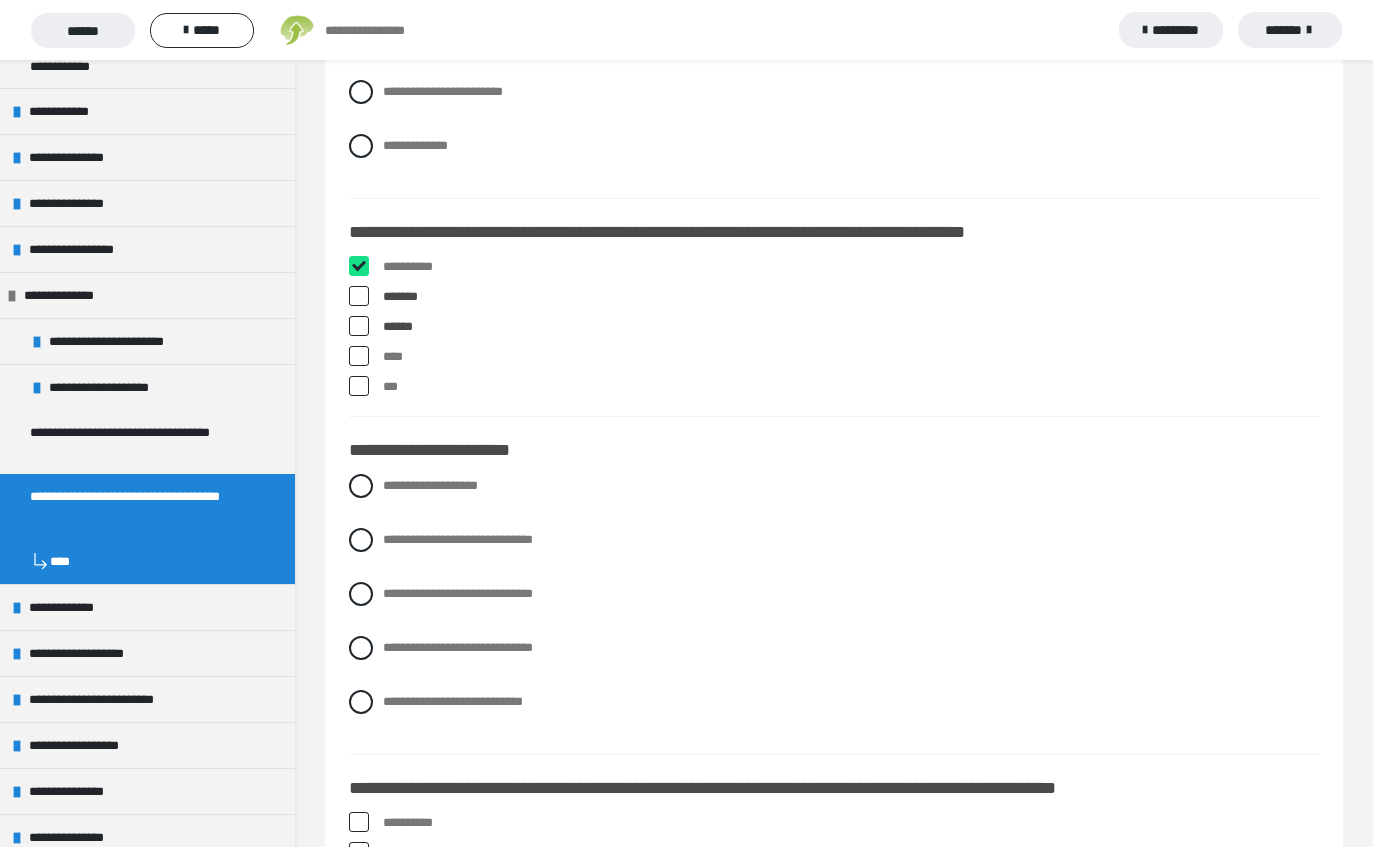 checkbox on "****" 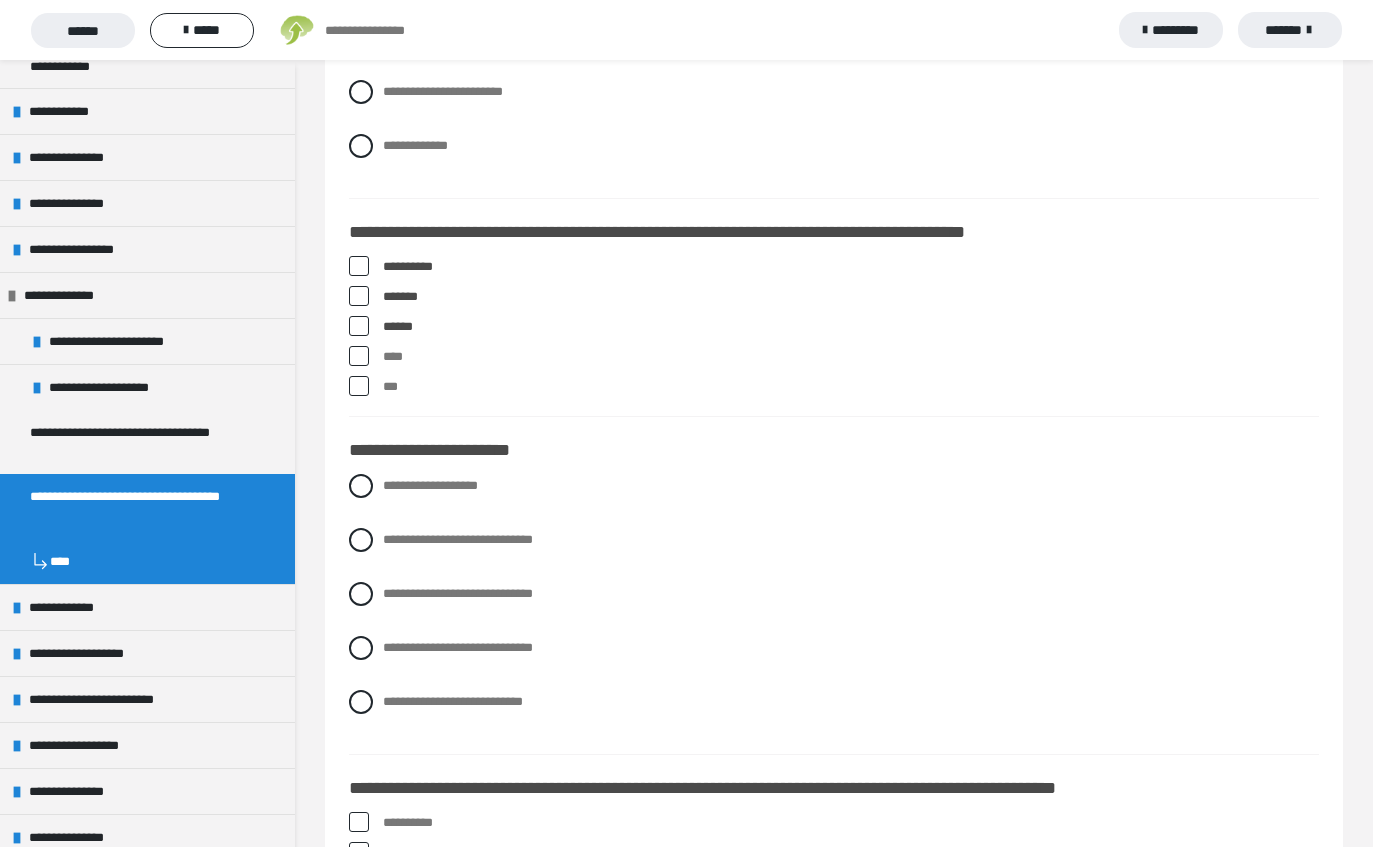 click on "*******" at bounding box center [851, 297] 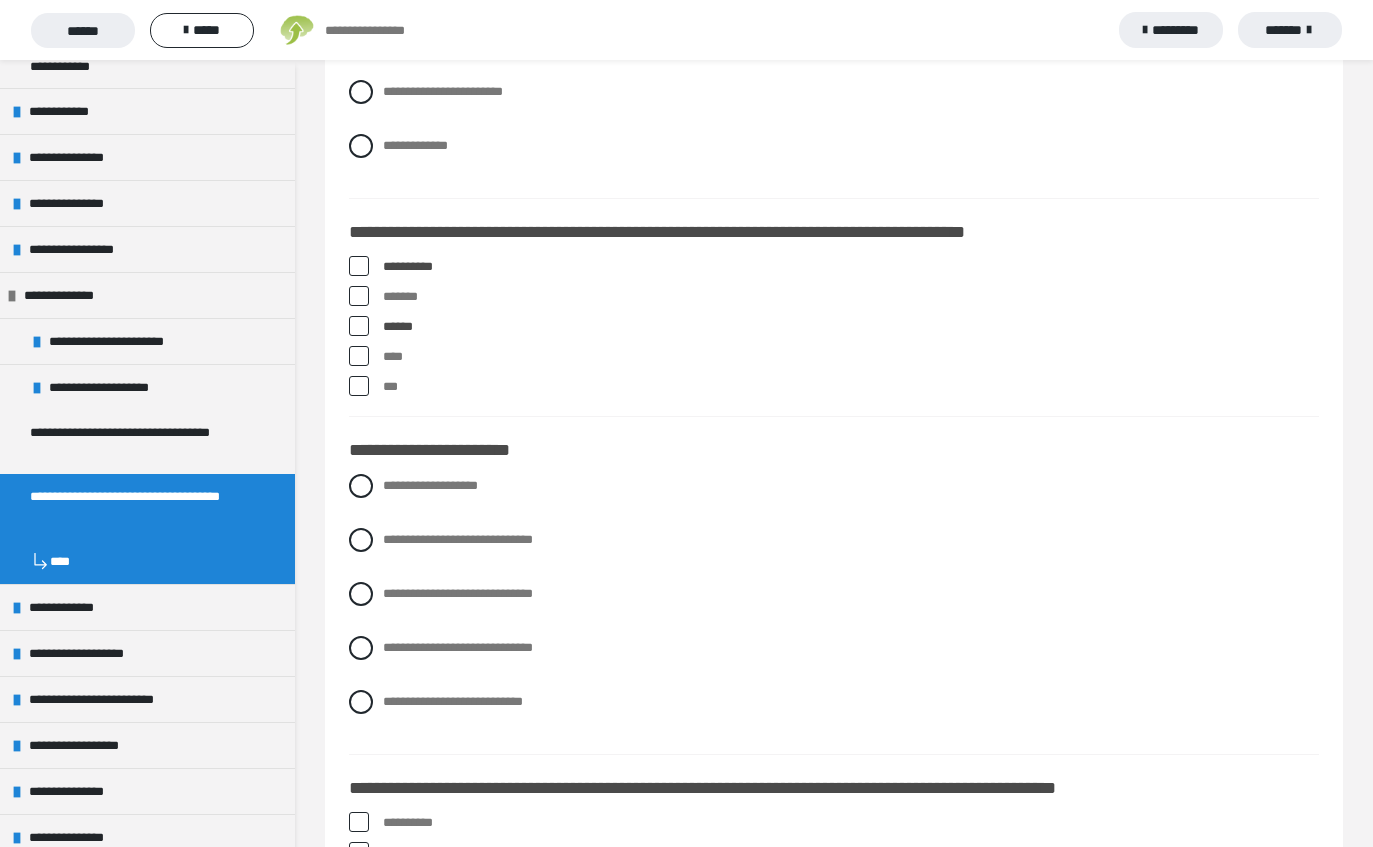 click on "**********" at bounding box center (851, 267) 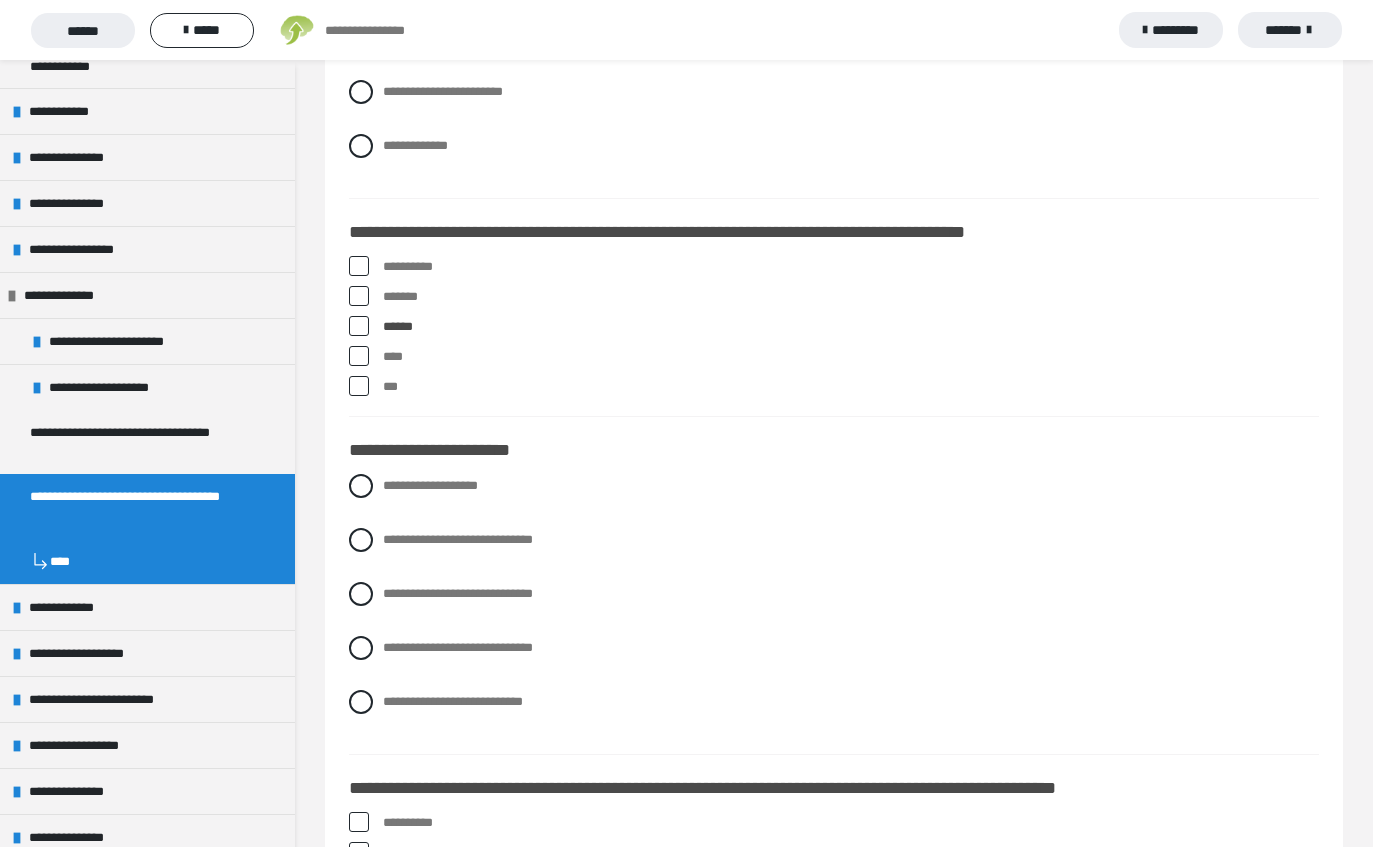 click on "**********" at bounding box center [851, 267] 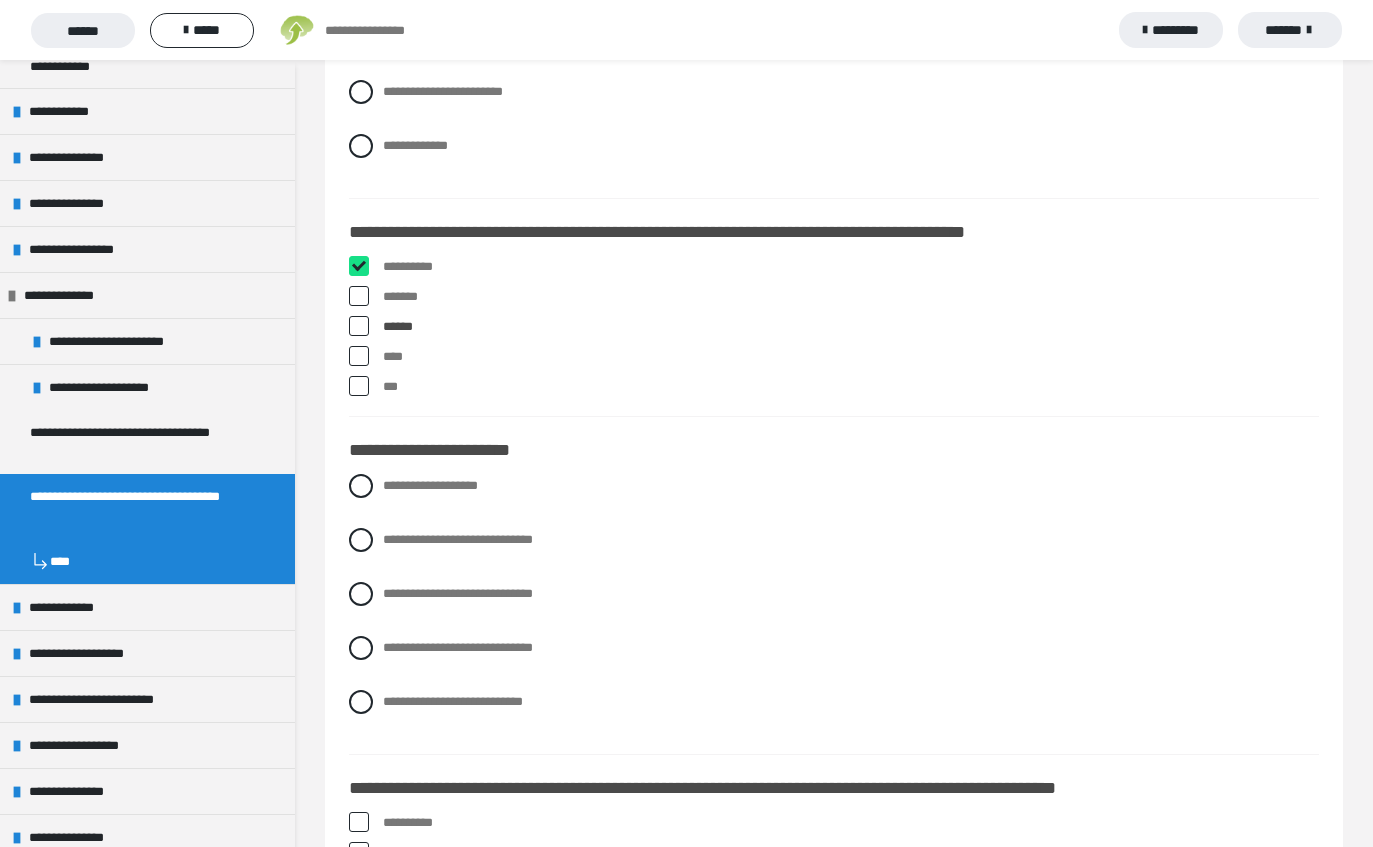 checkbox on "****" 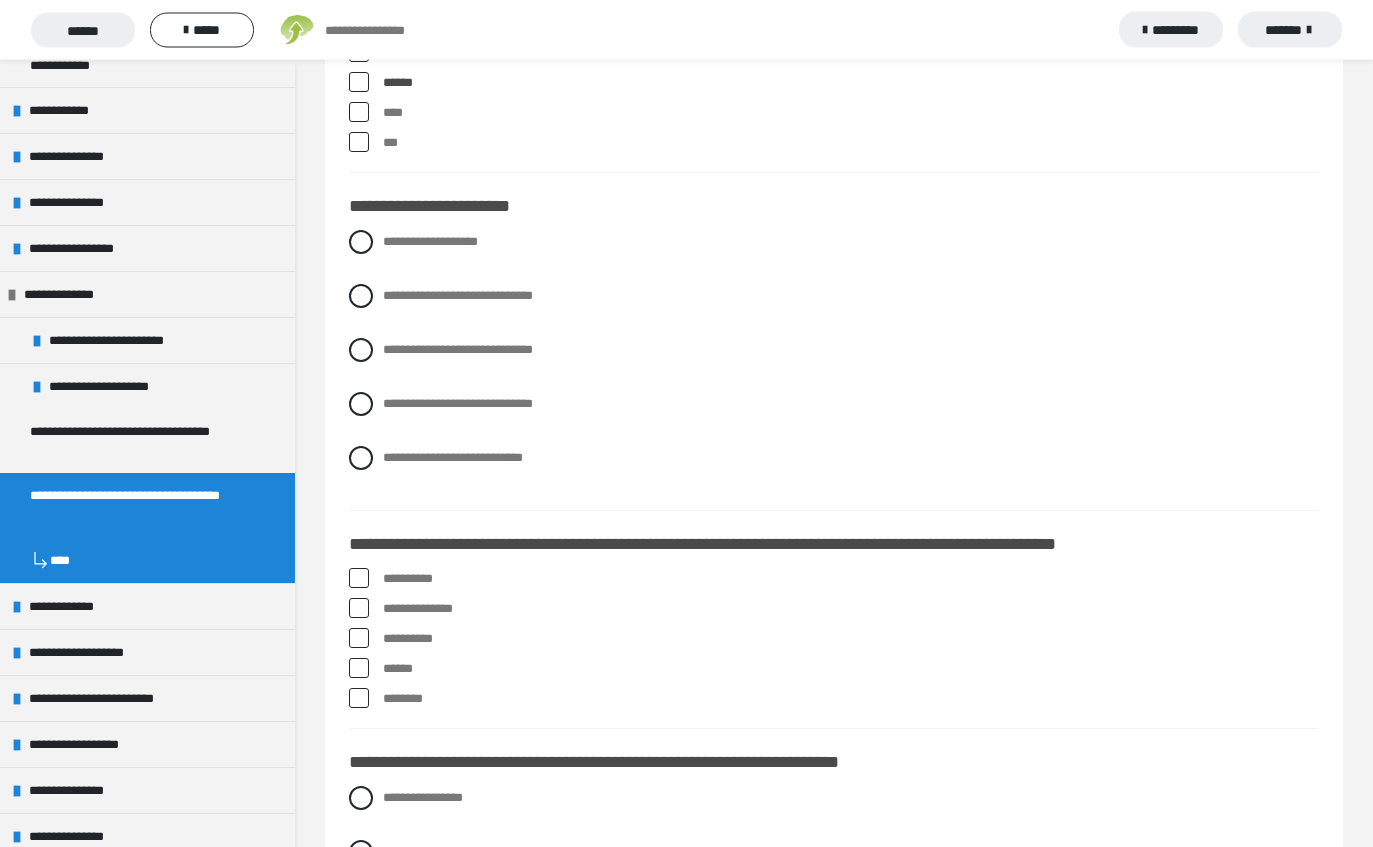 scroll, scrollTop: 1538, scrollLeft: 0, axis: vertical 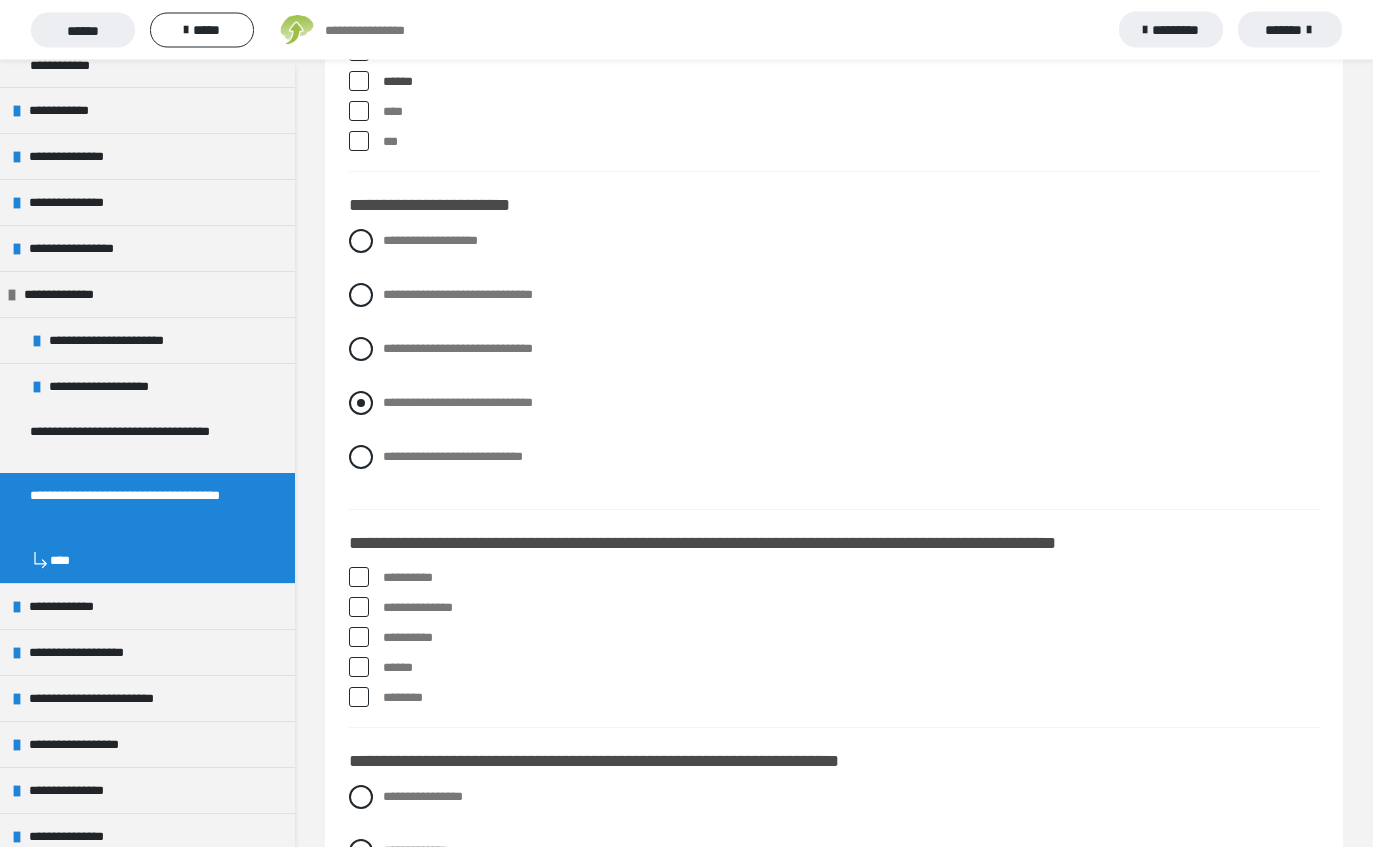 click on "**********" at bounding box center [389, 398] 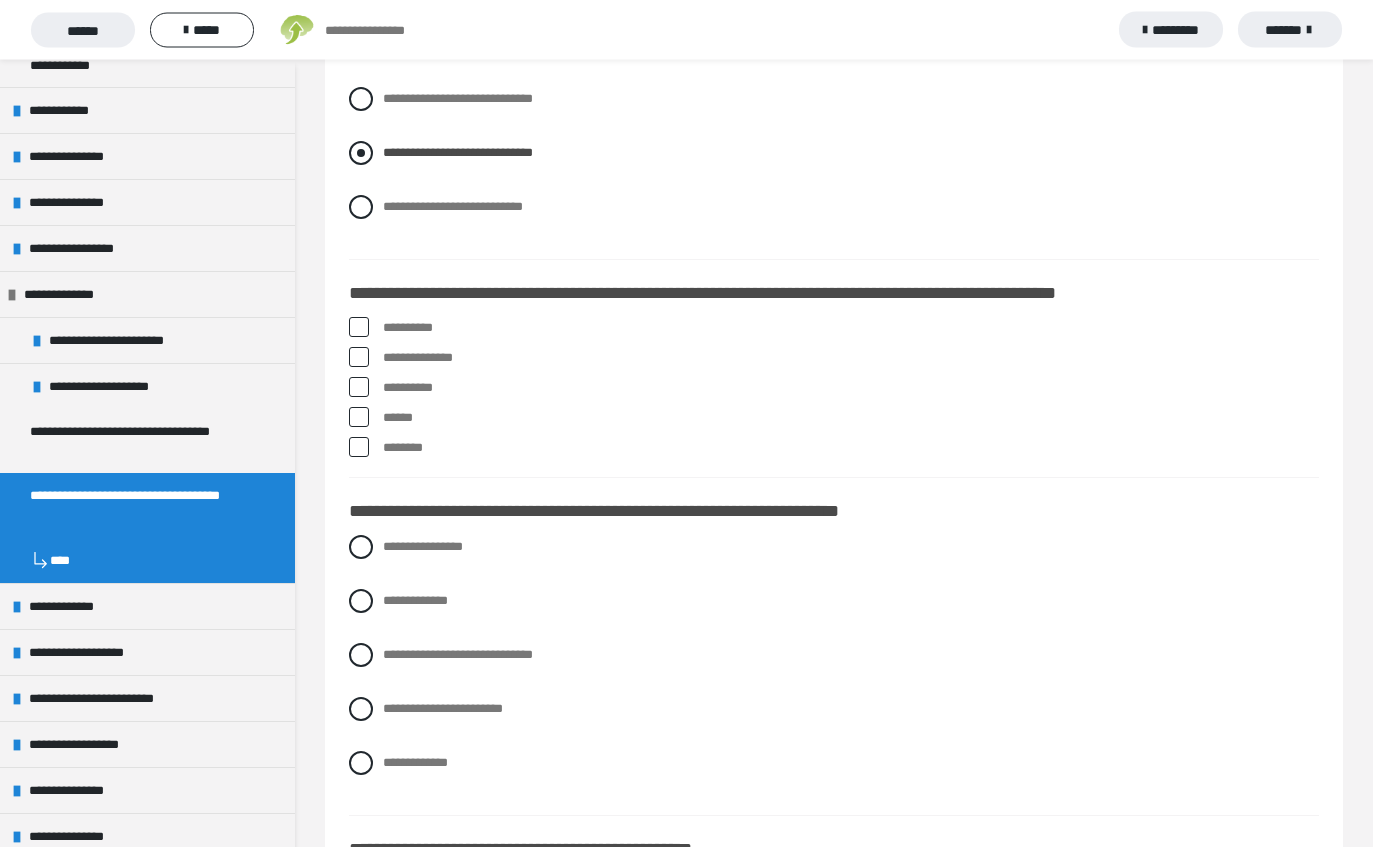 scroll, scrollTop: 1790, scrollLeft: 0, axis: vertical 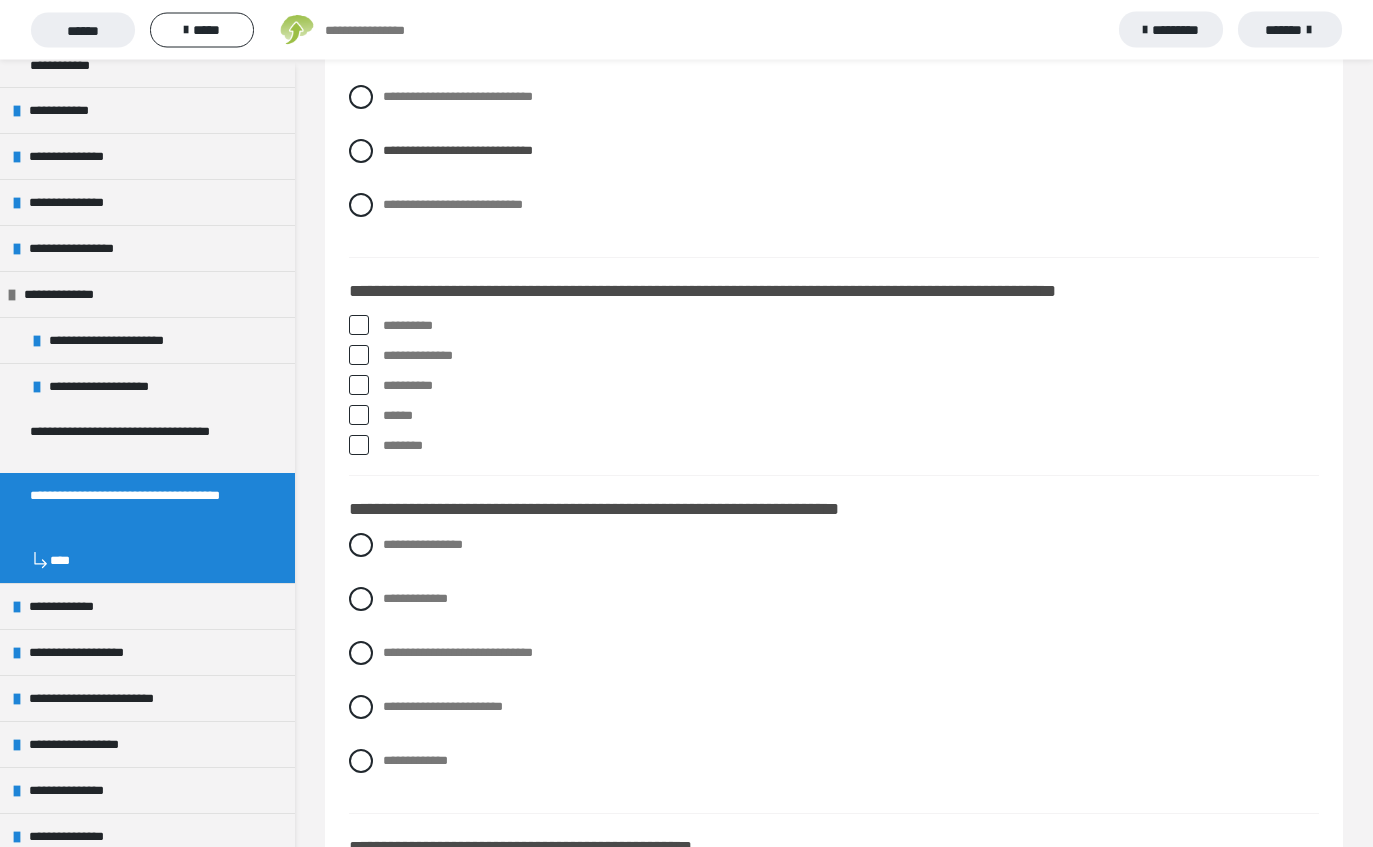 click on "**********" at bounding box center (851, 327) 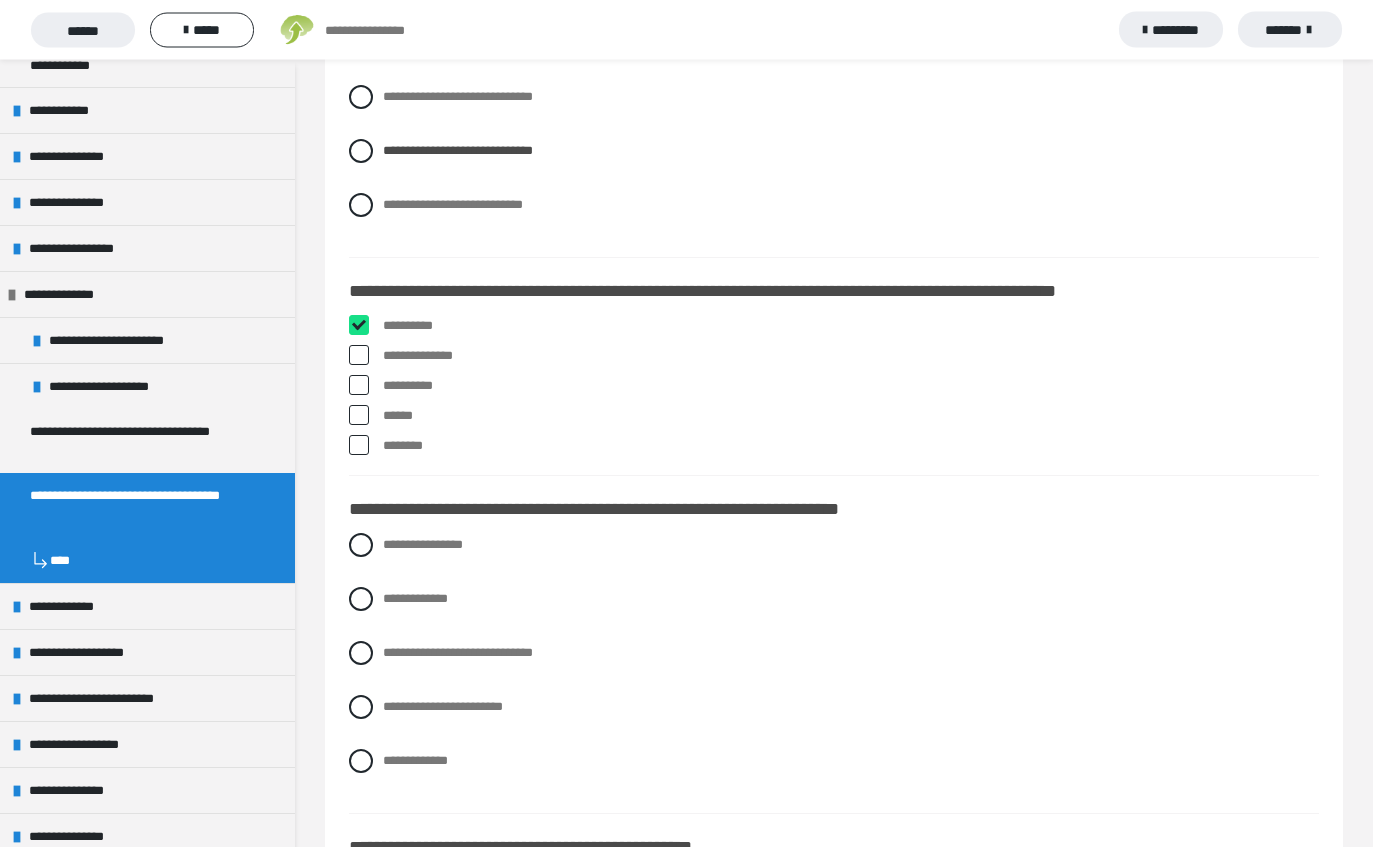 checkbox on "****" 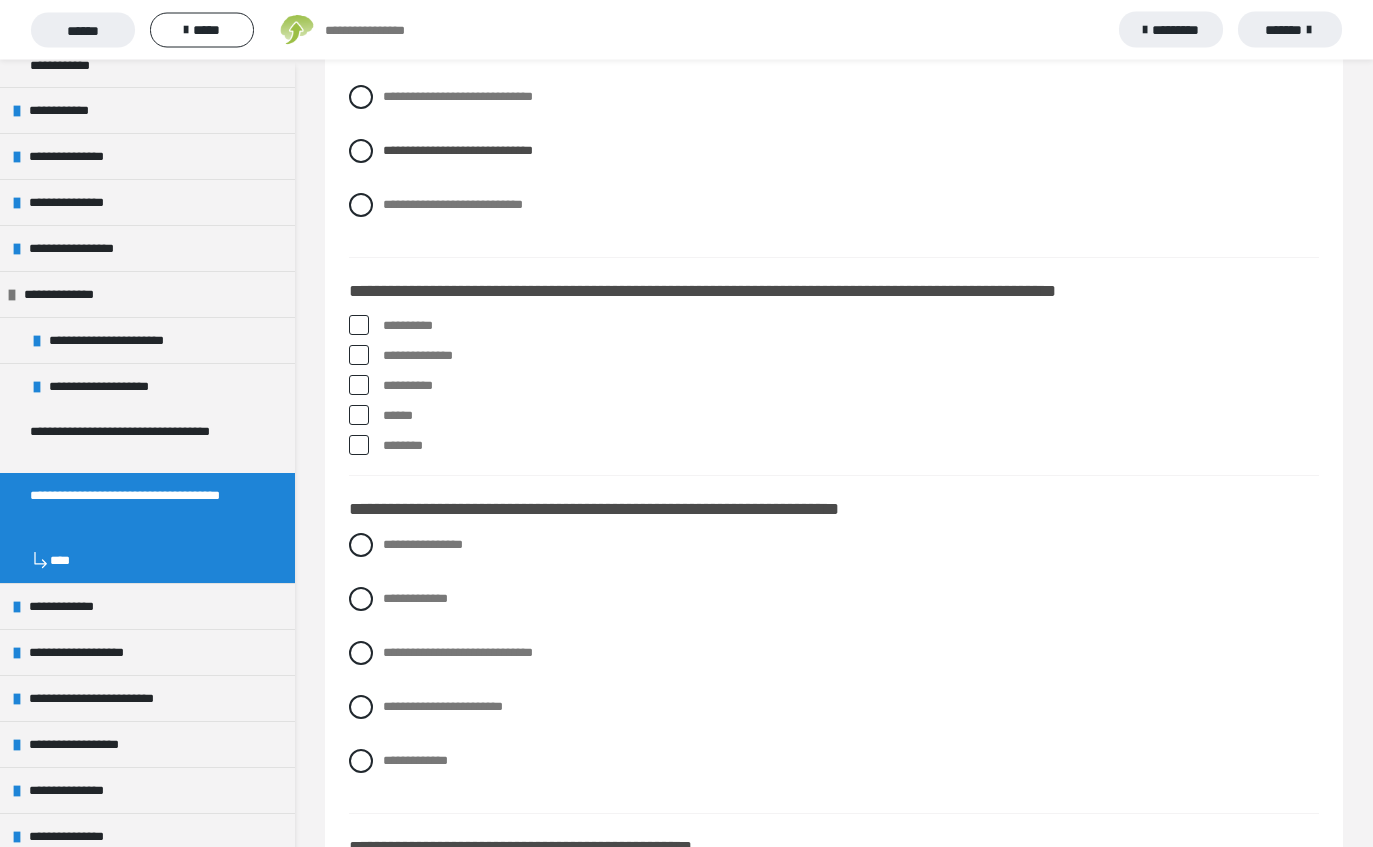 scroll, scrollTop: 1791, scrollLeft: 0, axis: vertical 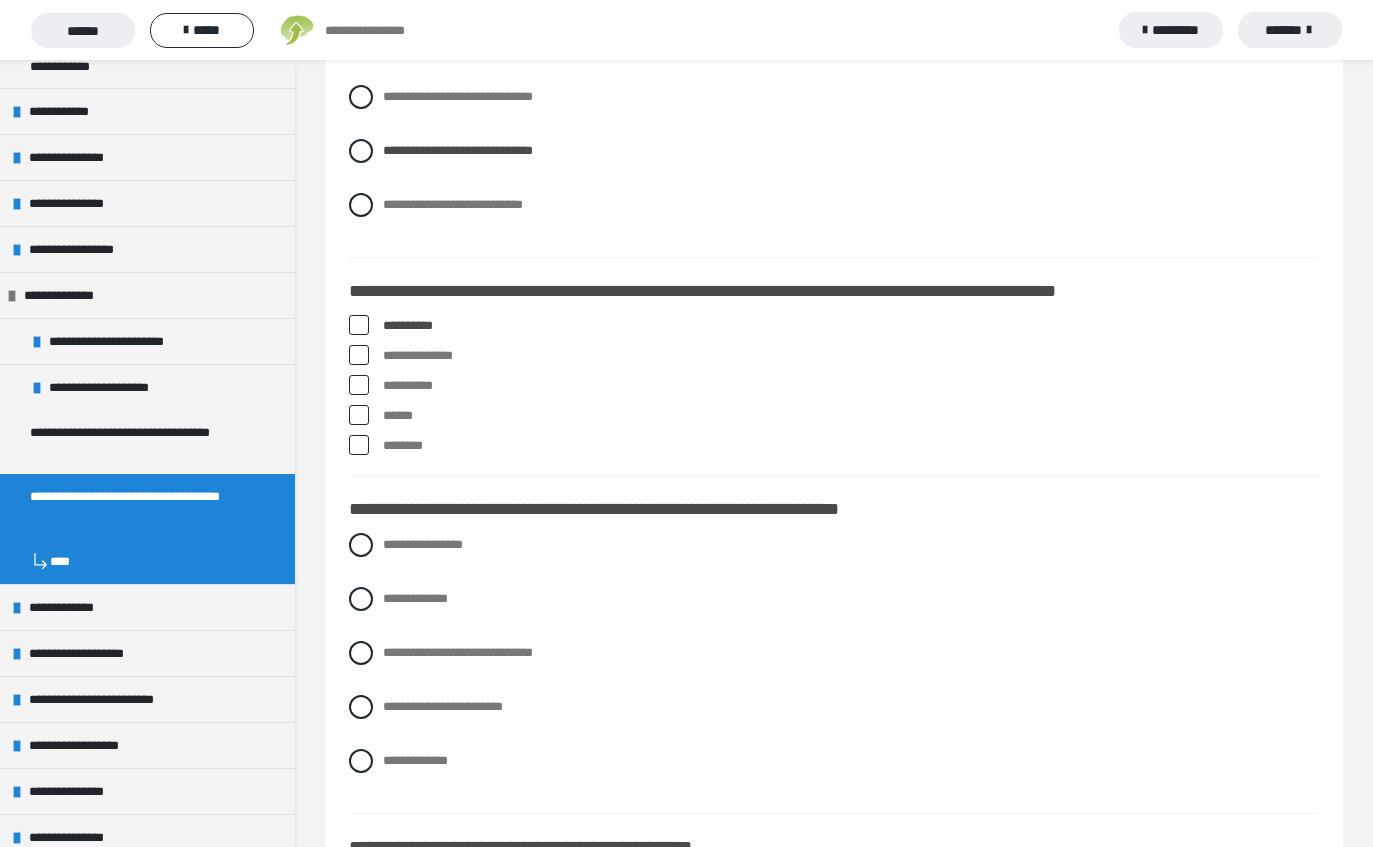 click on "**********" at bounding box center (851, 386) 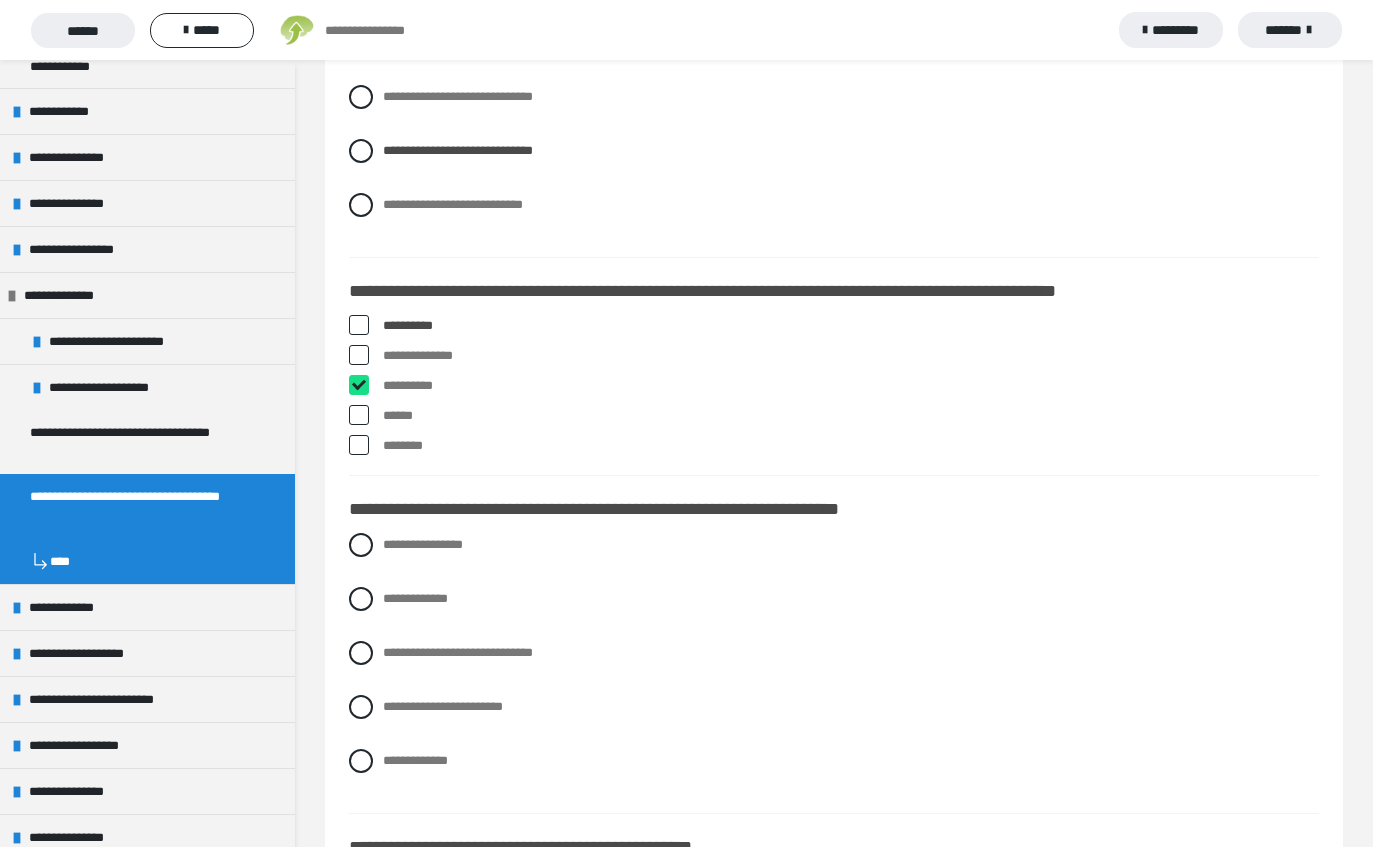 checkbox on "****" 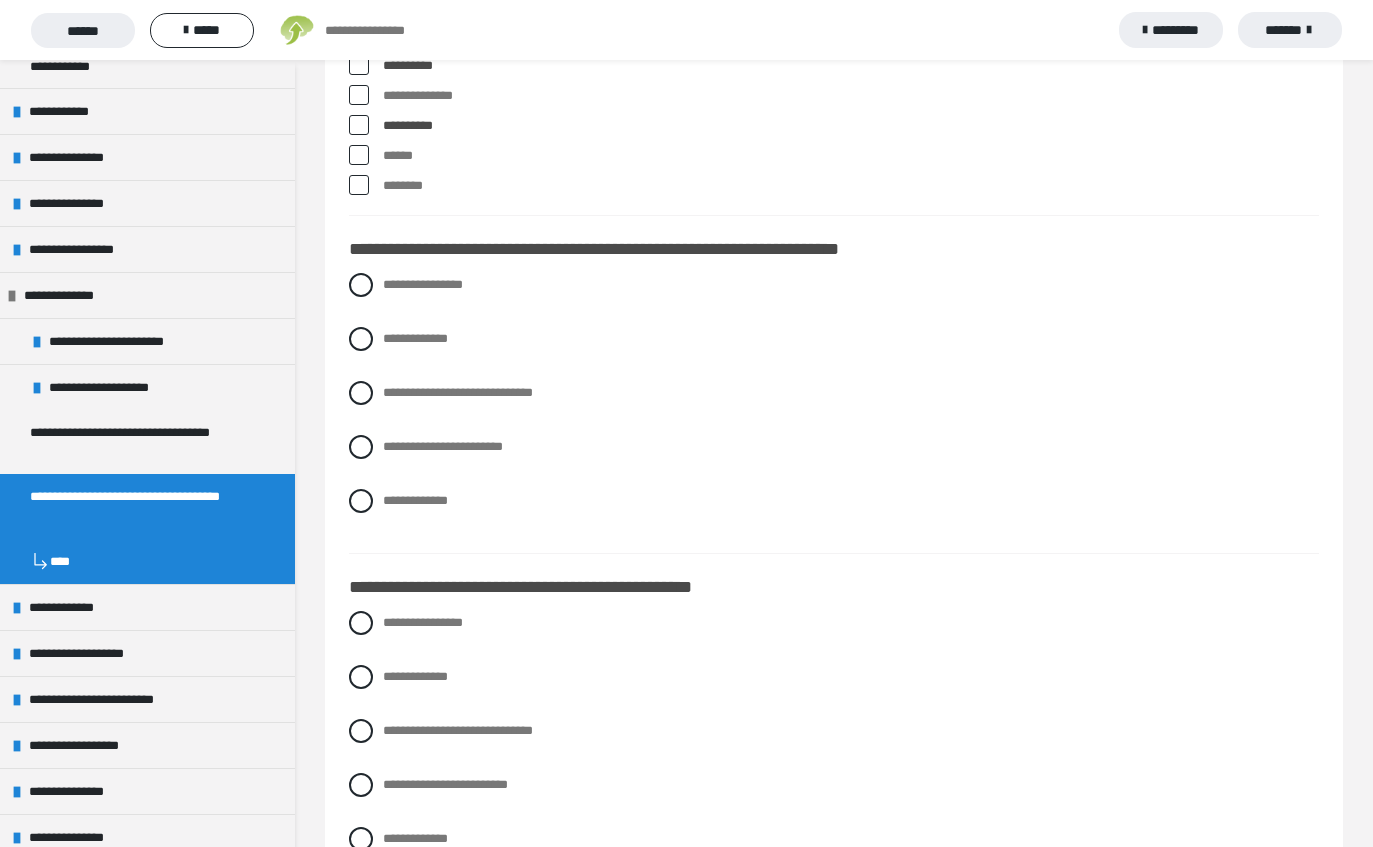 scroll, scrollTop: 2050, scrollLeft: 0, axis: vertical 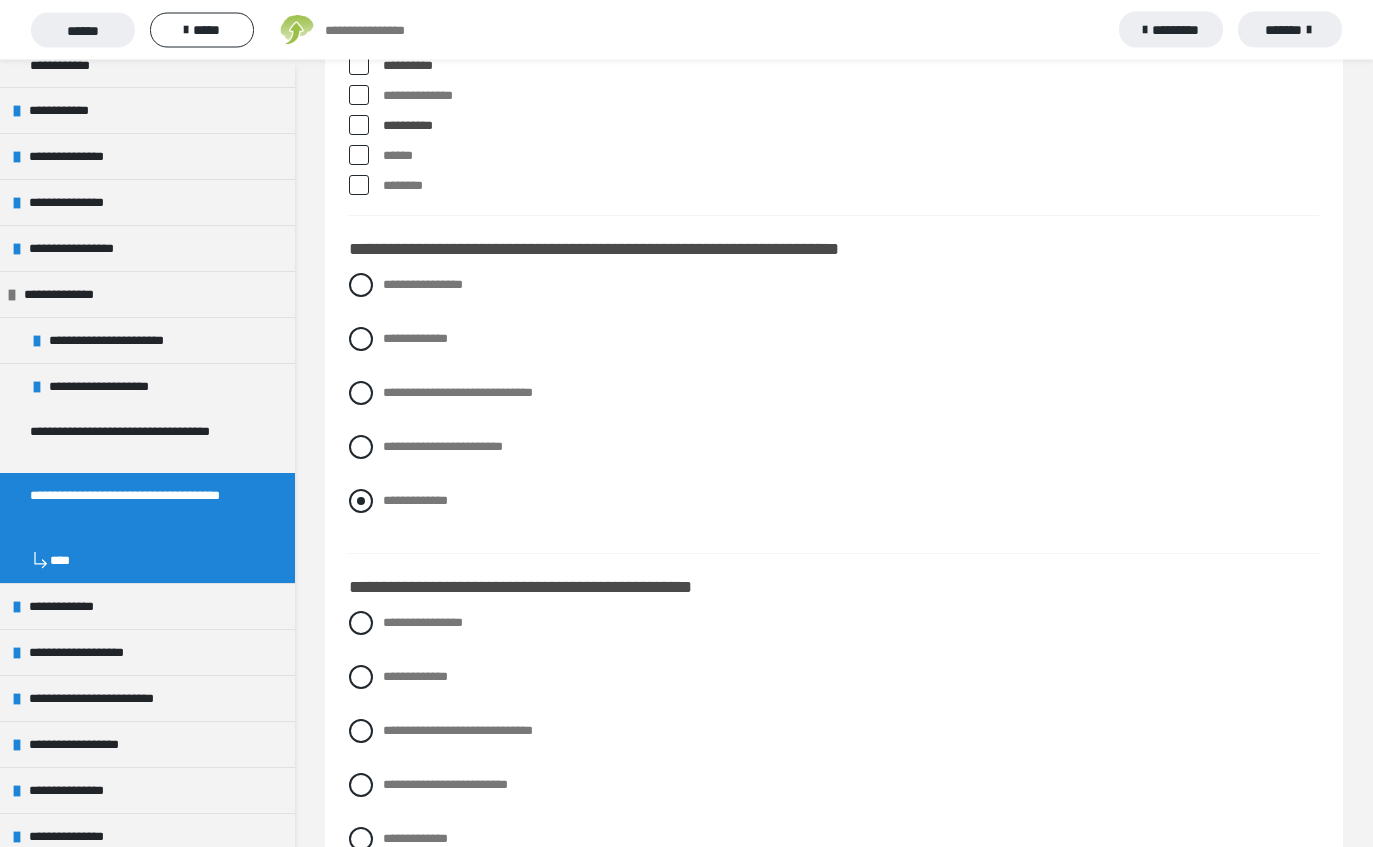 click on "**********" at bounding box center (834, 502) 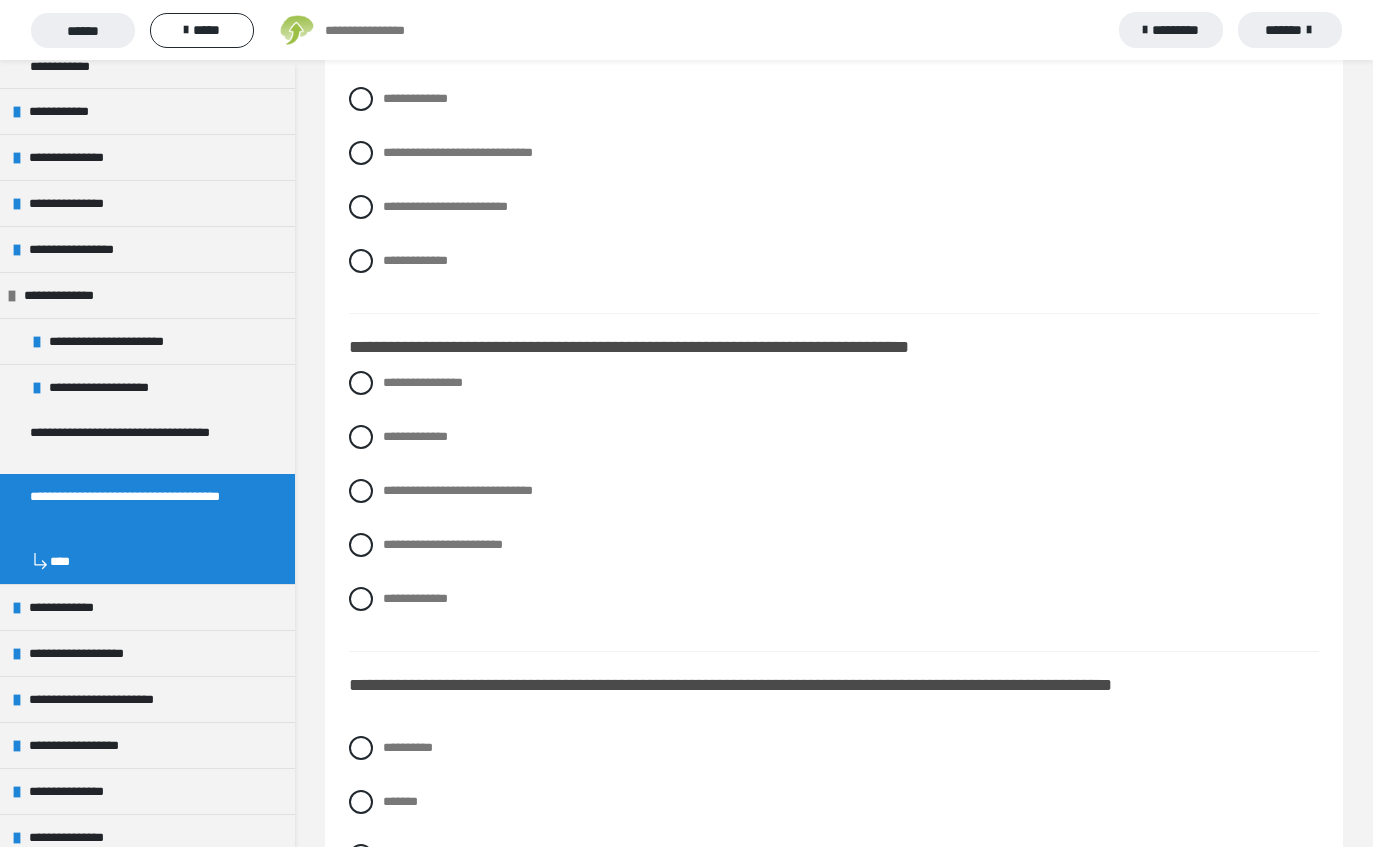scroll, scrollTop: 2627, scrollLeft: 0, axis: vertical 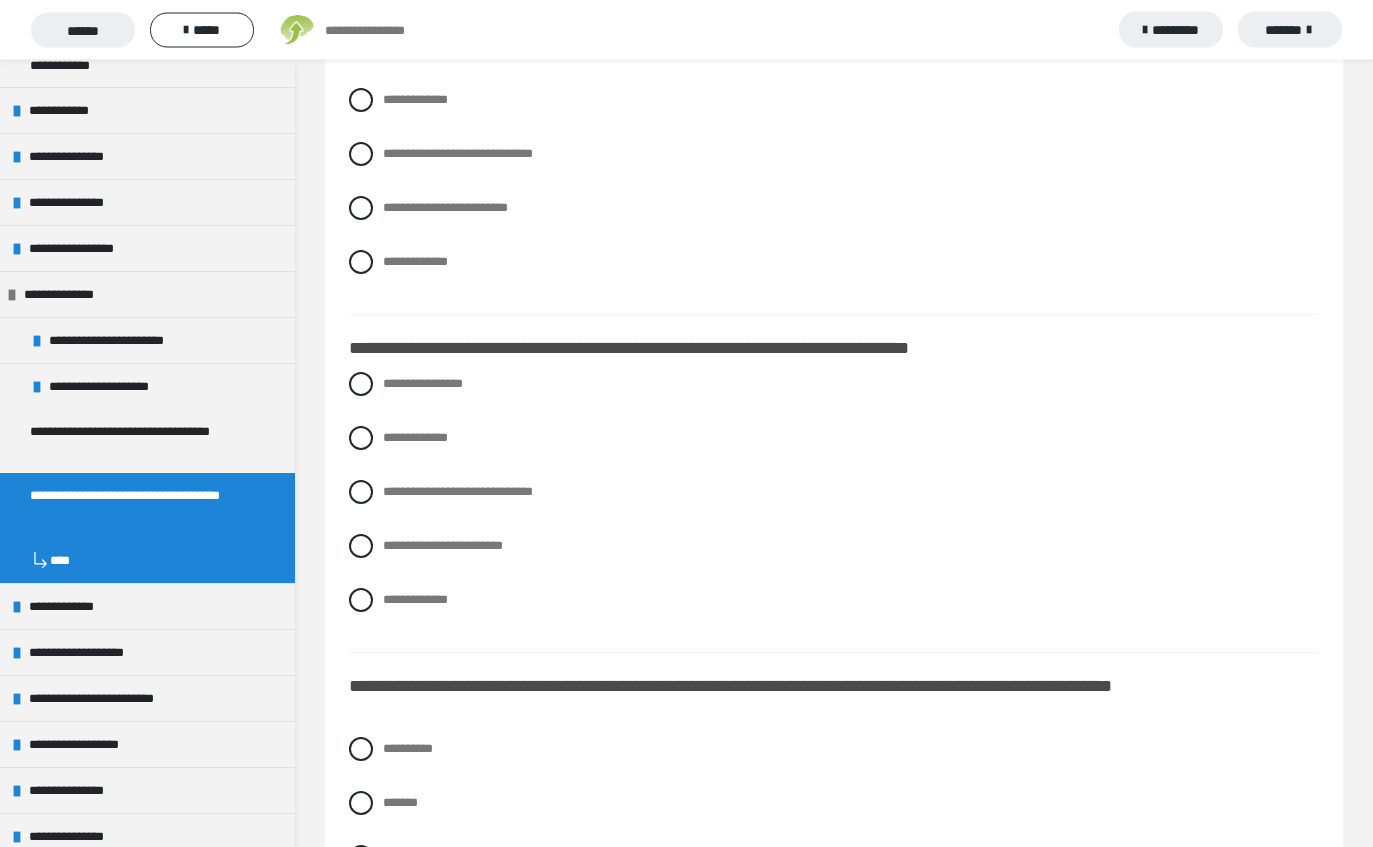 click on "**********" at bounding box center [834, 170] 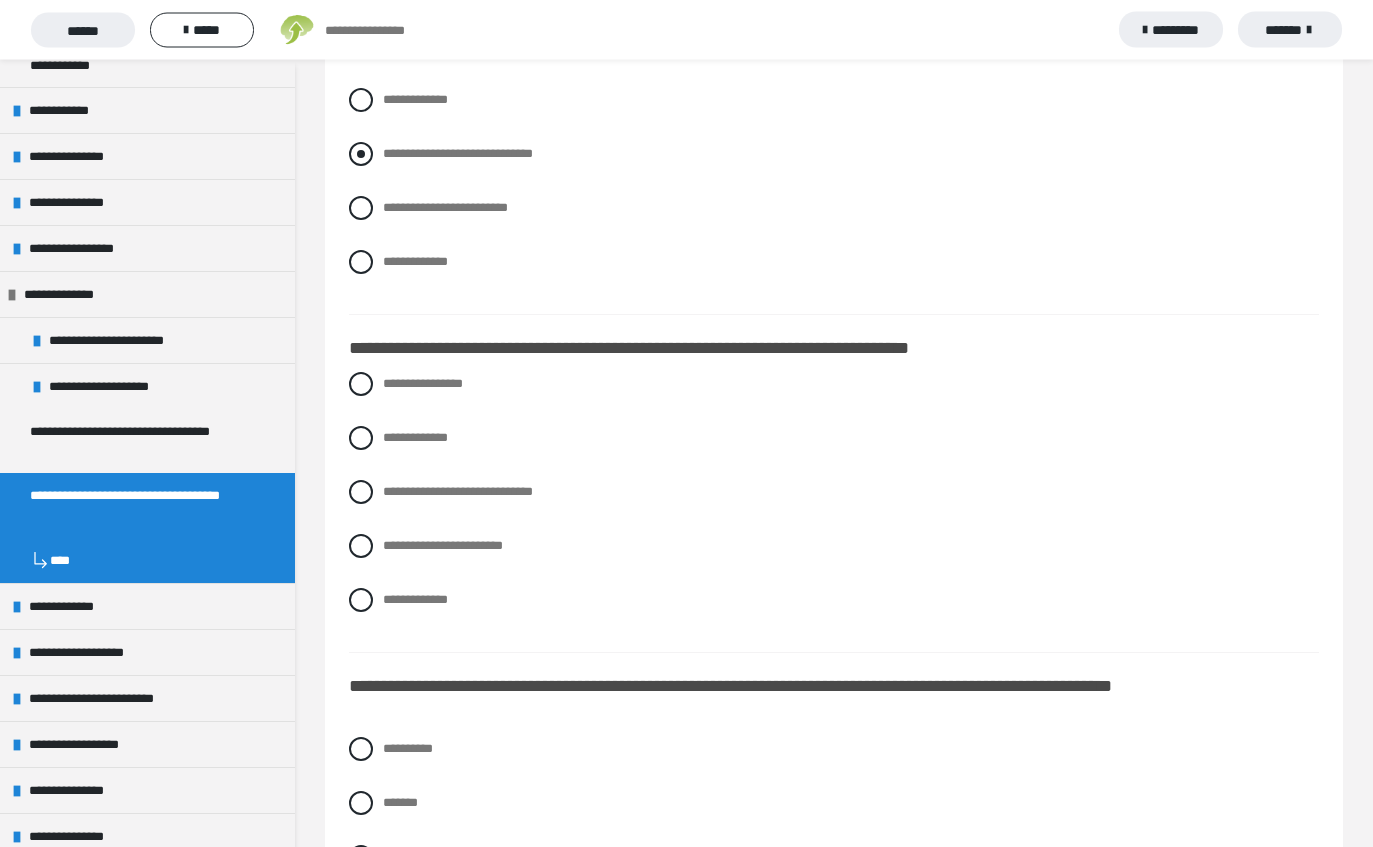 click on "**********" at bounding box center (458, 154) 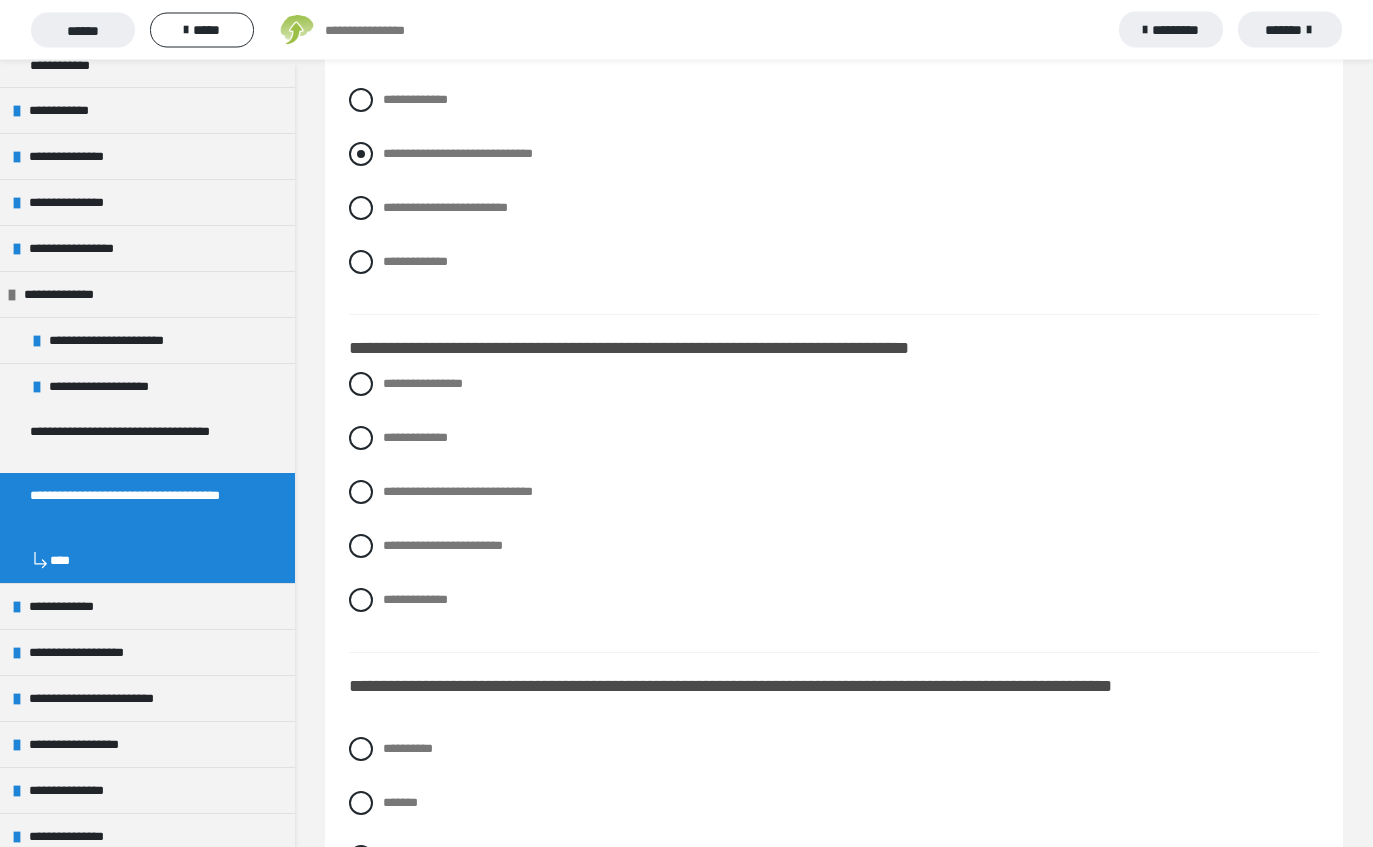 radio on "****" 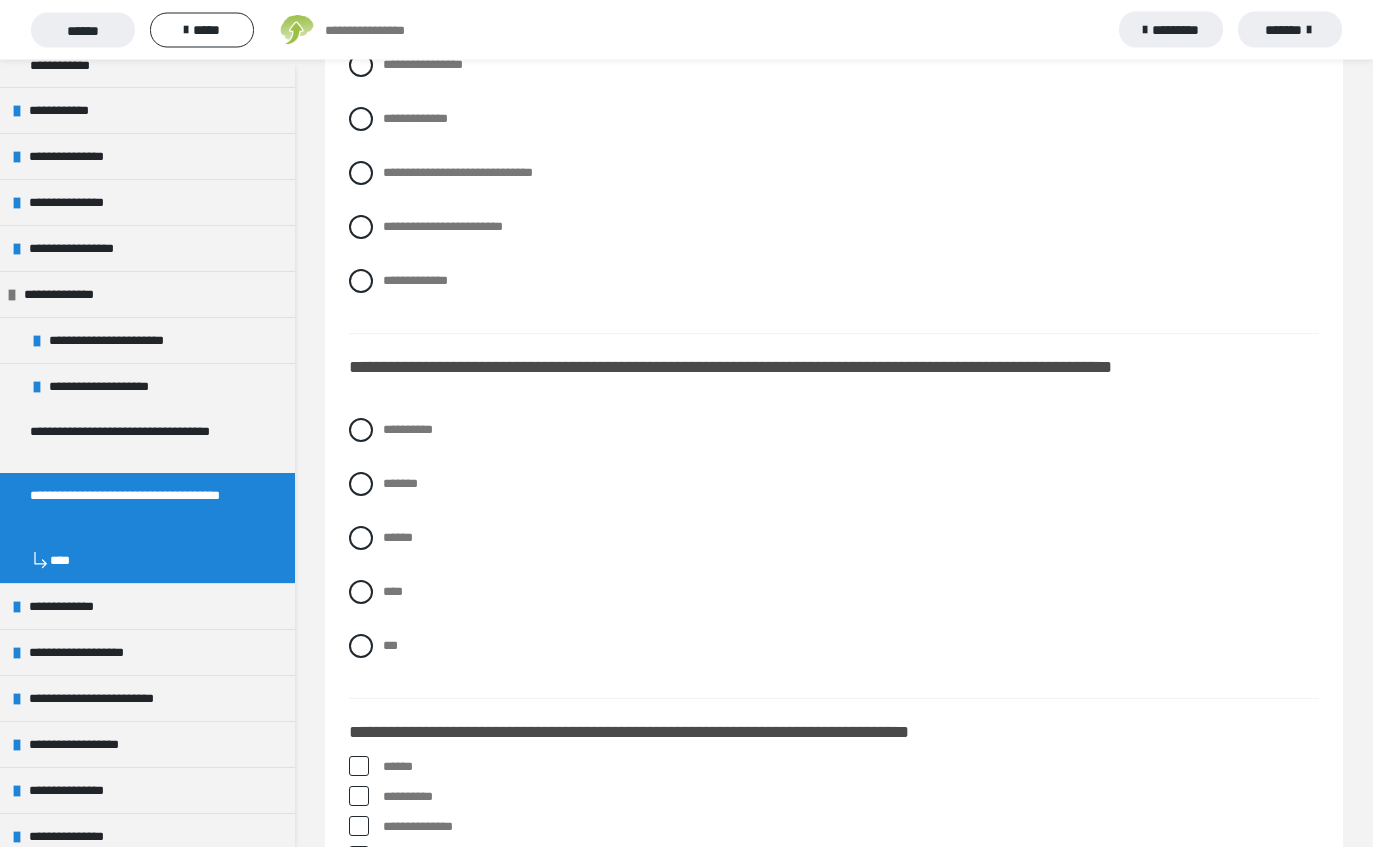 scroll, scrollTop: 2928, scrollLeft: 0, axis: vertical 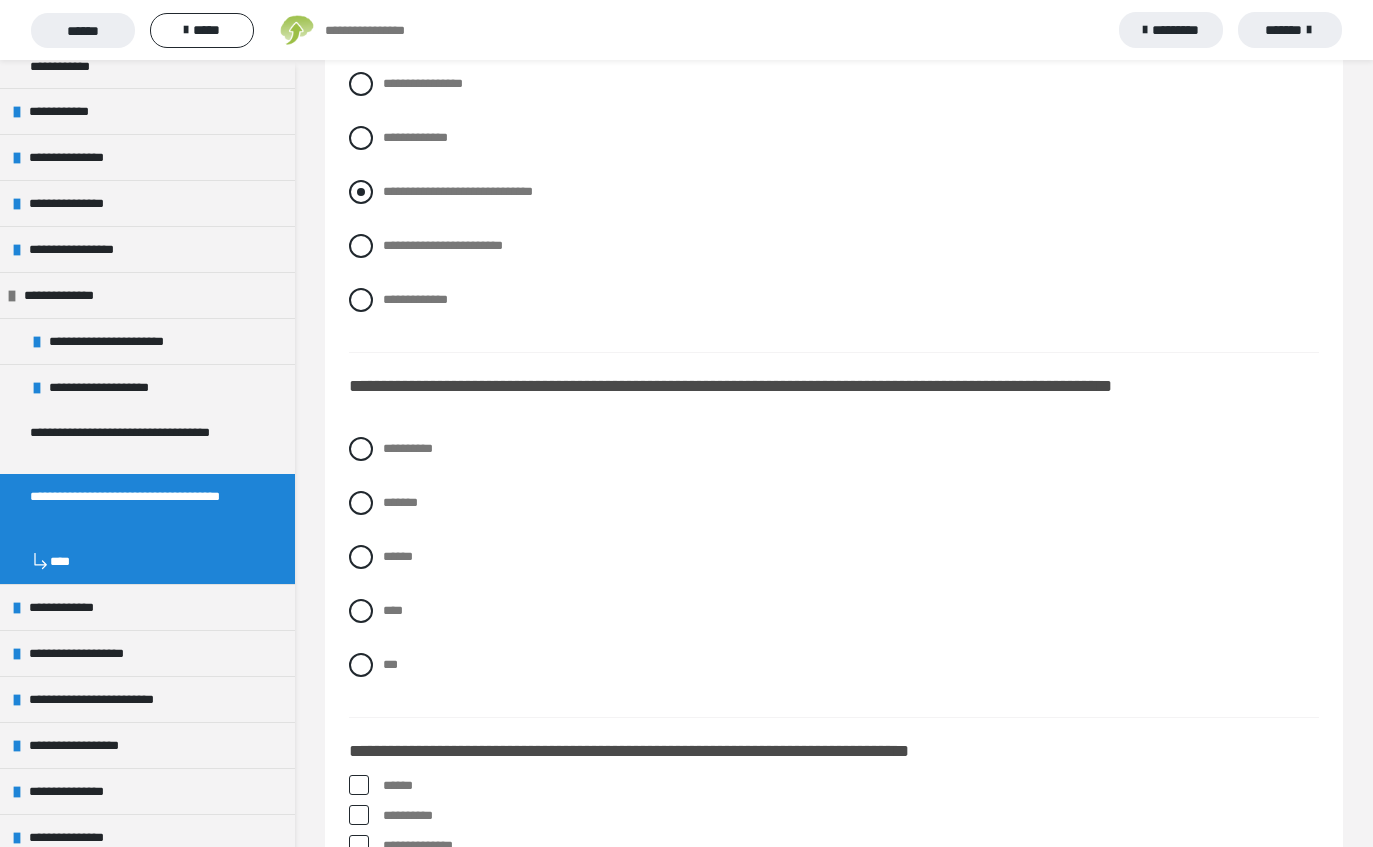 click on "**********" at bounding box center [458, 191] 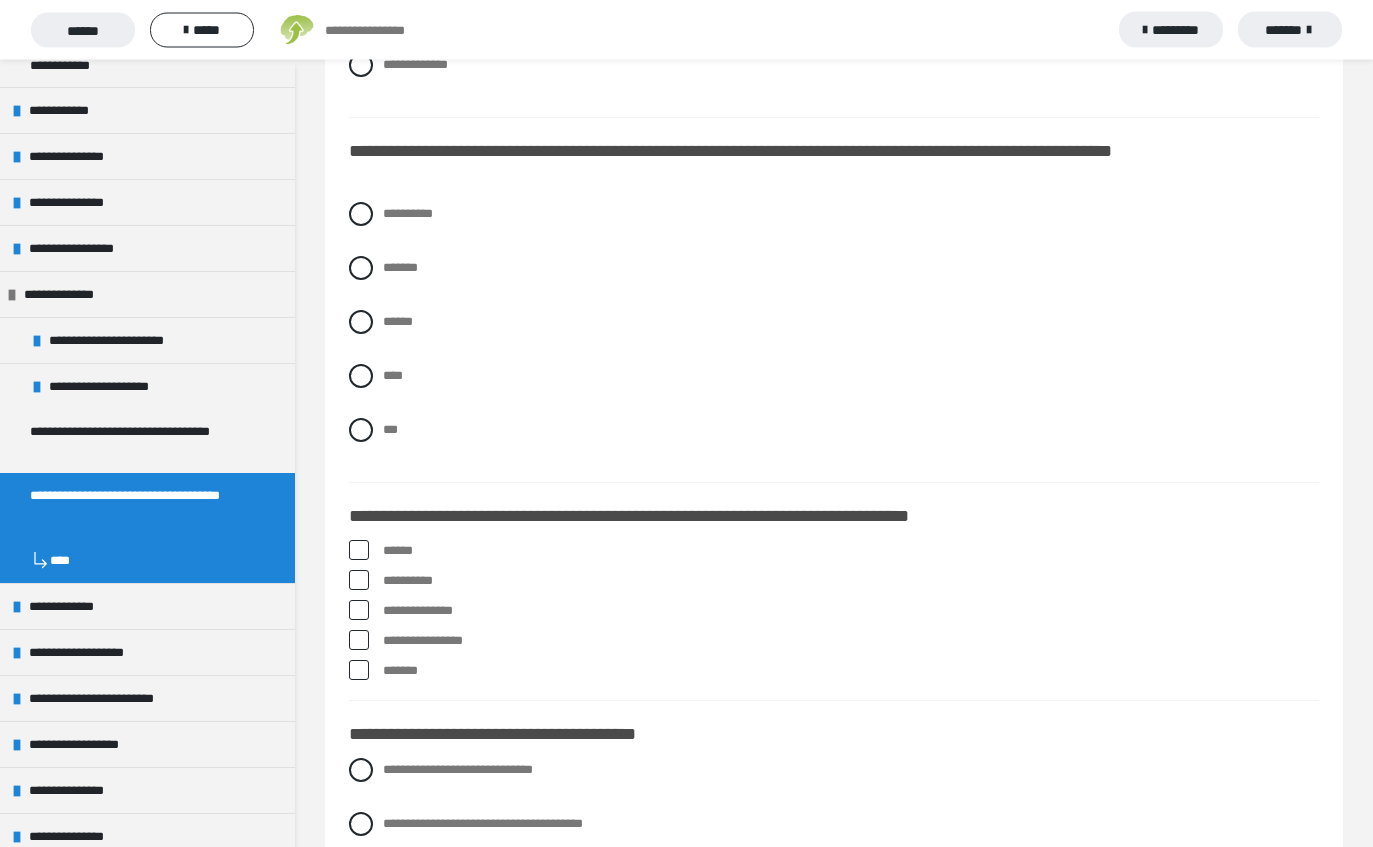 scroll, scrollTop: 3163, scrollLeft: 0, axis: vertical 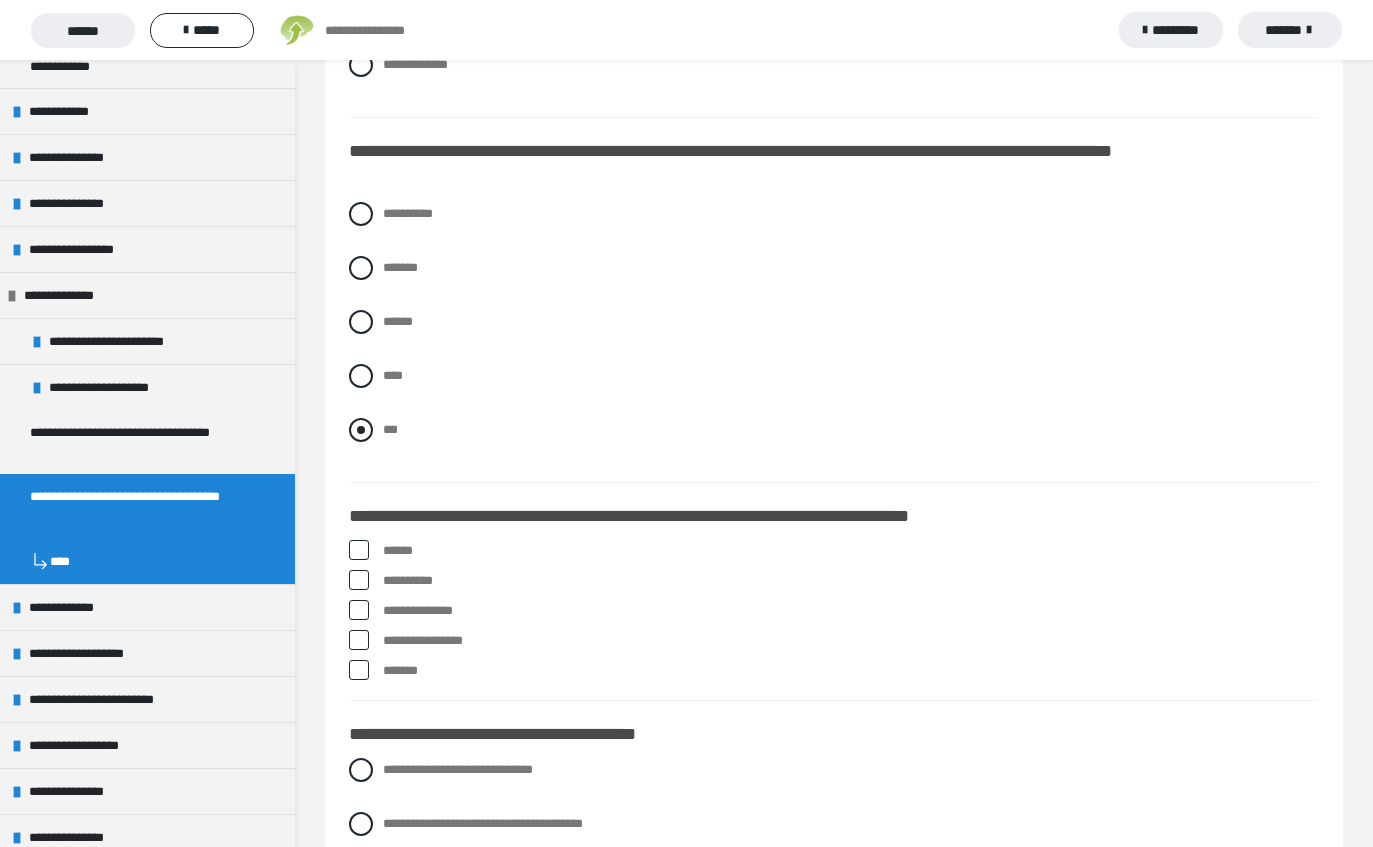 click on "***" at bounding box center [834, 430] 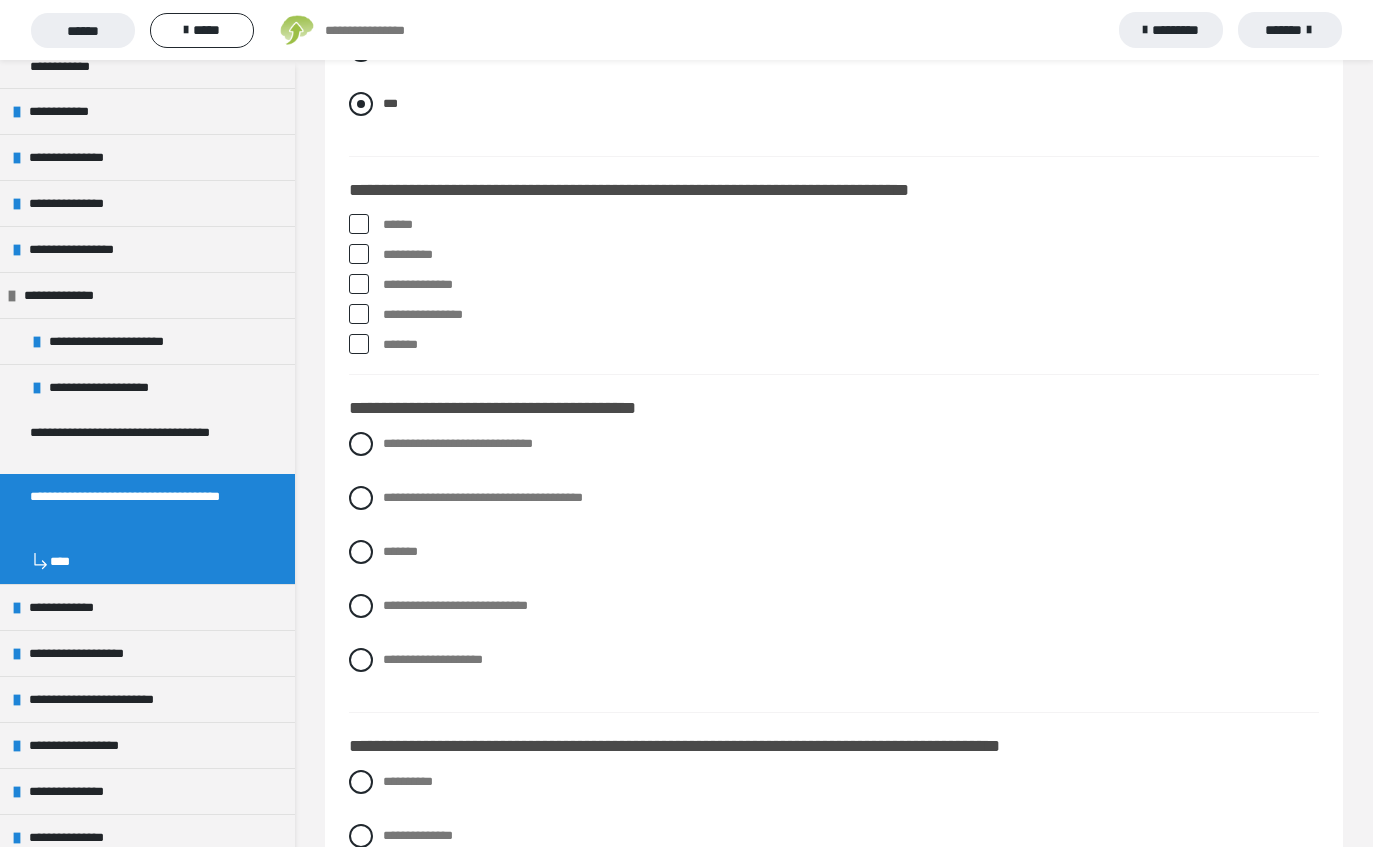 scroll, scrollTop: 3493, scrollLeft: 0, axis: vertical 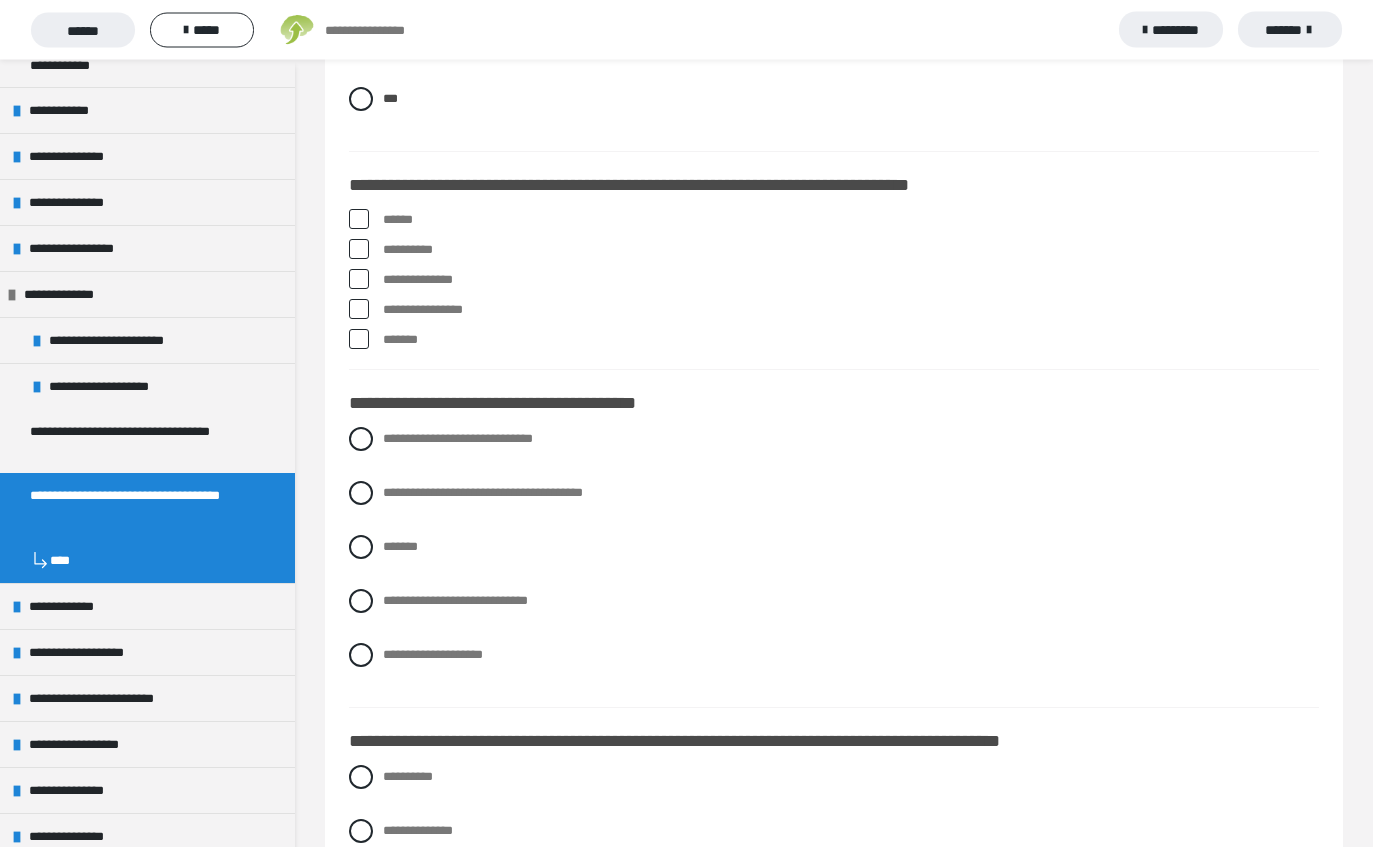 click at bounding box center (359, 220) 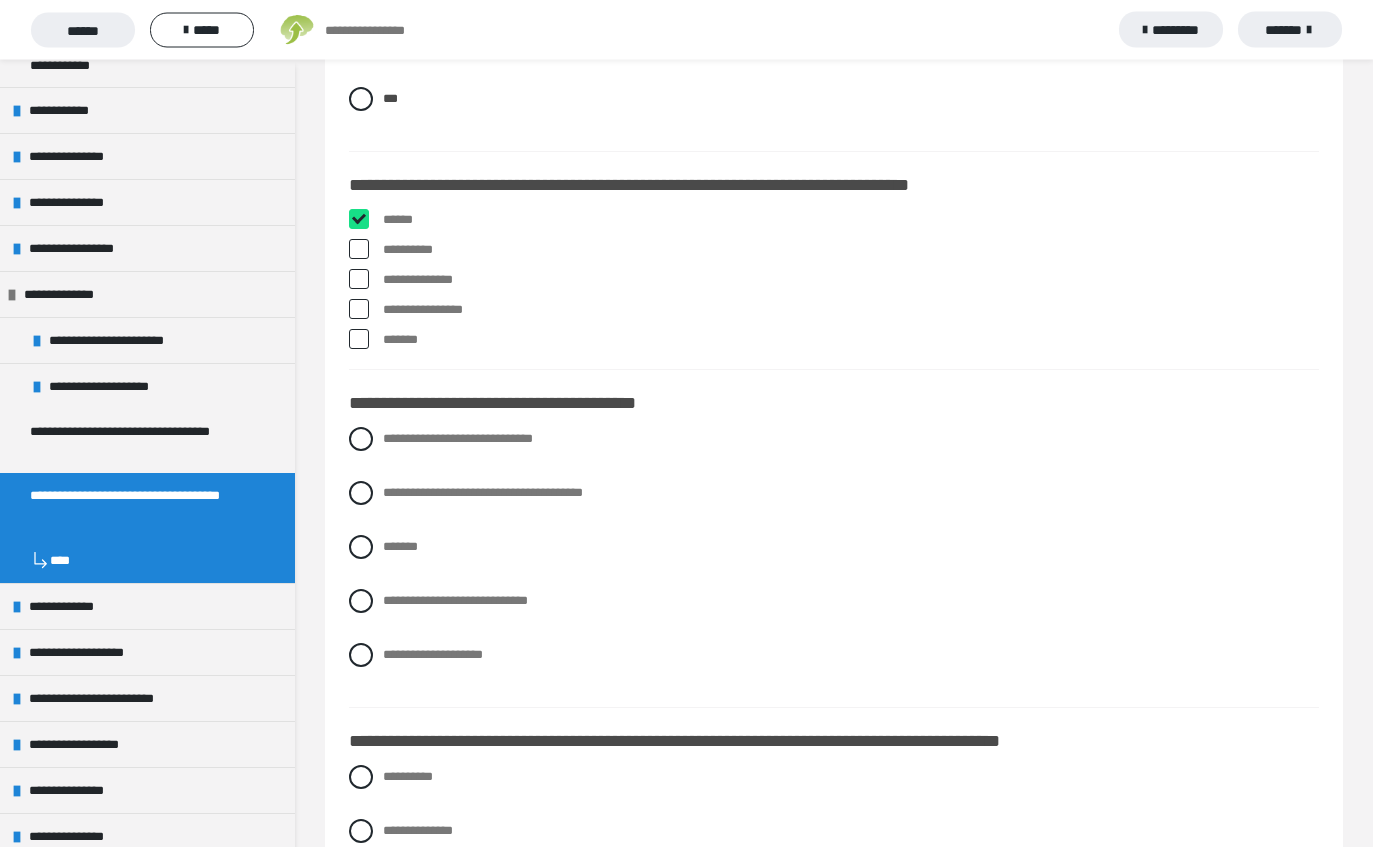 checkbox on "****" 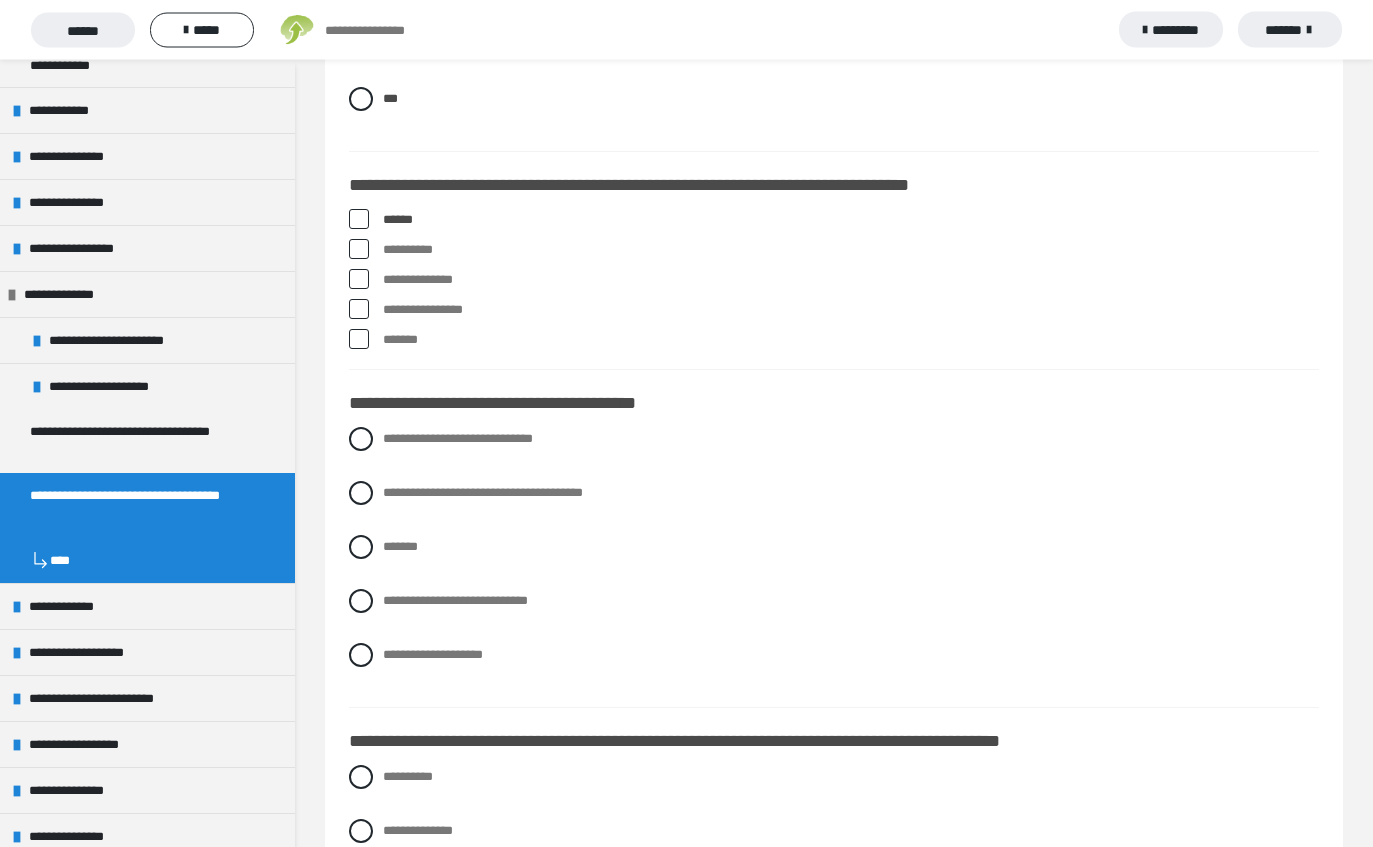 scroll, scrollTop: 3494, scrollLeft: 0, axis: vertical 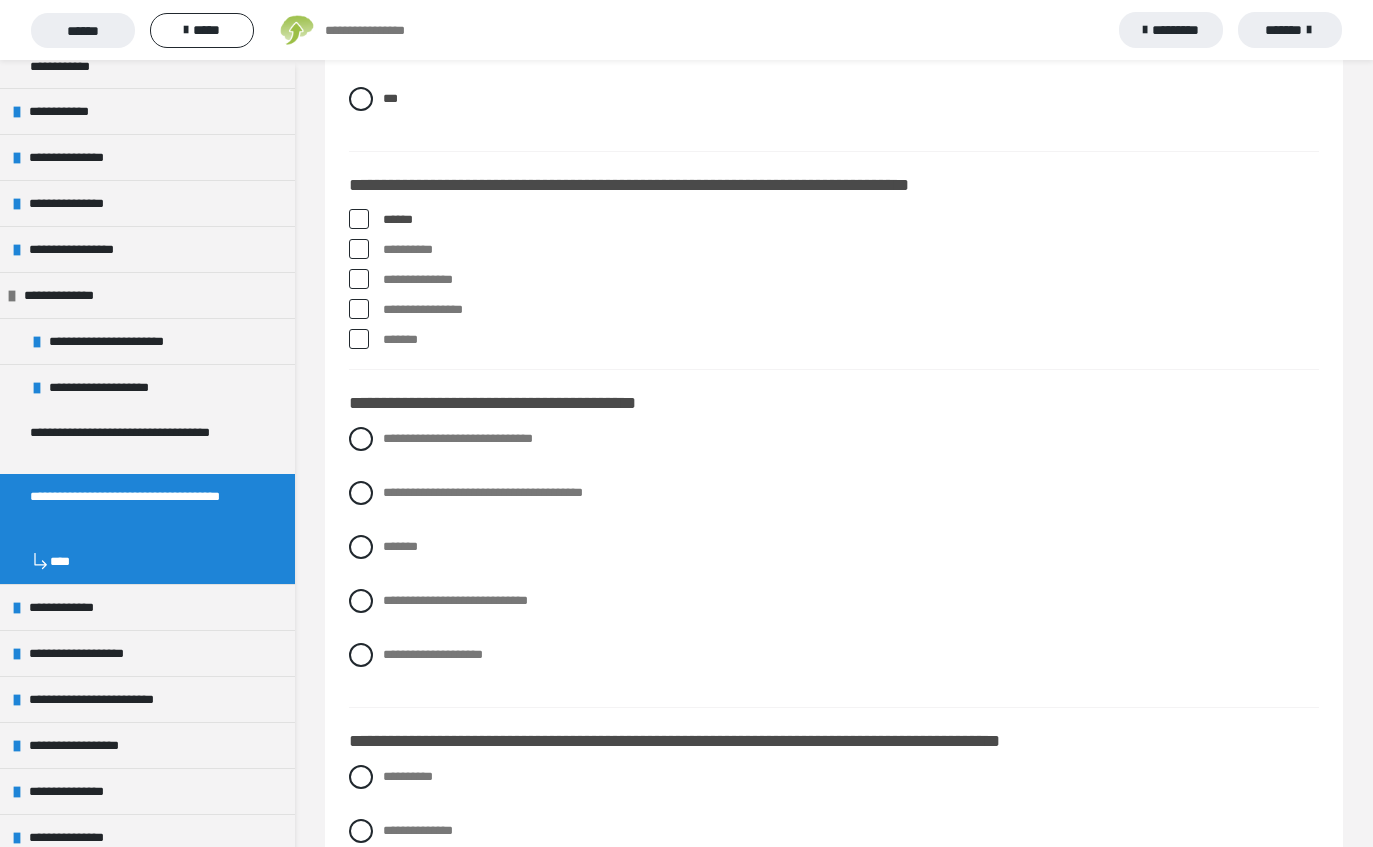 click on "**********" at bounding box center (834, 250) 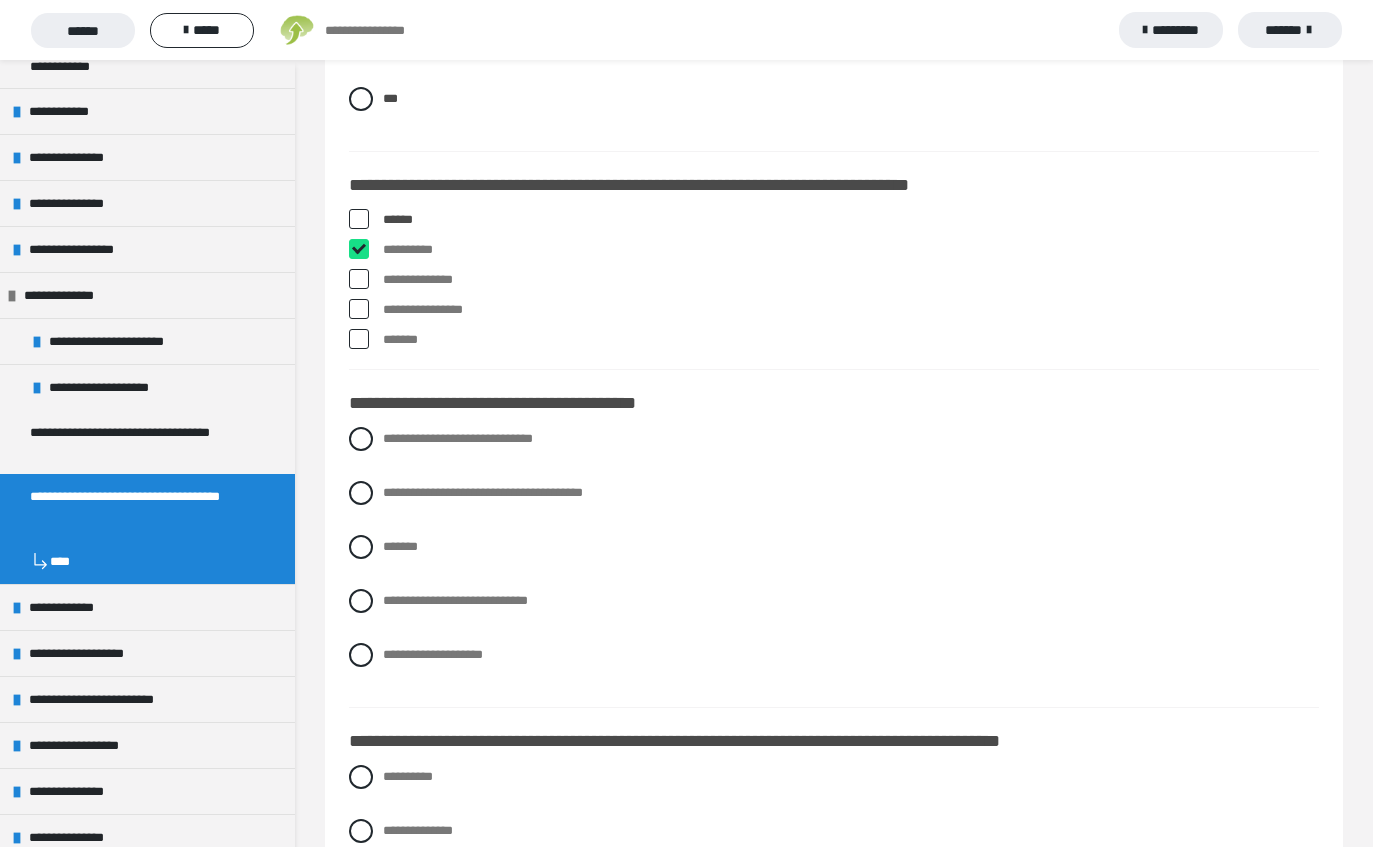 checkbox on "****" 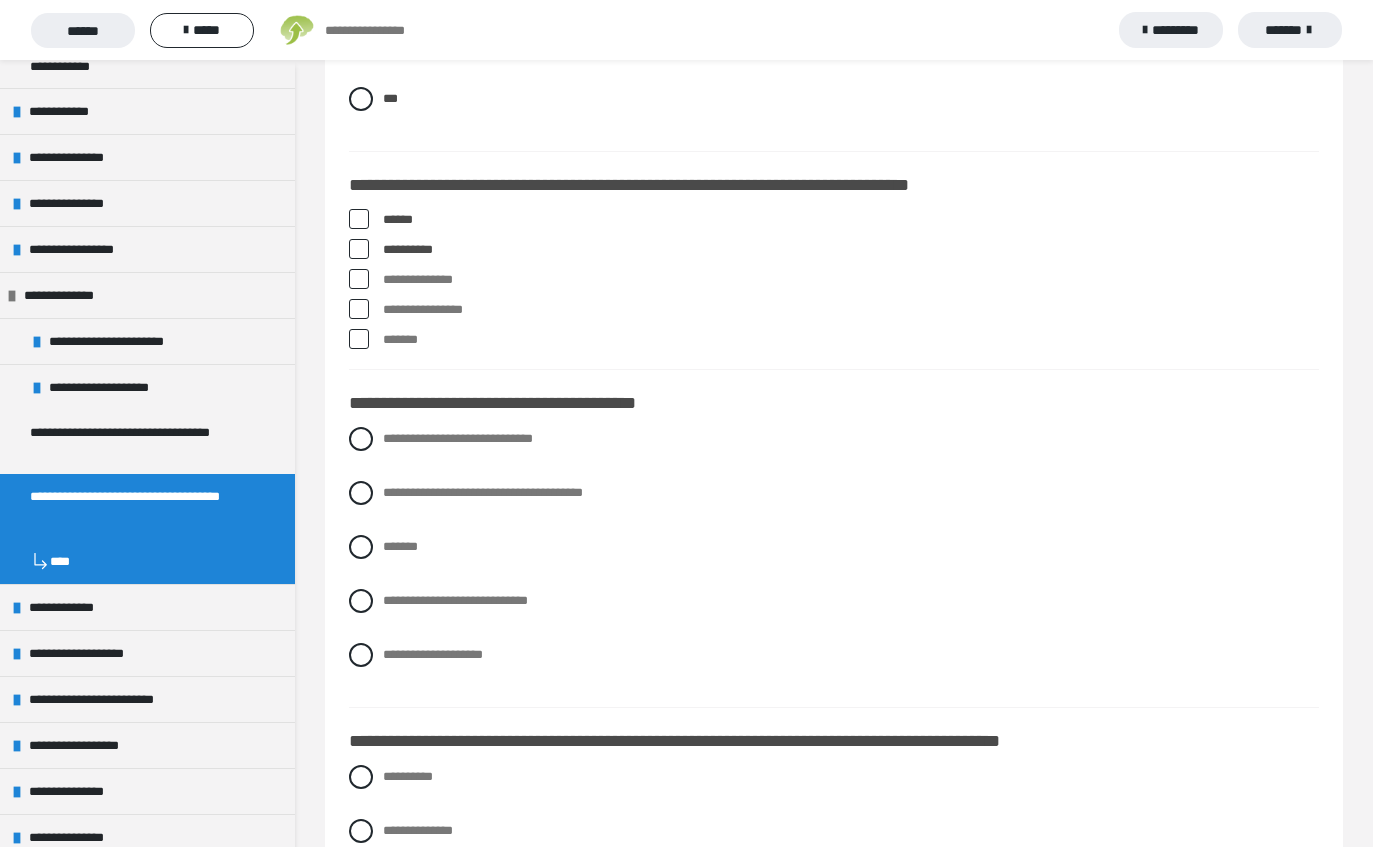 click at bounding box center [359, 309] 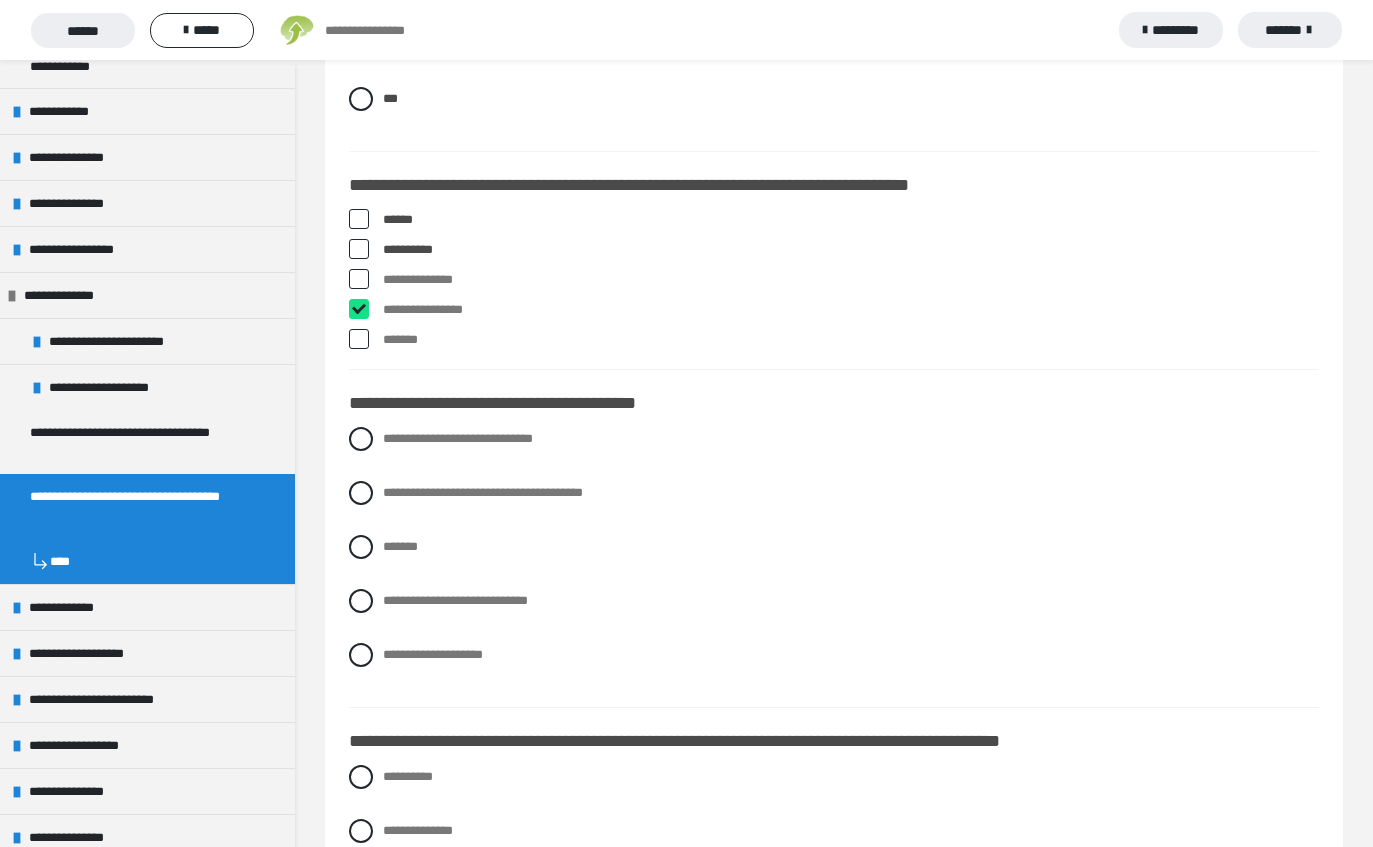 checkbox on "****" 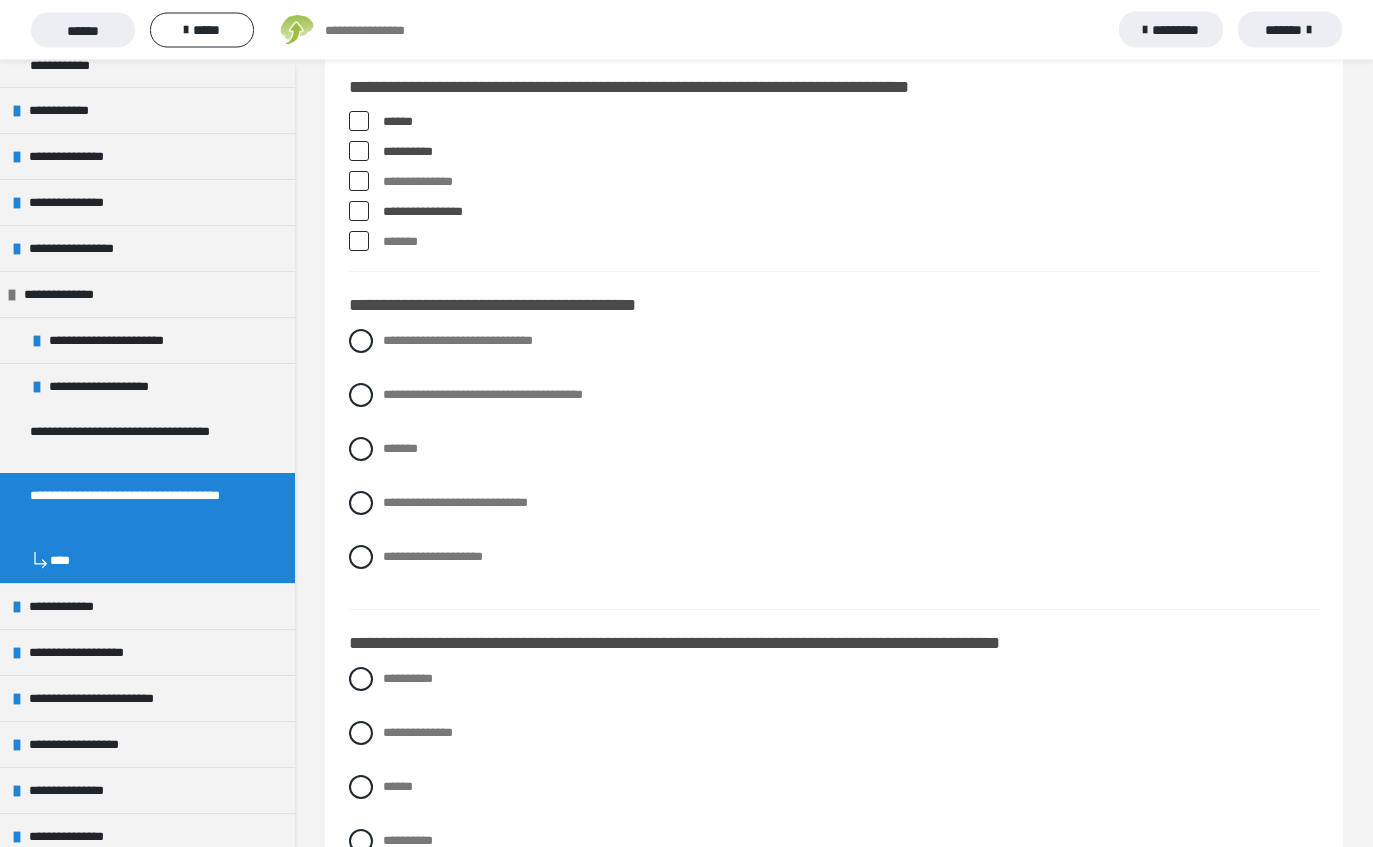 scroll, scrollTop: 3592, scrollLeft: 0, axis: vertical 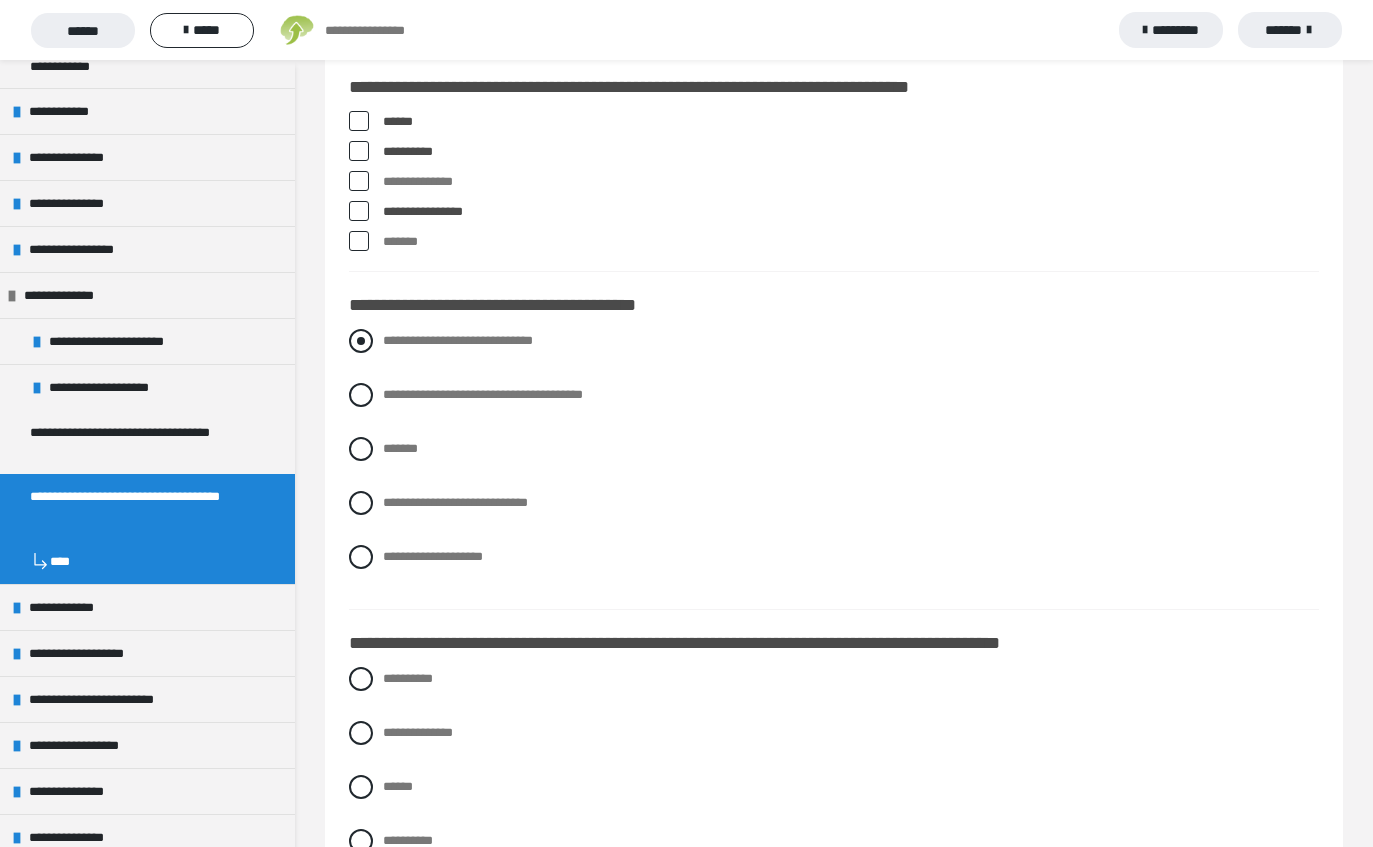 click on "**********" at bounding box center [834, 341] 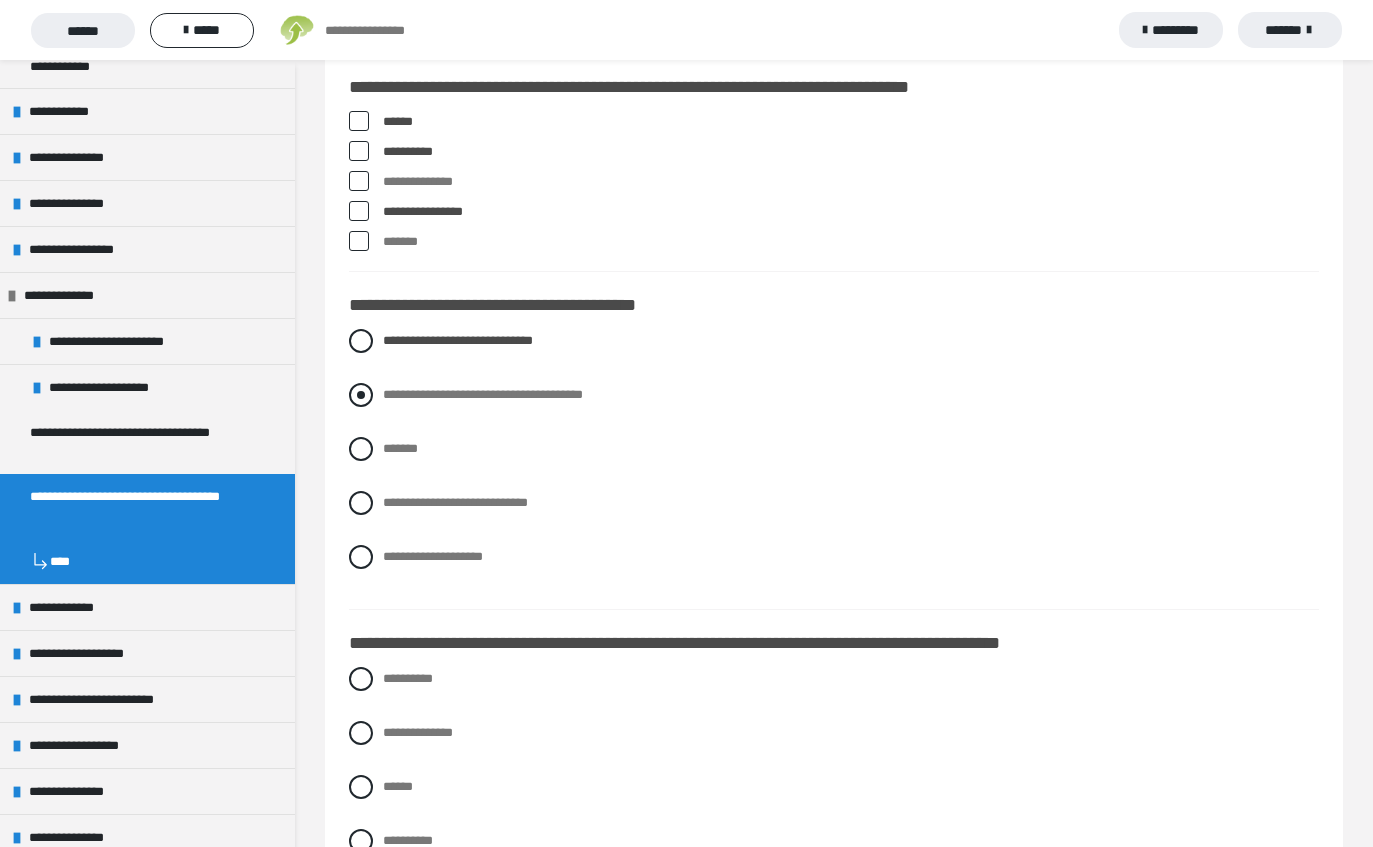 click on "**********" at bounding box center (483, 394) 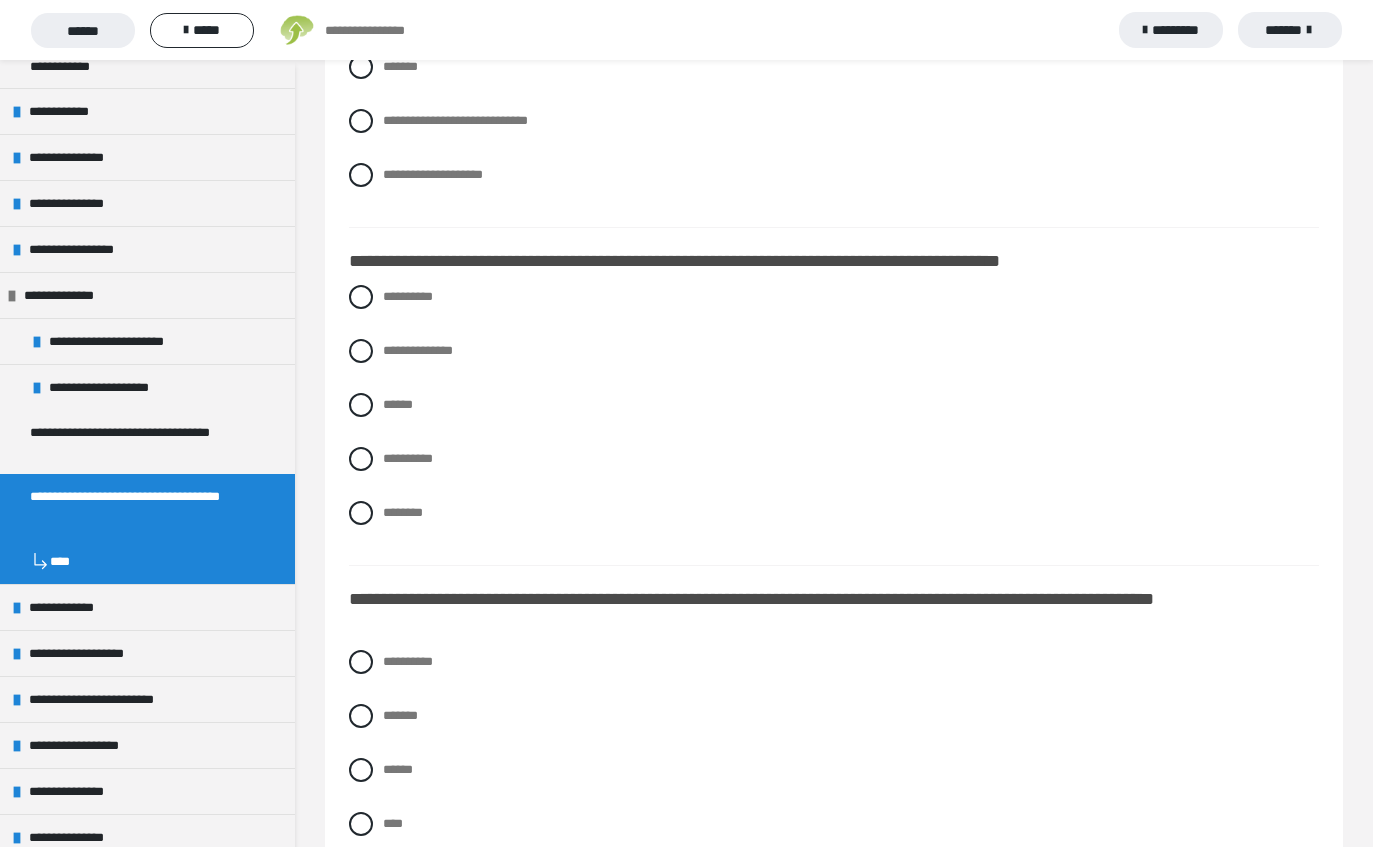 scroll, scrollTop: 3970, scrollLeft: 0, axis: vertical 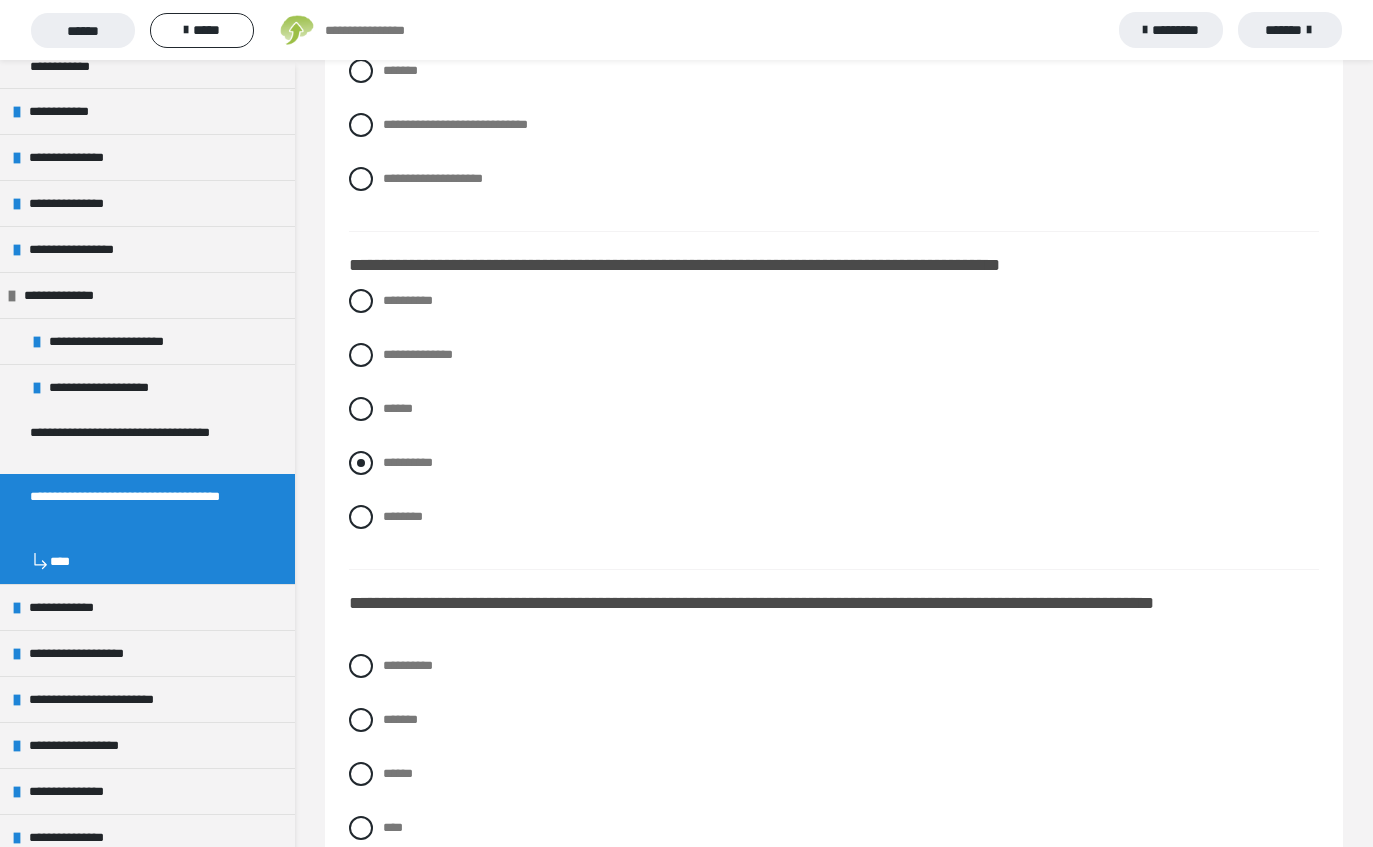 click on "**********" at bounding box center (834, 463) 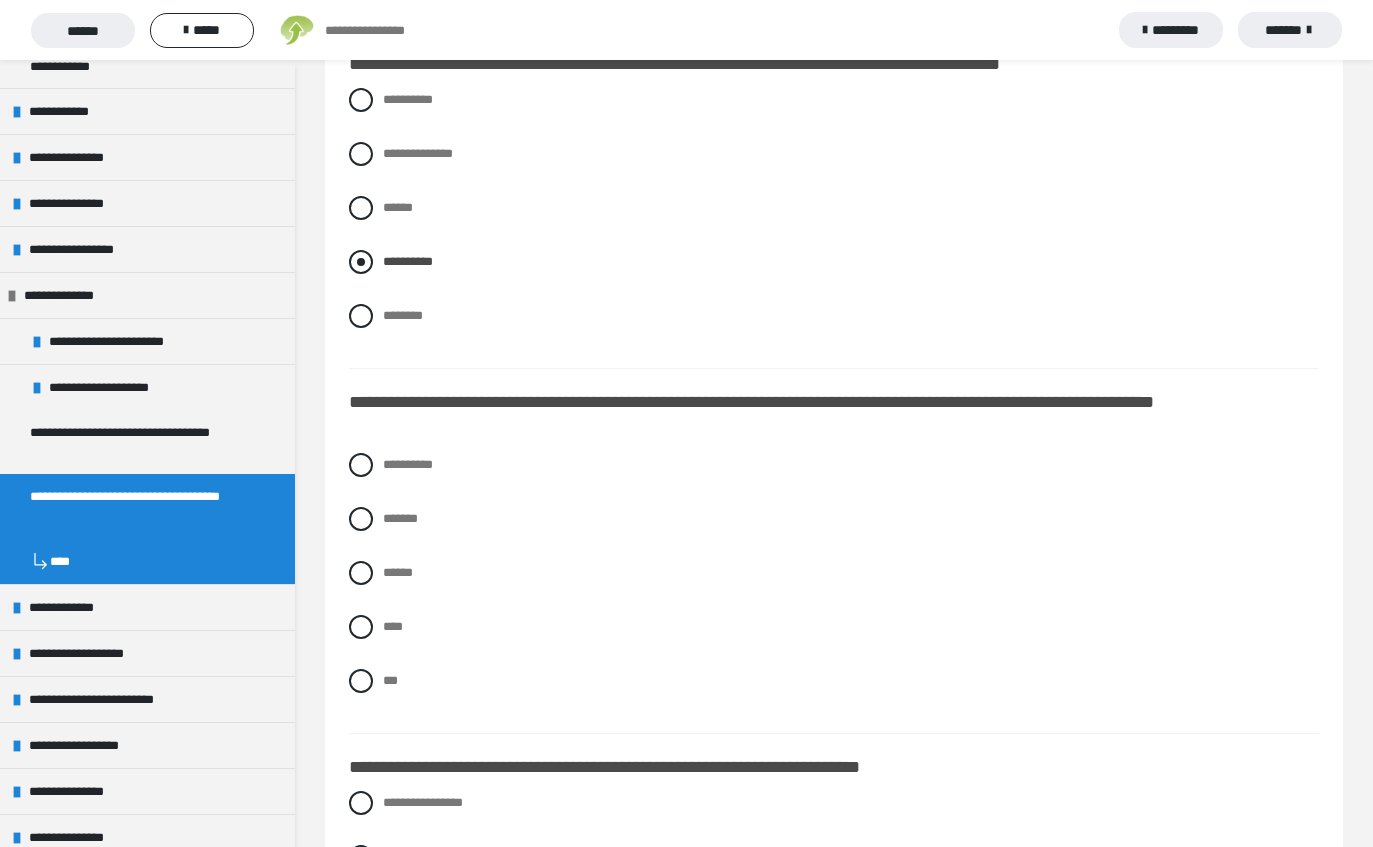 scroll, scrollTop: 4182, scrollLeft: 0, axis: vertical 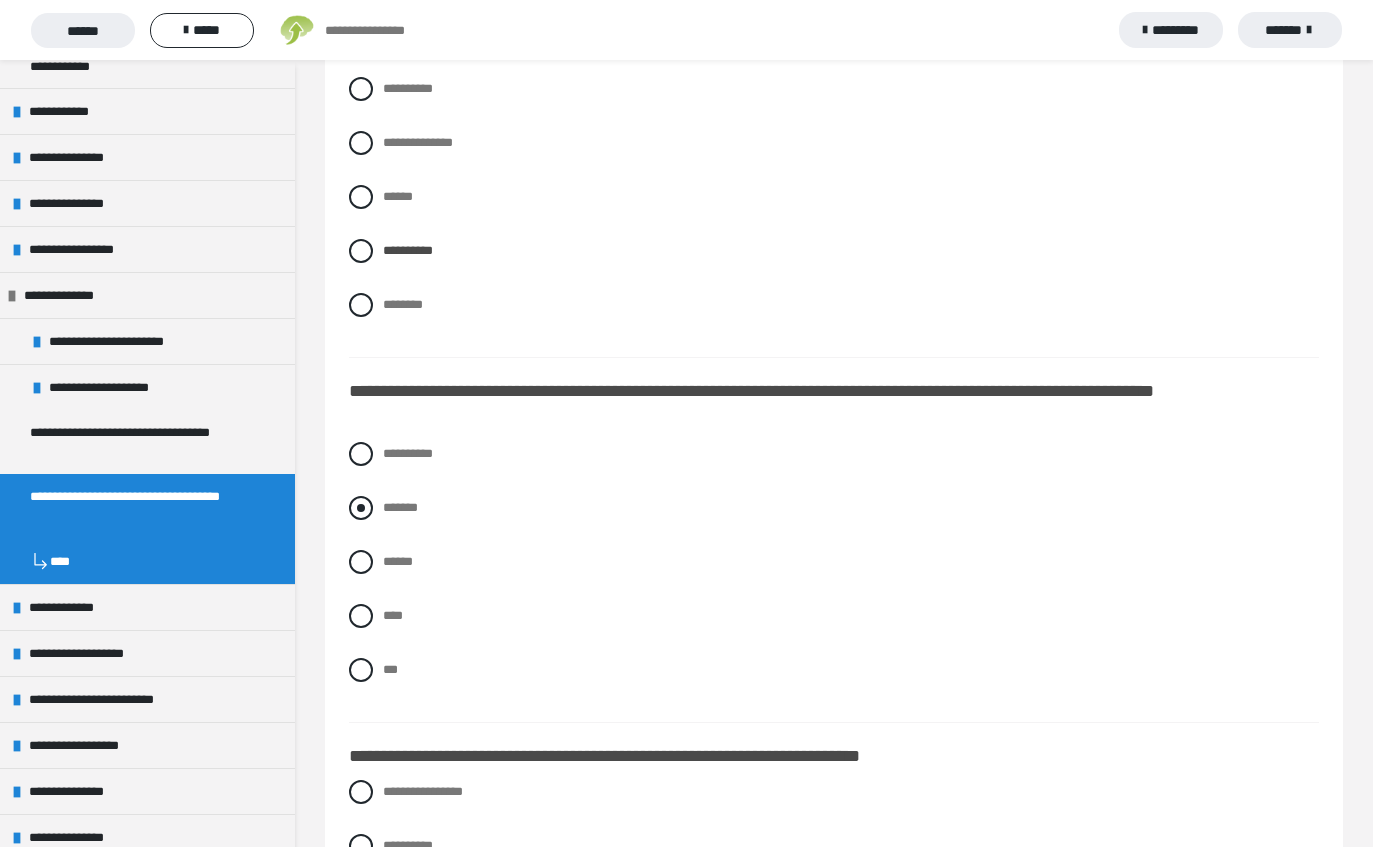 click on "*******" at bounding box center (400, 507) 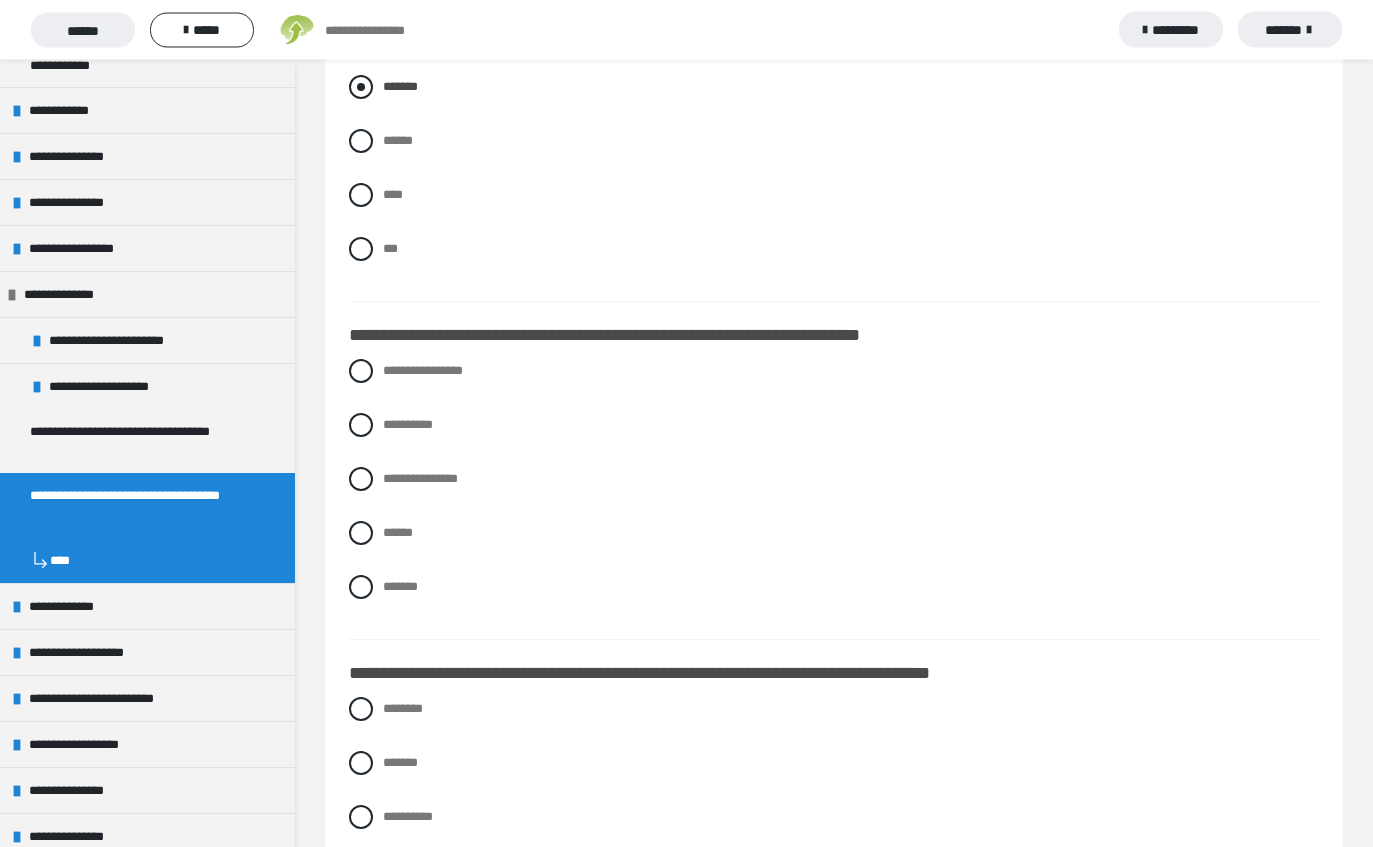 scroll, scrollTop: 4603, scrollLeft: 0, axis: vertical 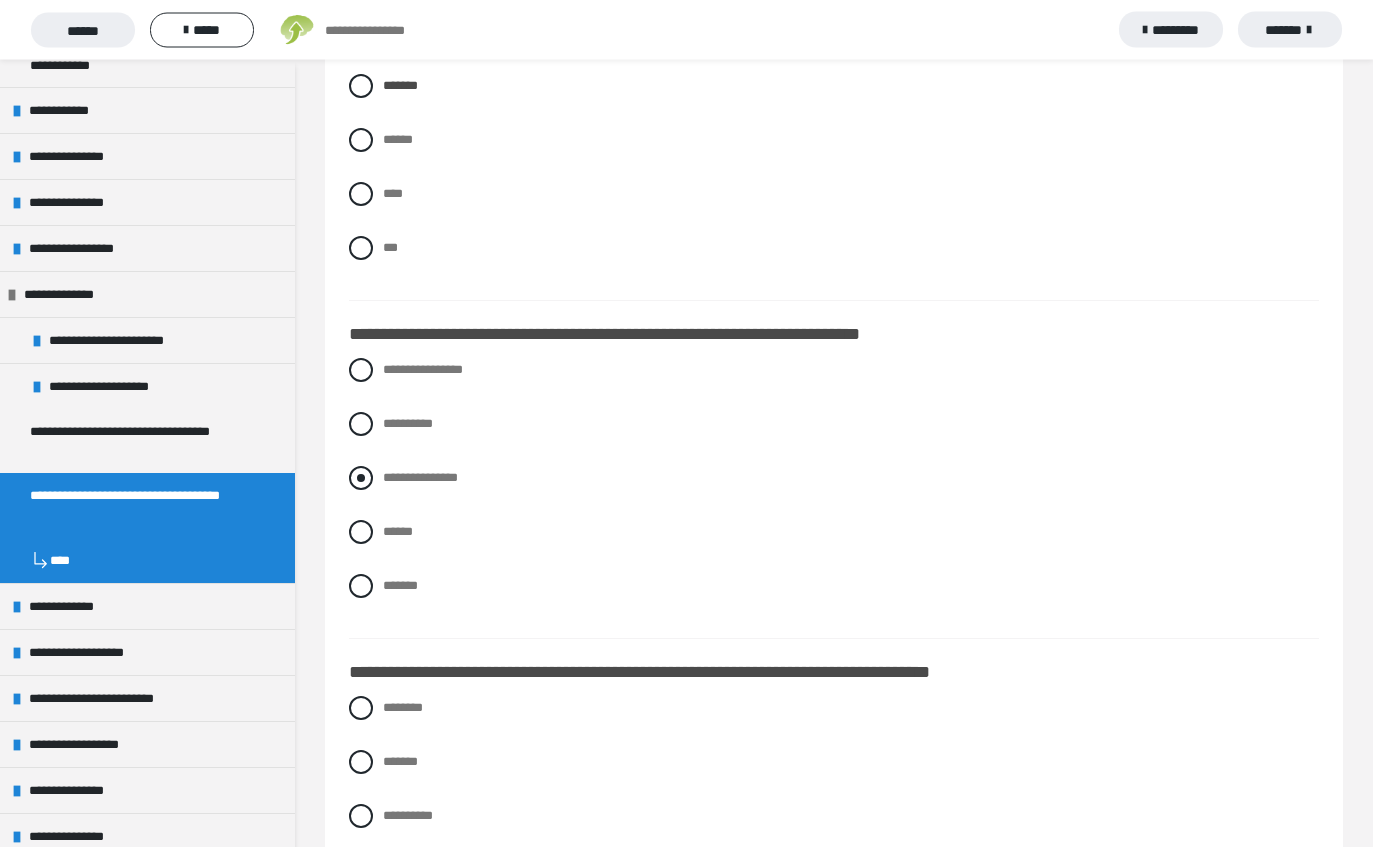 click on "**********" at bounding box center (420, 478) 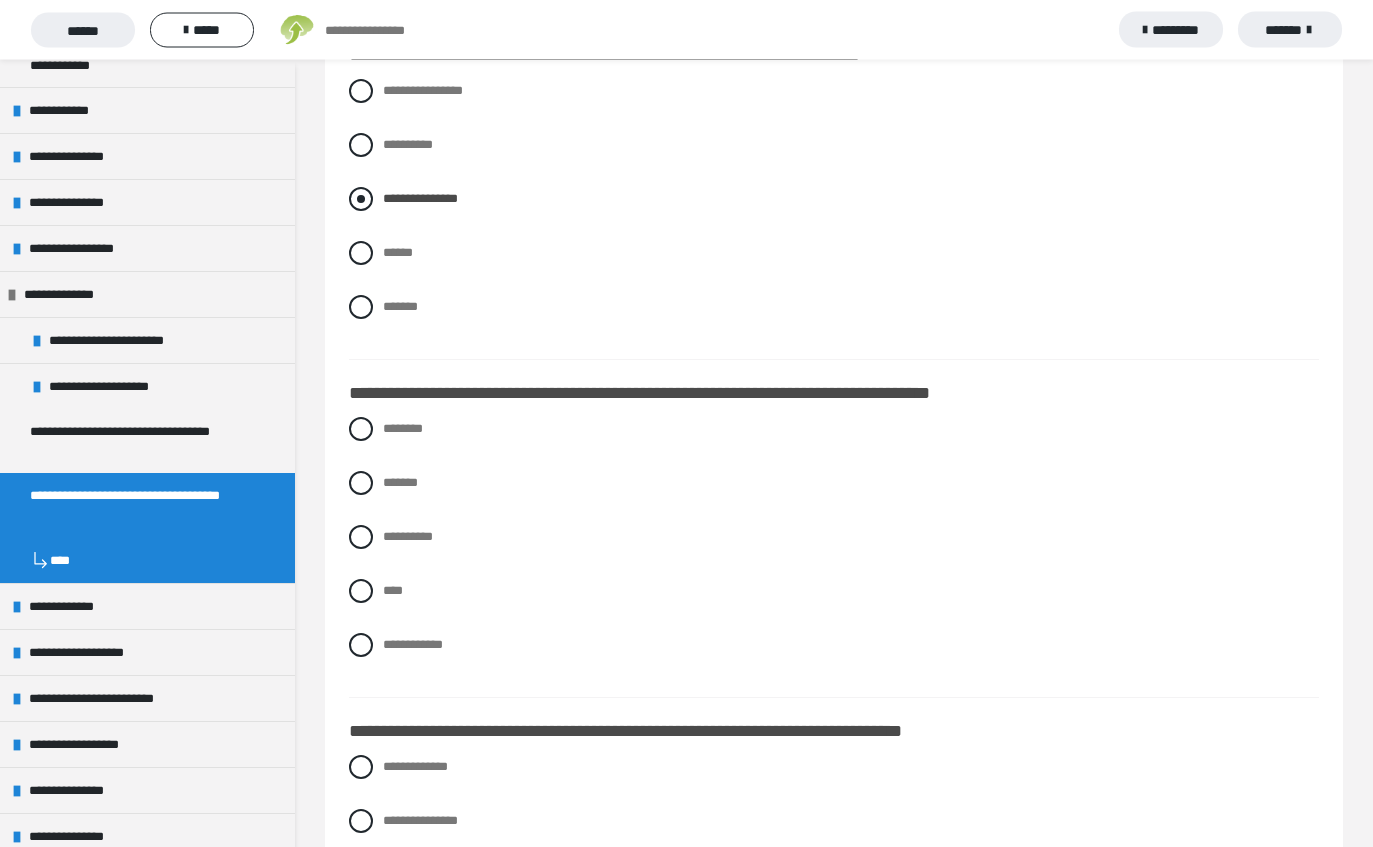 scroll, scrollTop: 4883, scrollLeft: 0, axis: vertical 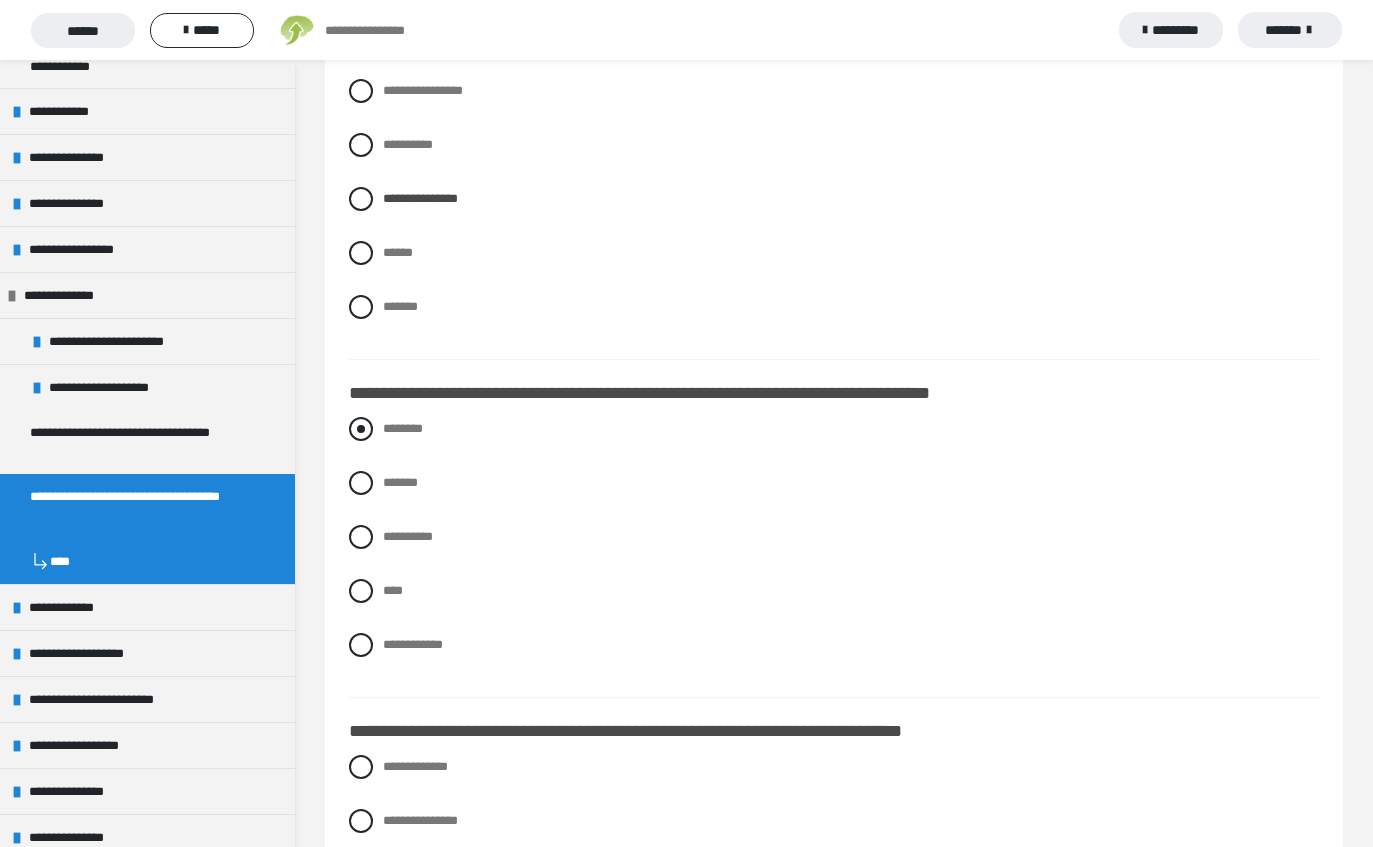 click on "********" at bounding box center [403, 428] 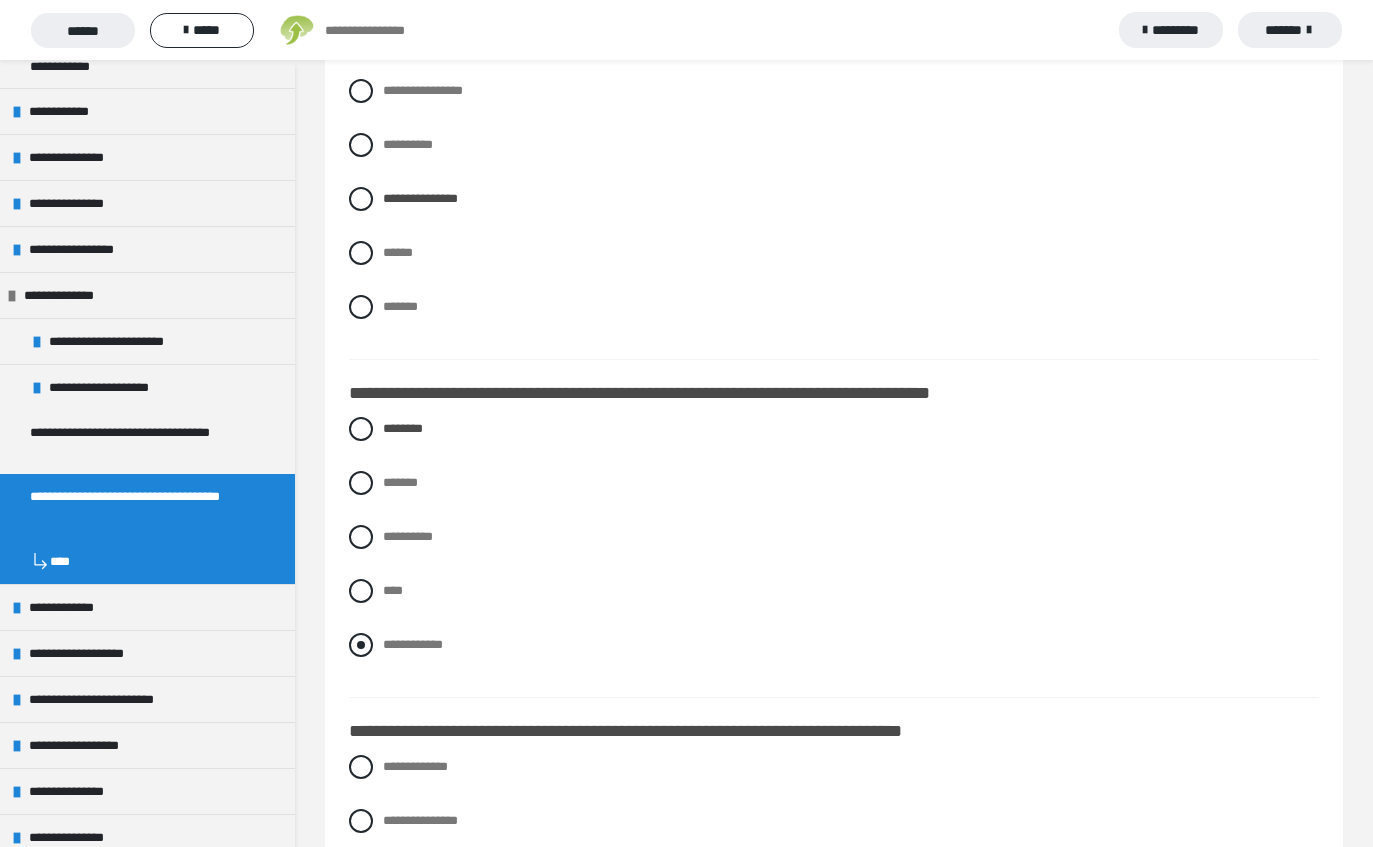 click on "**********" at bounding box center (413, 644) 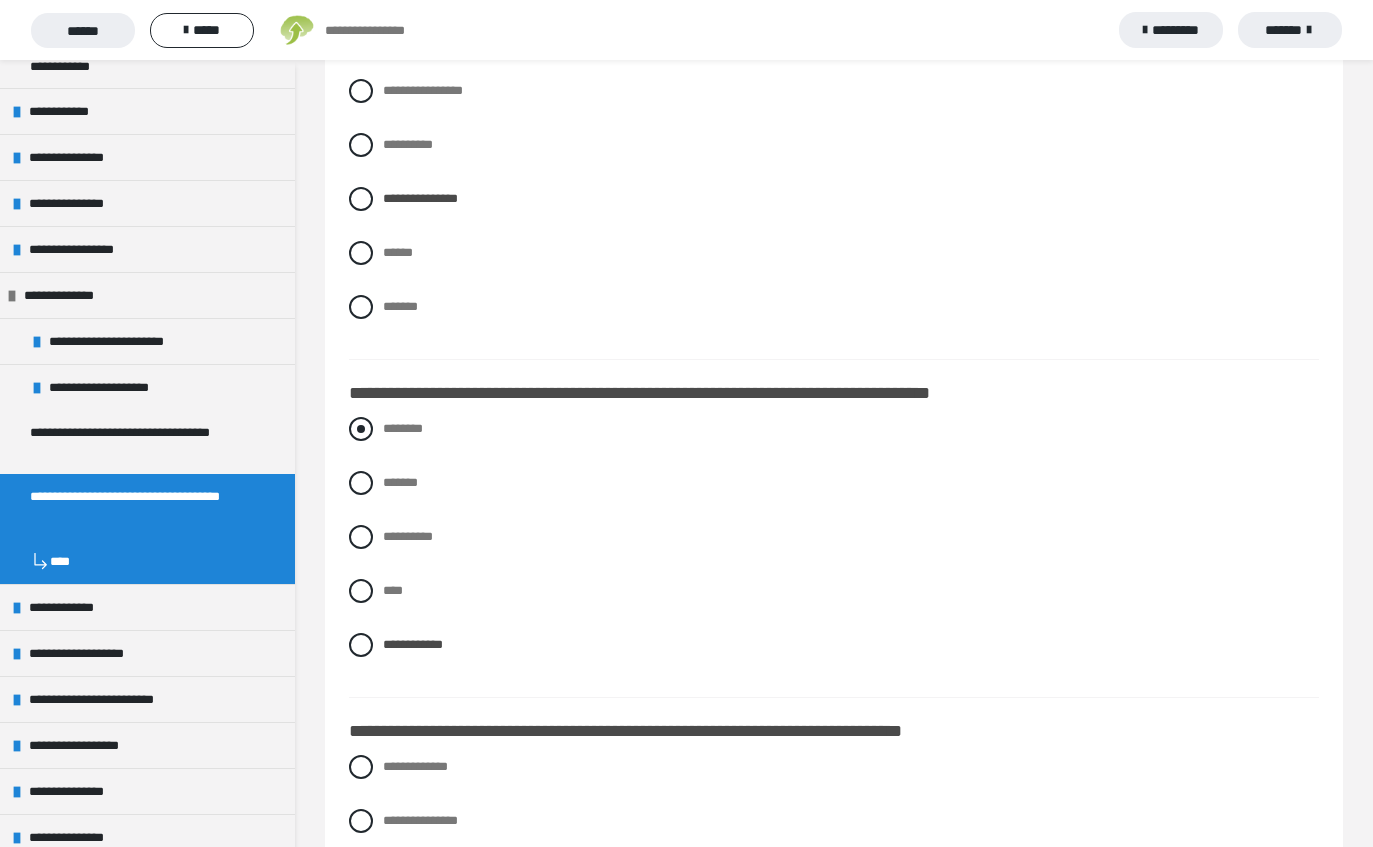 click on "********" at bounding box center [403, 428] 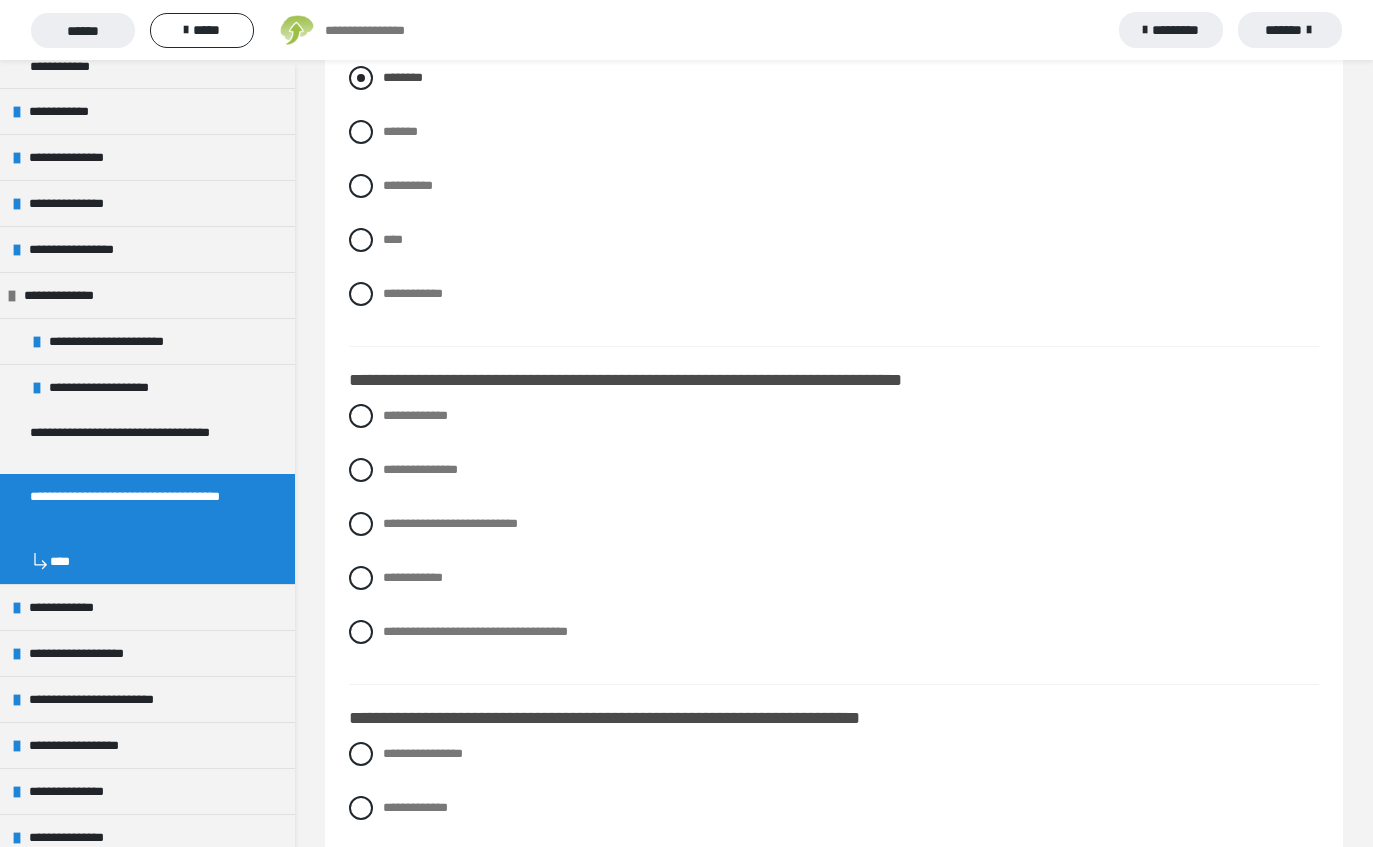 scroll, scrollTop: 5244, scrollLeft: 0, axis: vertical 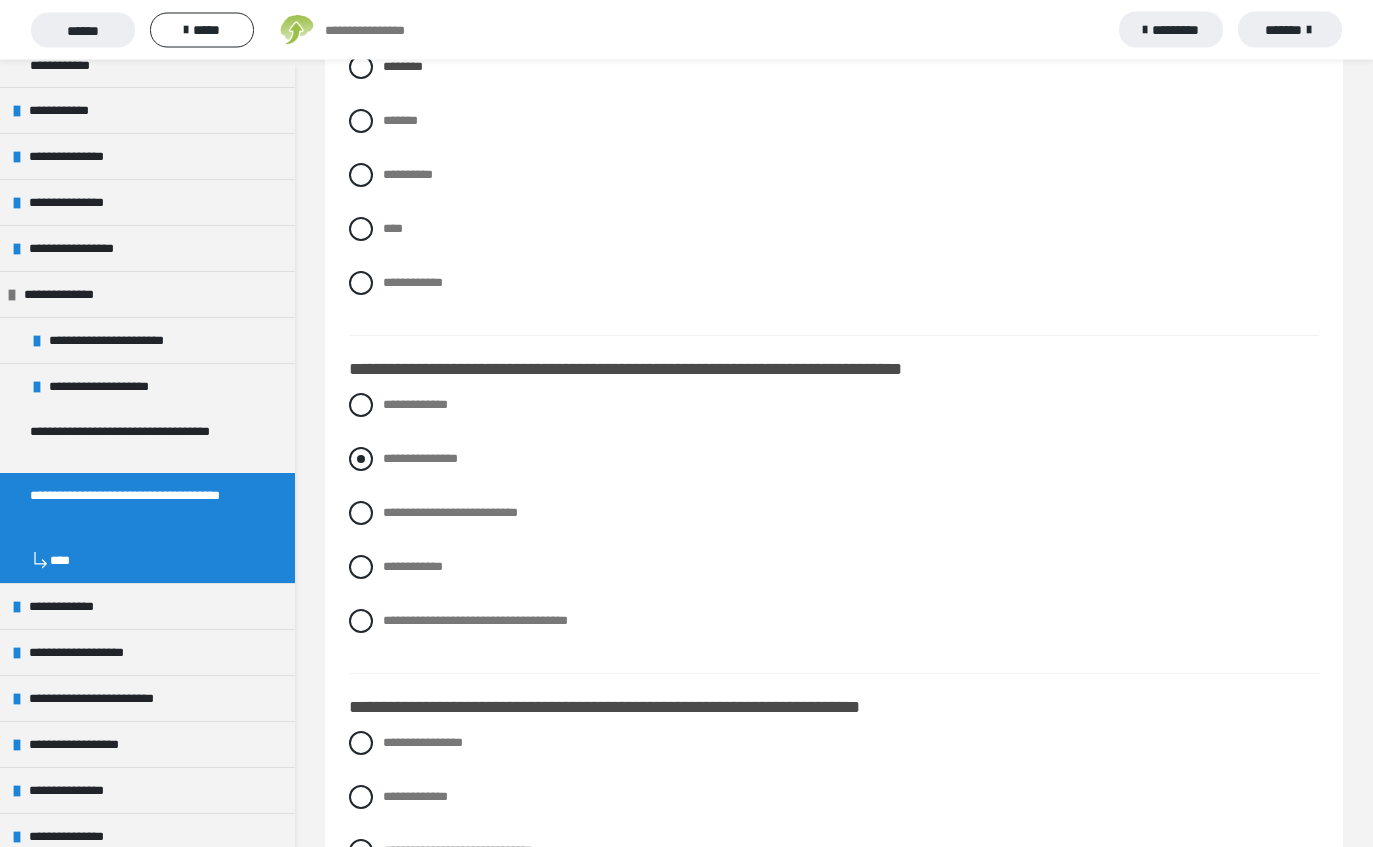 click on "**********" at bounding box center (834, 460) 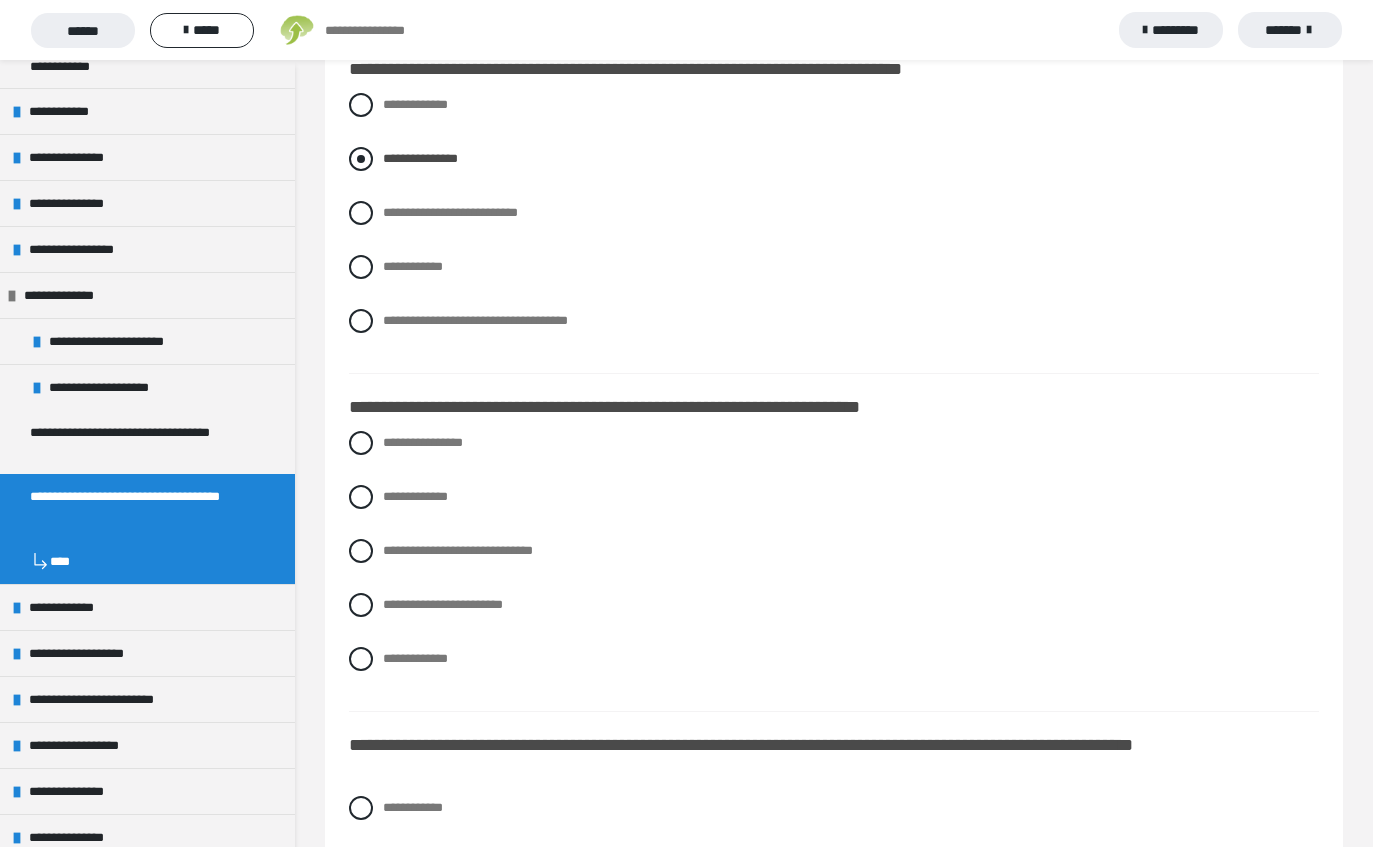scroll, scrollTop: 5555, scrollLeft: 0, axis: vertical 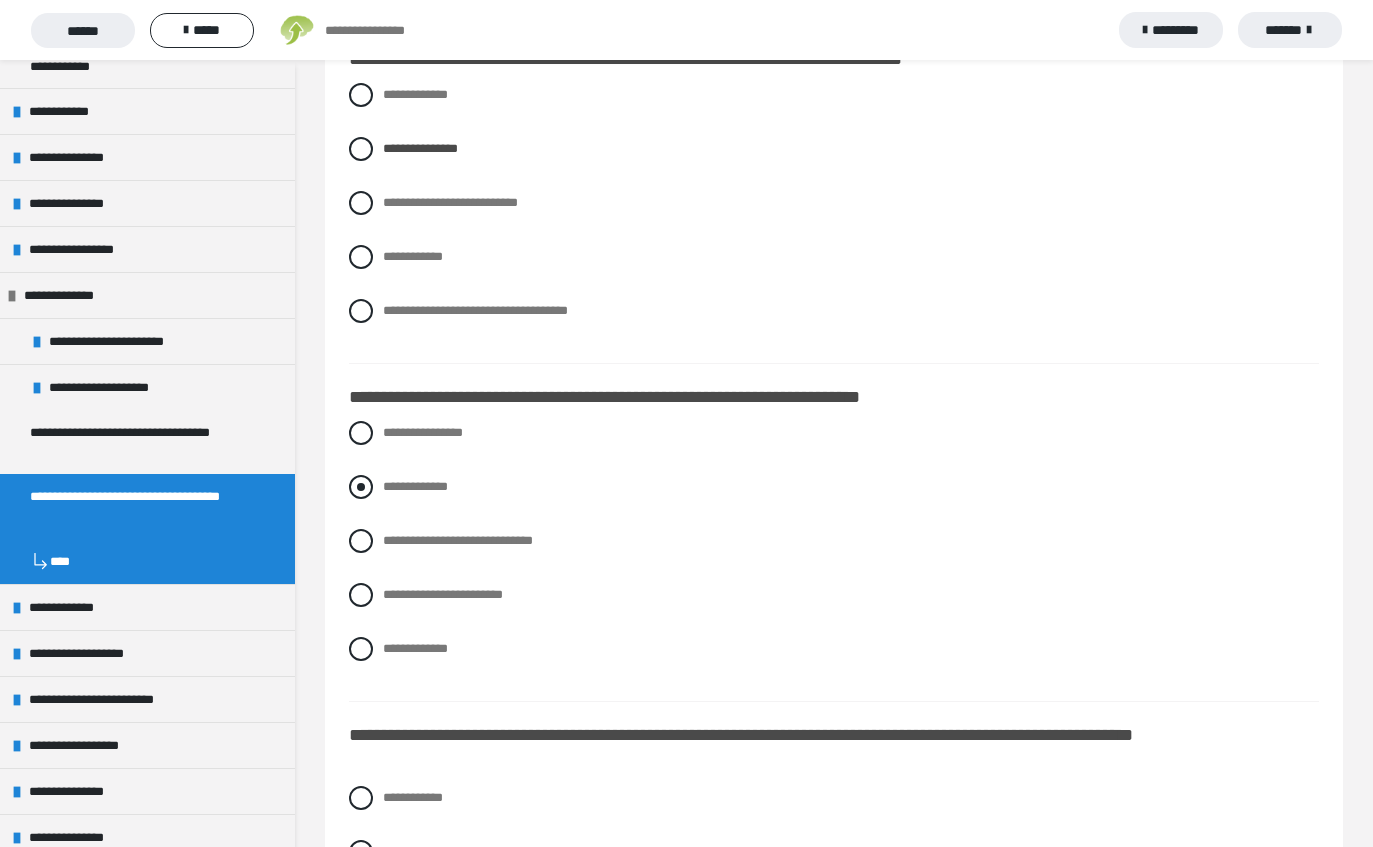 click on "**********" at bounding box center (834, 487) 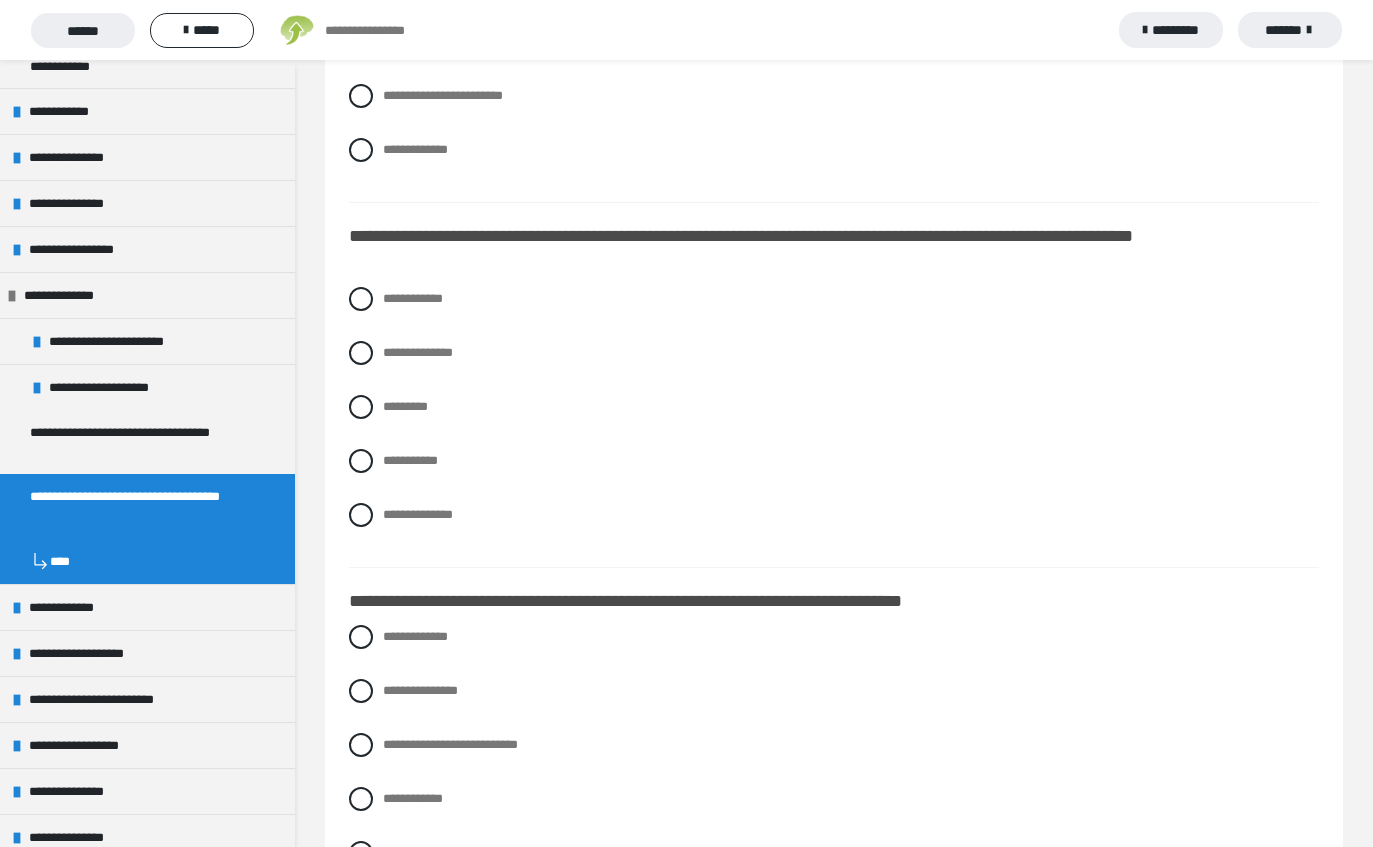 scroll, scrollTop: 6054, scrollLeft: 0, axis: vertical 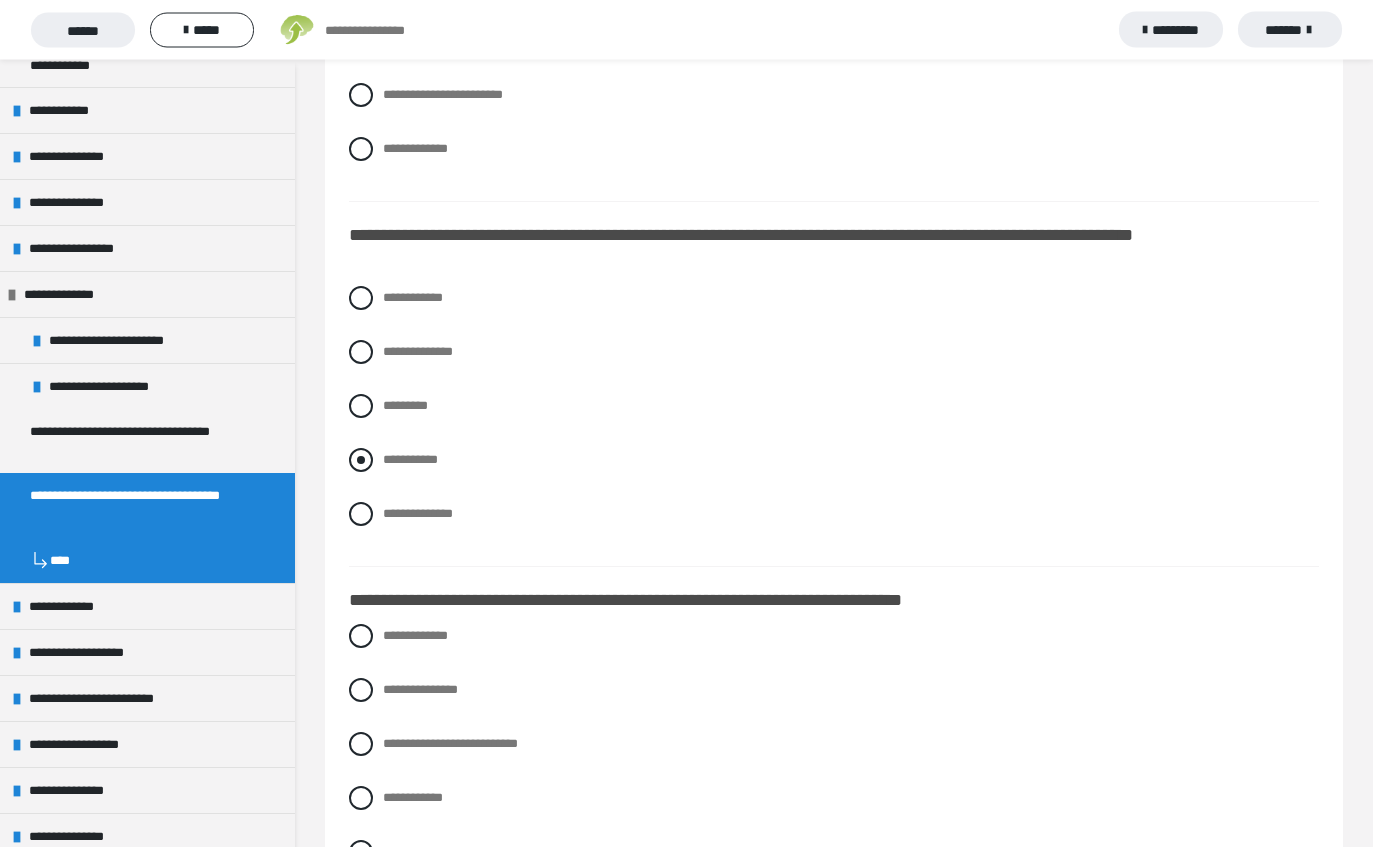 click on "**********" at bounding box center (834, 461) 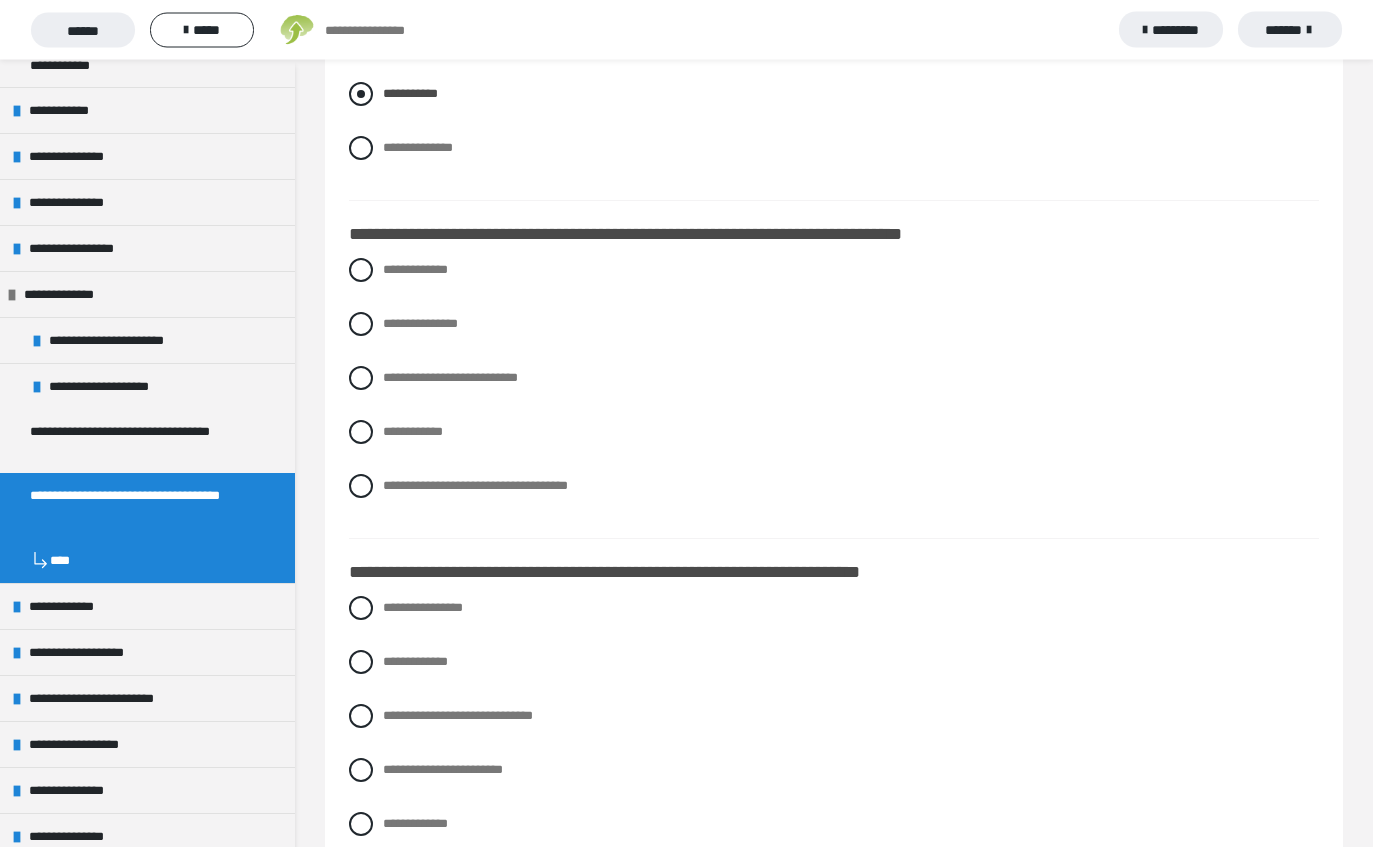 scroll, scrollTop: 6421, scrollLeft: 0, axis: vertical 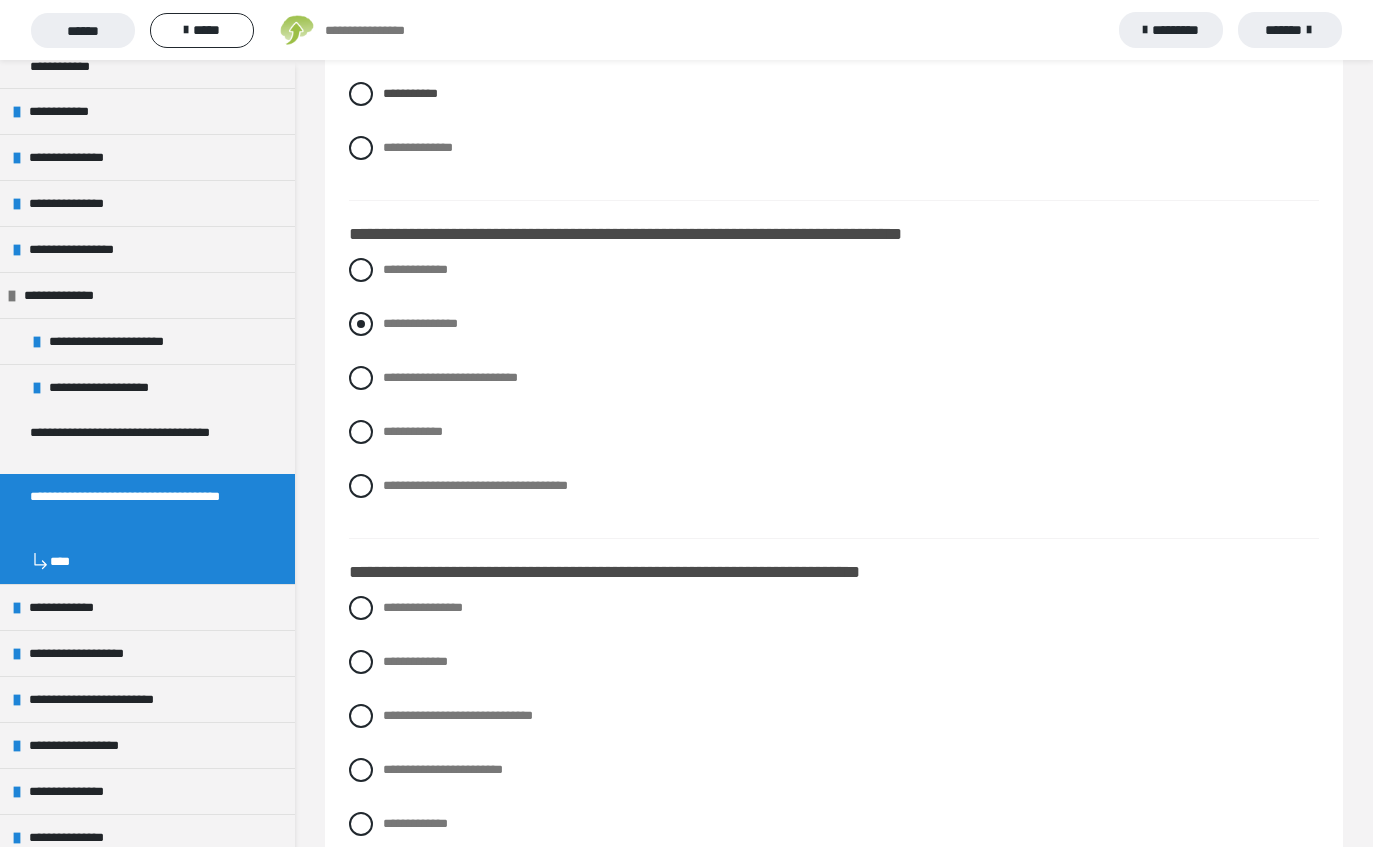 click on "**********" at bounding box center [420, 323] 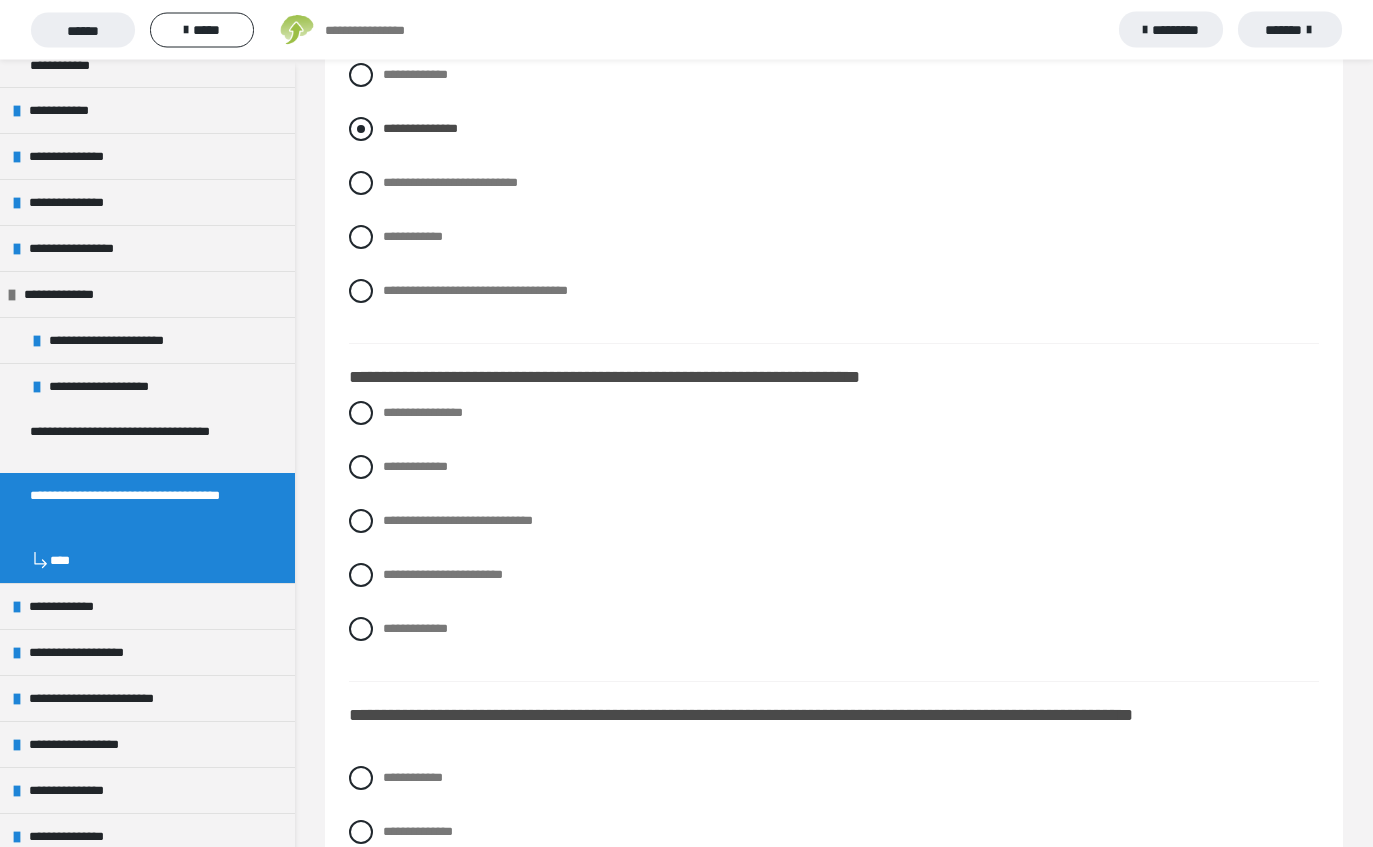 scroll, scrollTop: 6616, scrollLeft: 0, axis: vertical 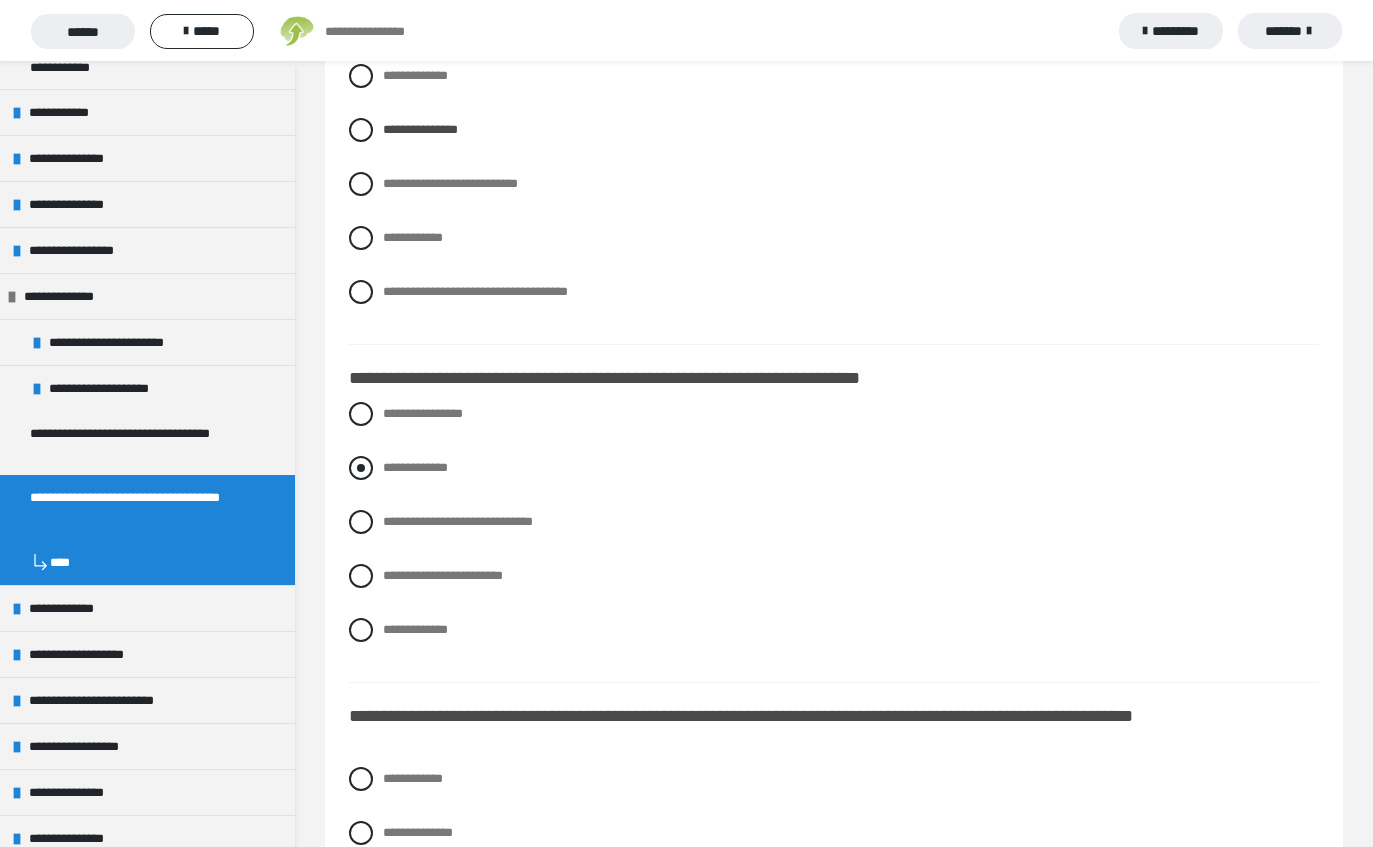 click on "**********" at bounding box center (834, 467) 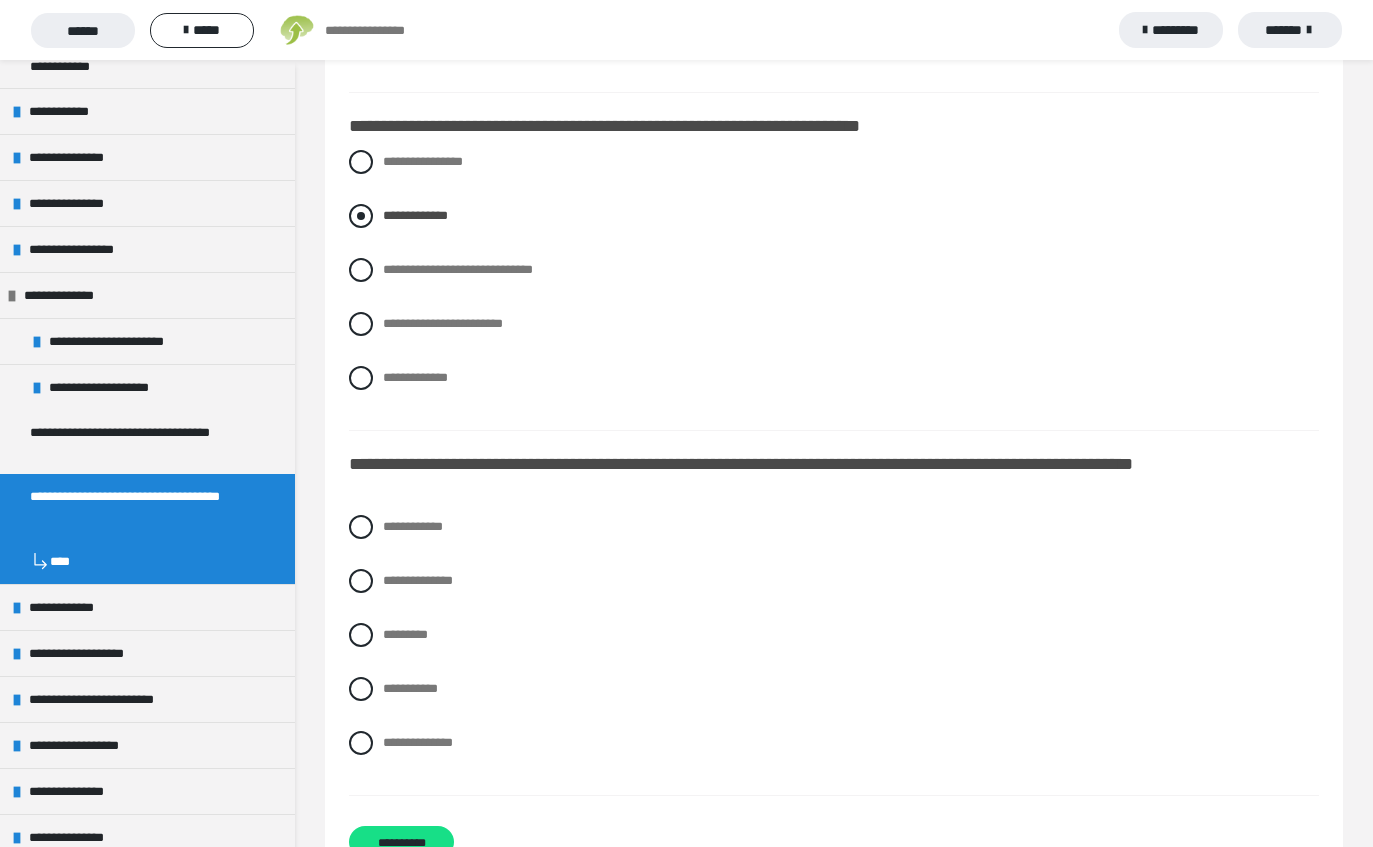 scroll, scrollTop: 6893, scrollLeft: 0, axis: vertical 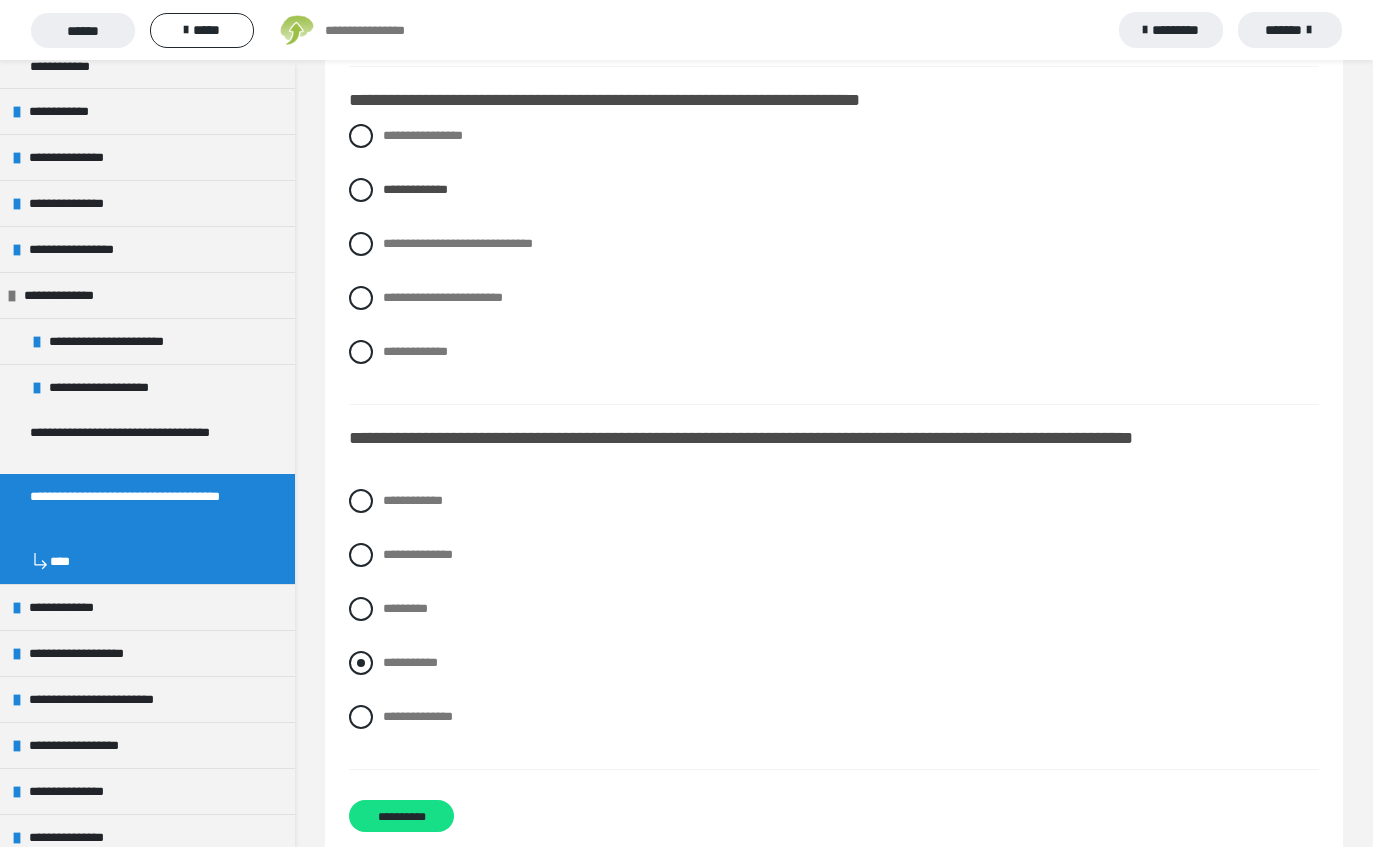 click on "**********" at bounding box center (410, 662) 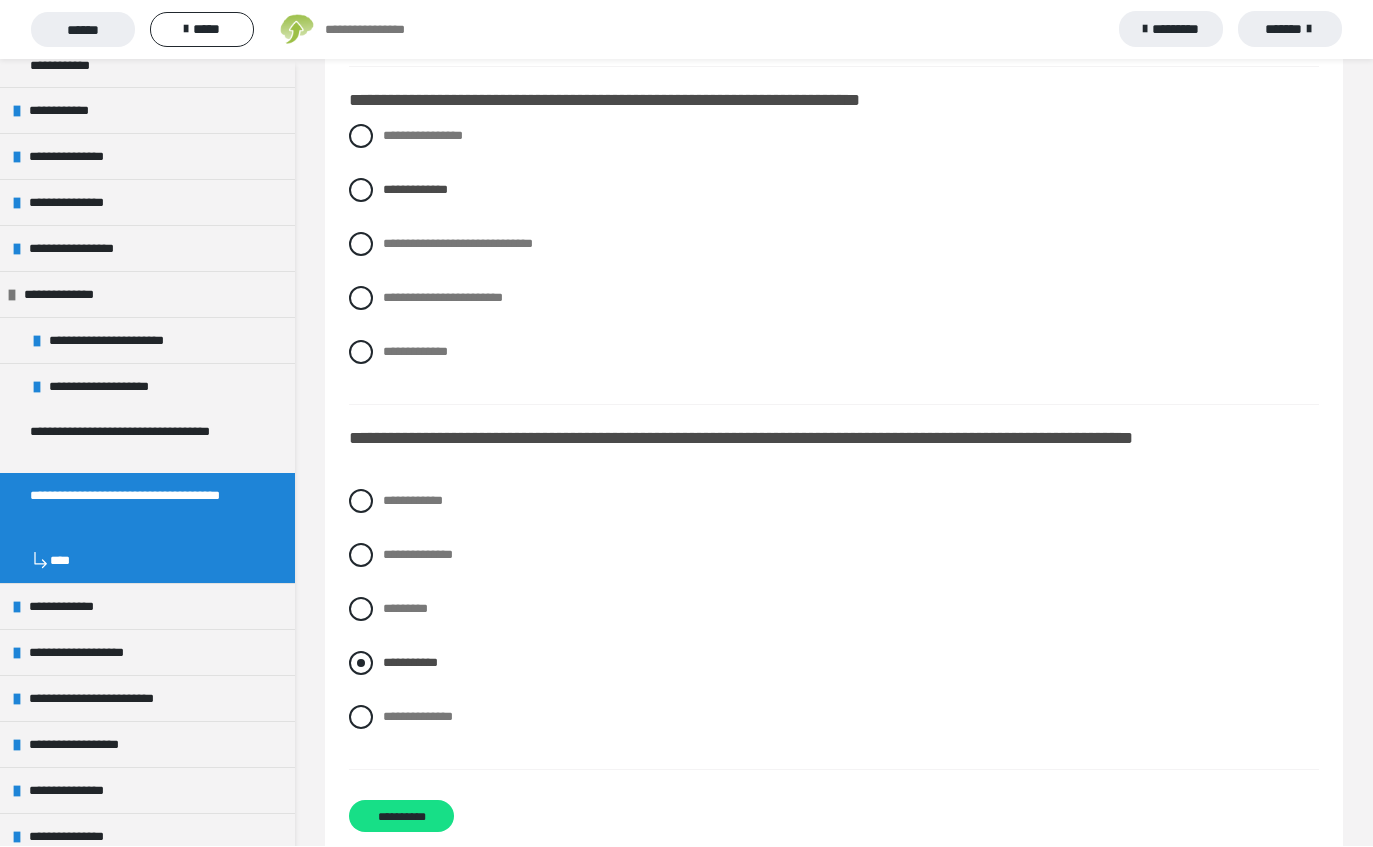scroll, scrollTop: 6893, scrollLeft: 0, axis: vertical 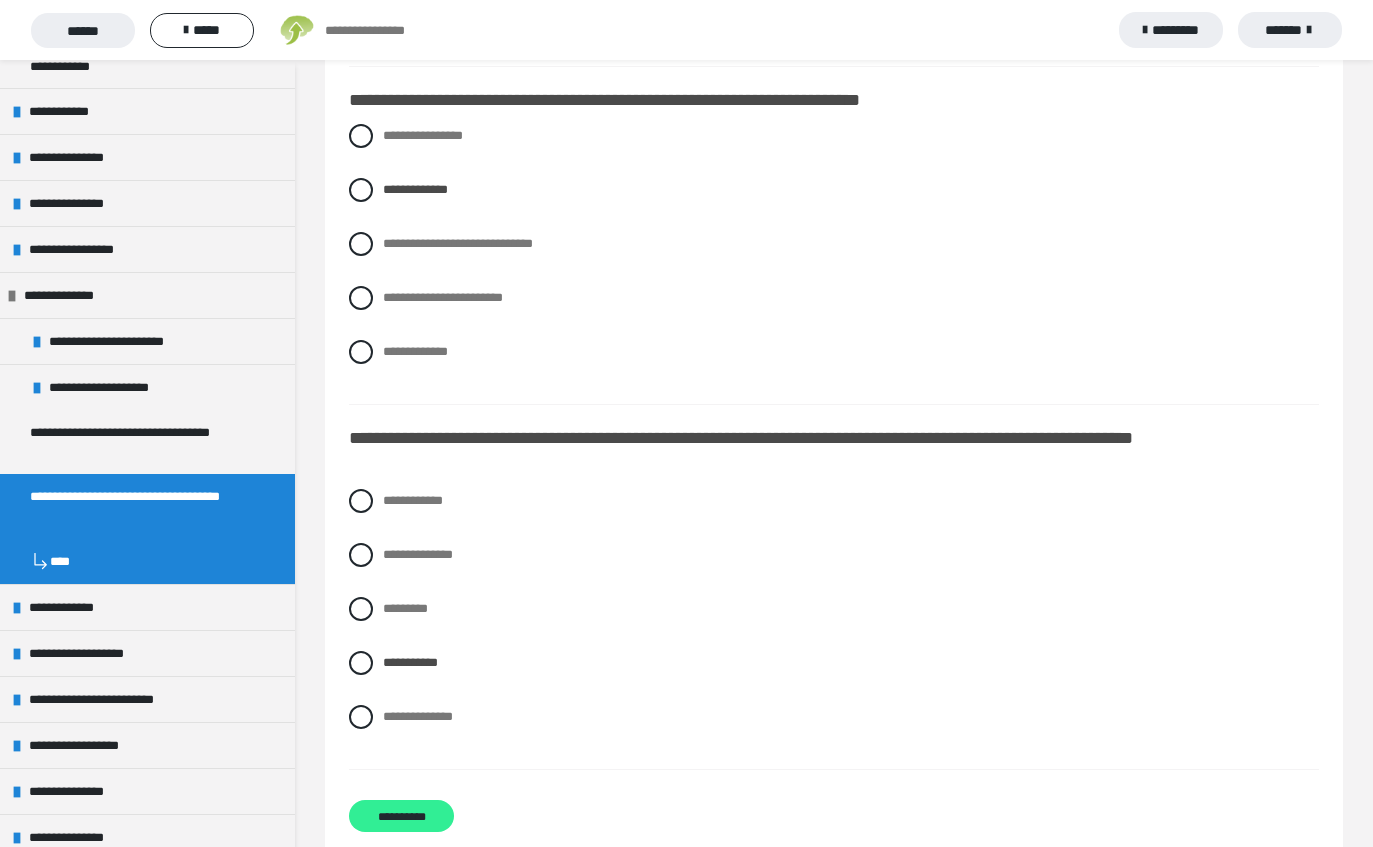 click on "**********" at bounding box center [401, 816] 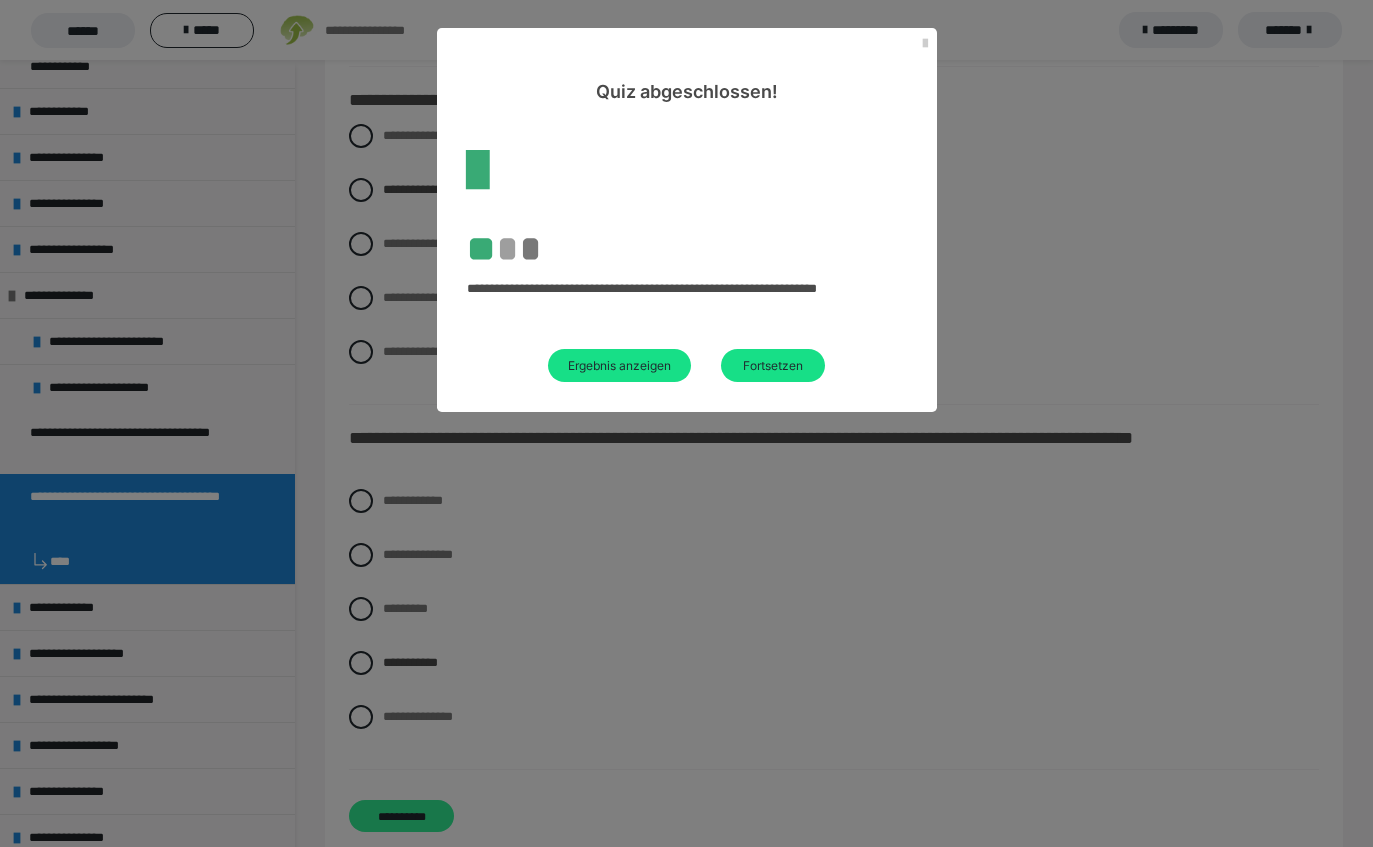 scroll, scrollTop: 85, scrollLeft: 0, axis: vertical 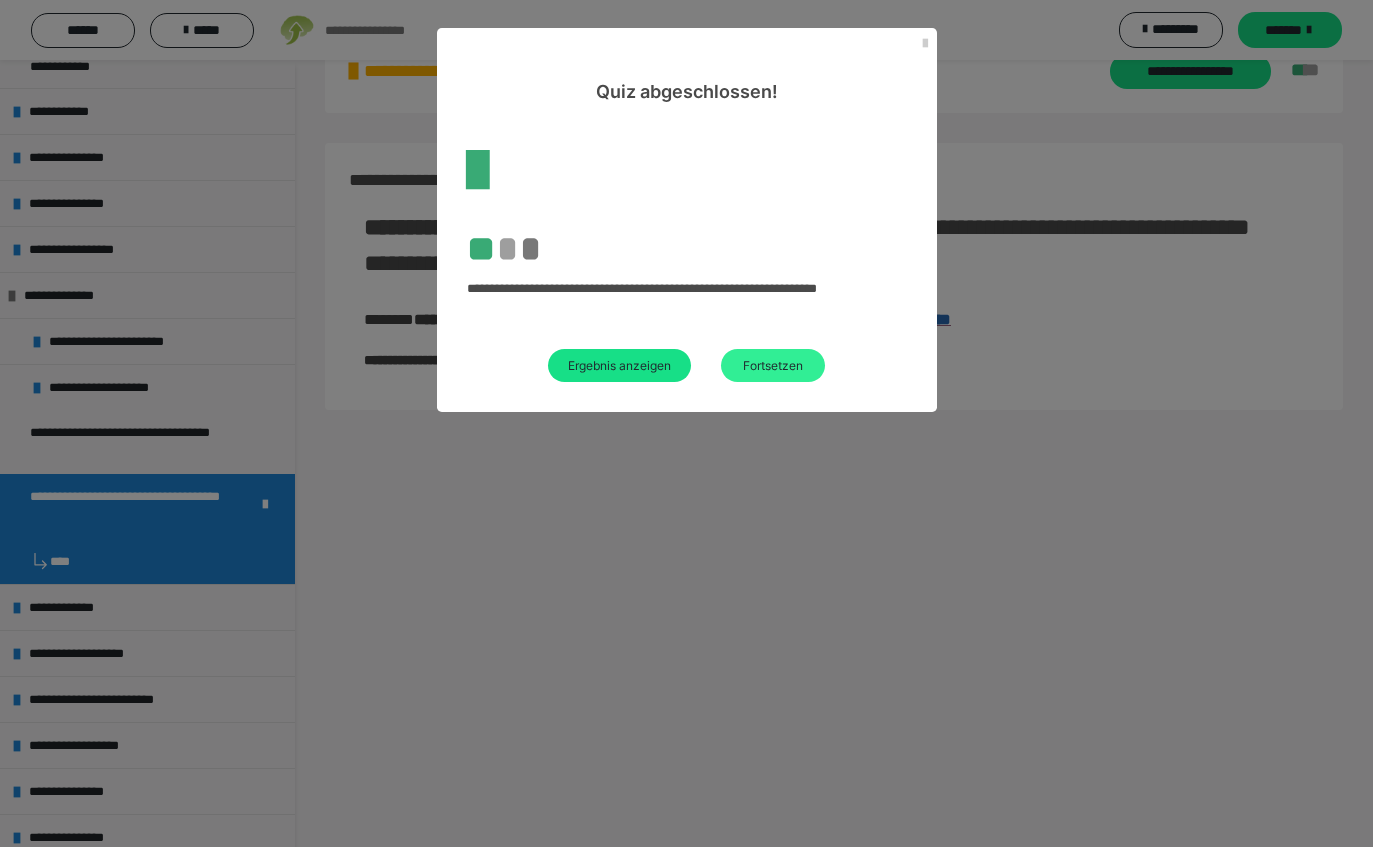 click on "Fortsetzen" at bounding box center [773, 365] 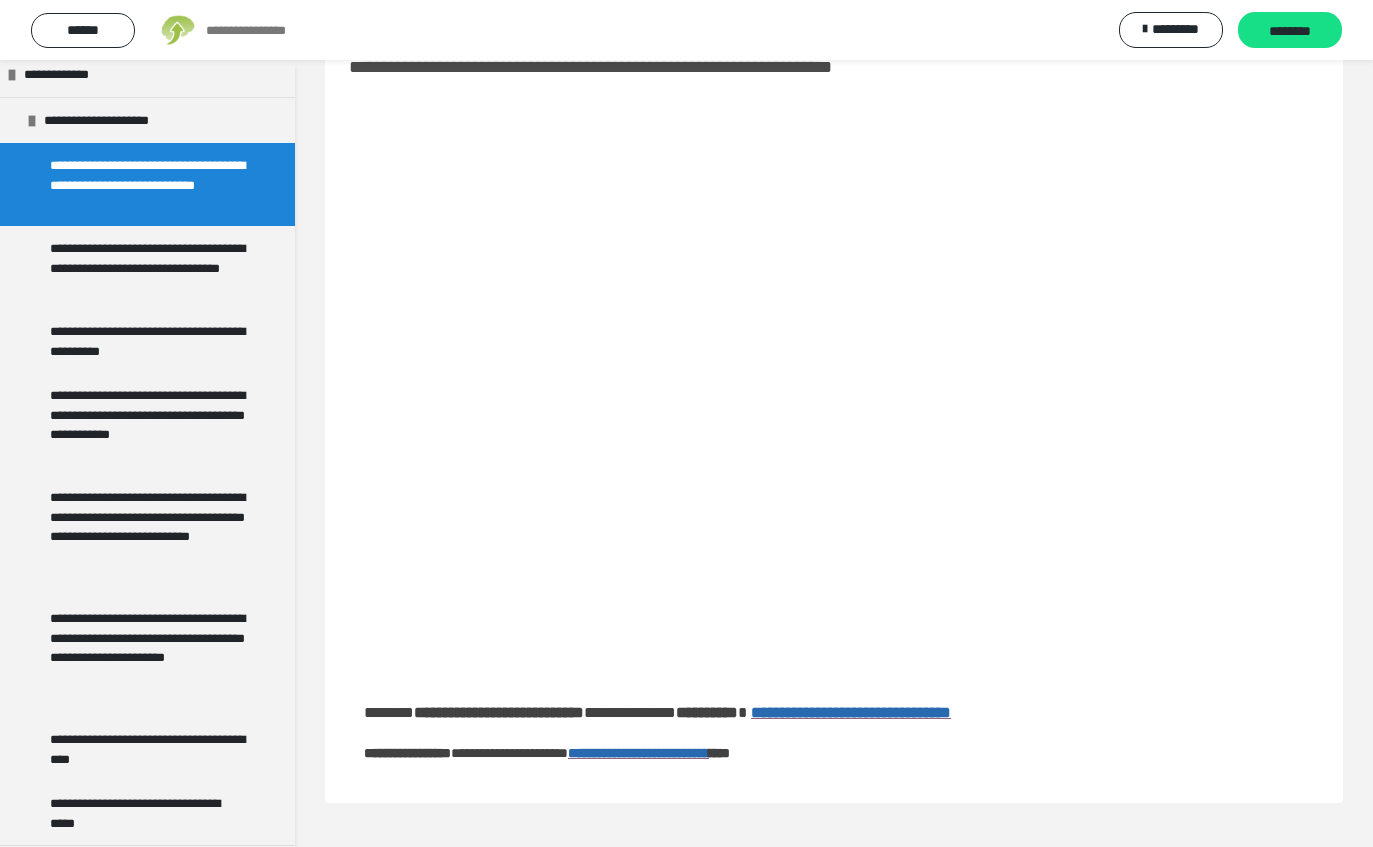 scroll, scrollTop: 921, scrollLeft: 0, axis: vertical 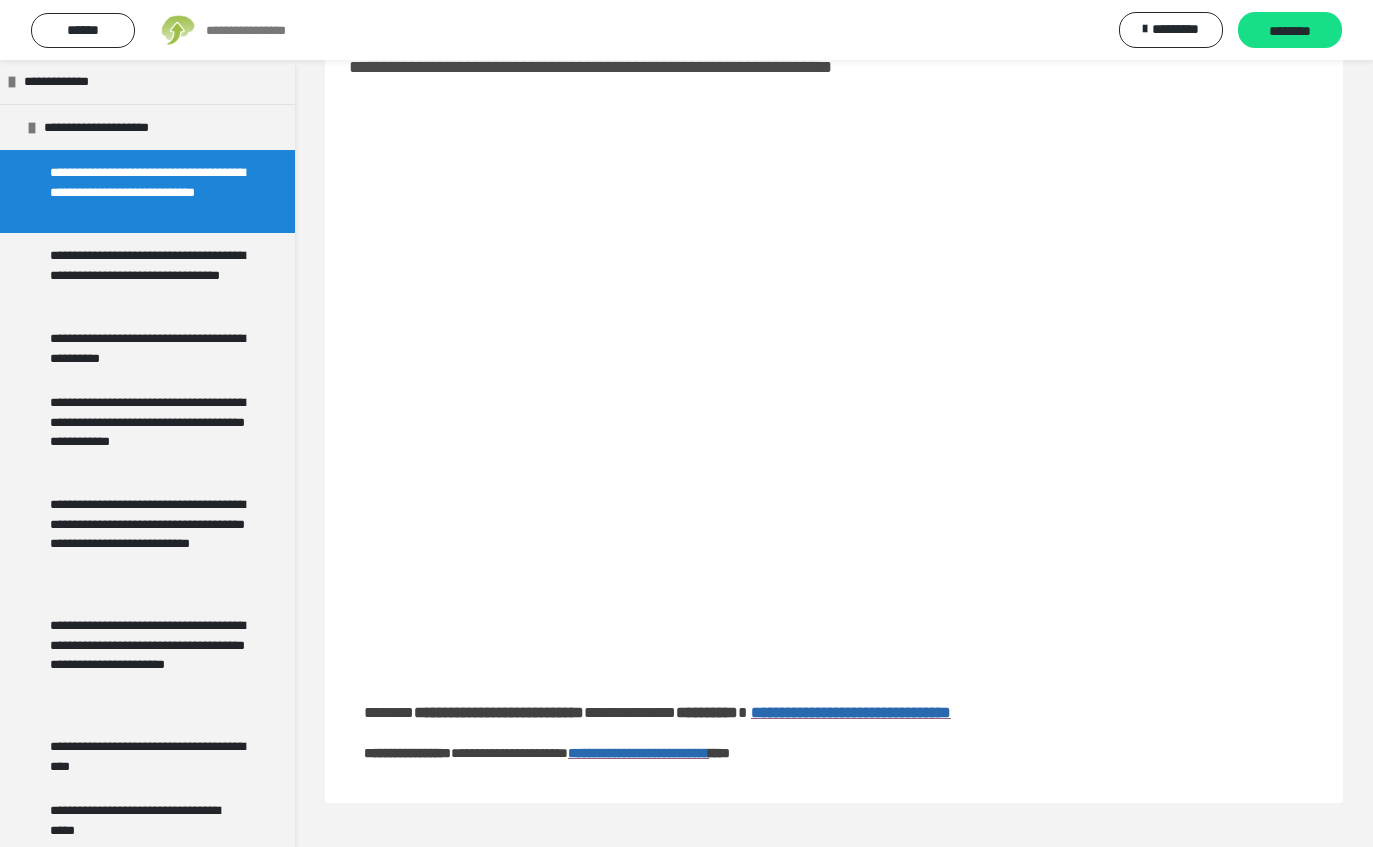 click on "**********" at bounding box center [149, 191] 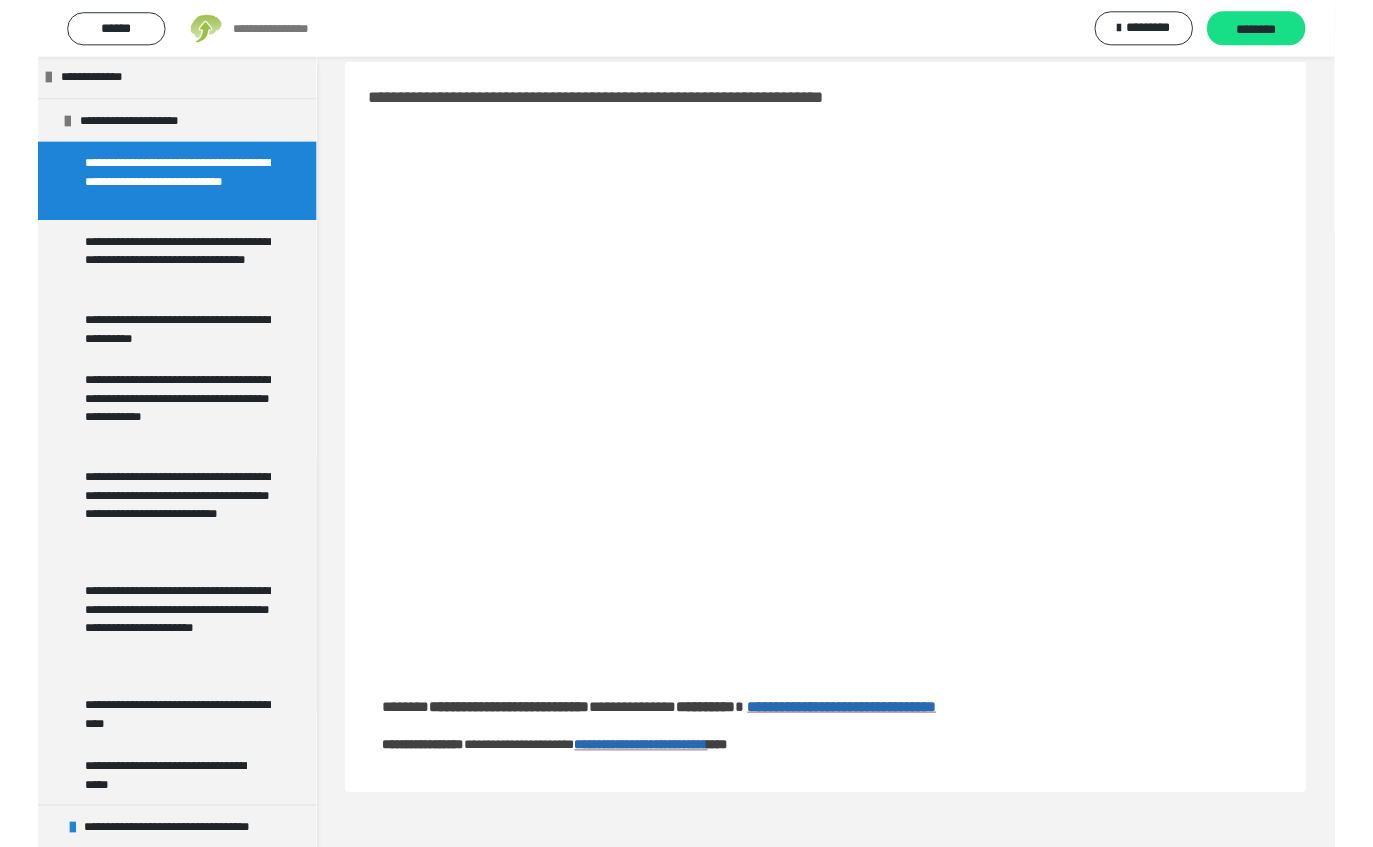 scroll, scrollTop: 49, scrollLeft: 0, axis: vertical 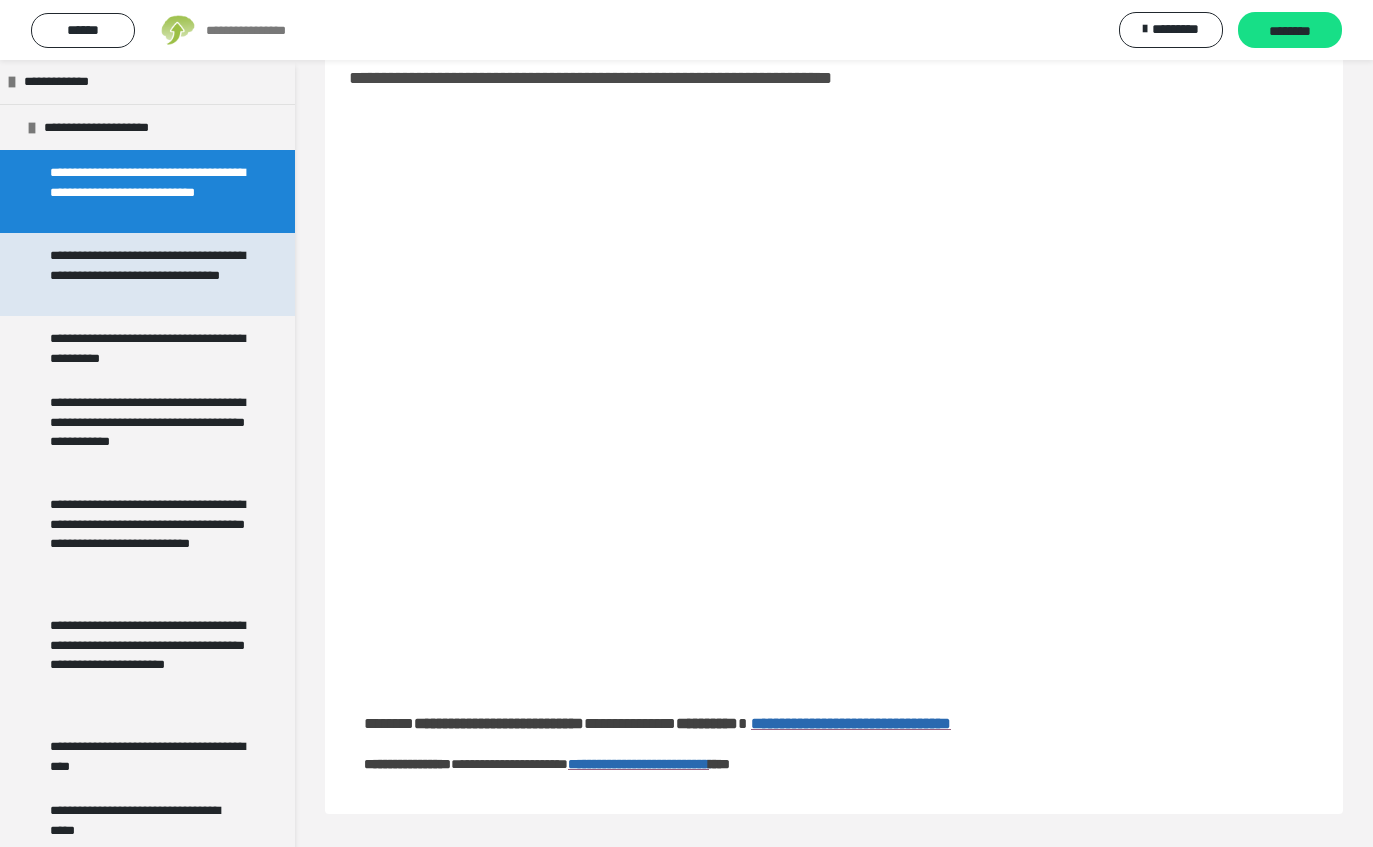 click on "**********" at bounding box center [149, 274] 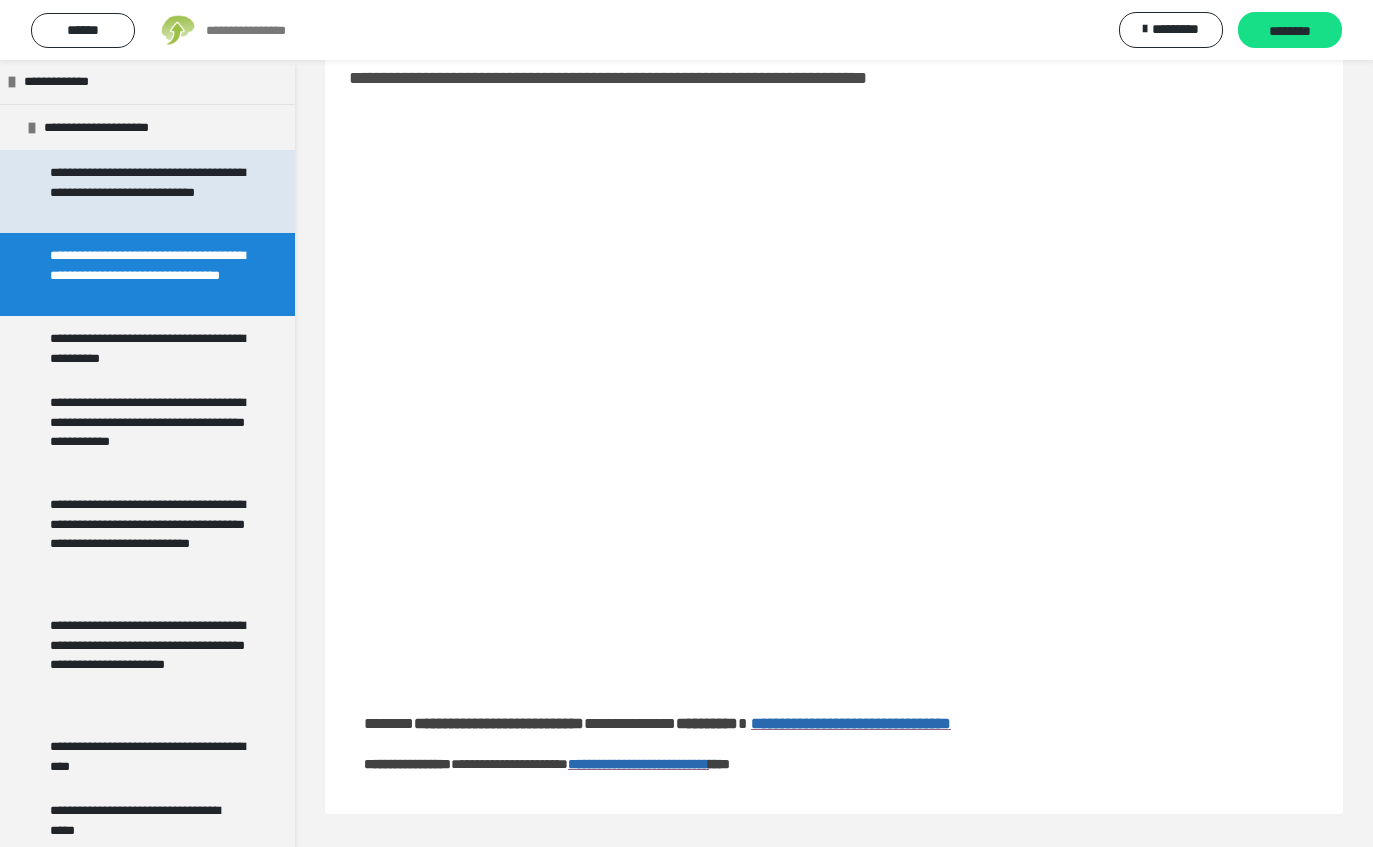click on "**********" at bounding box center (149, 191) 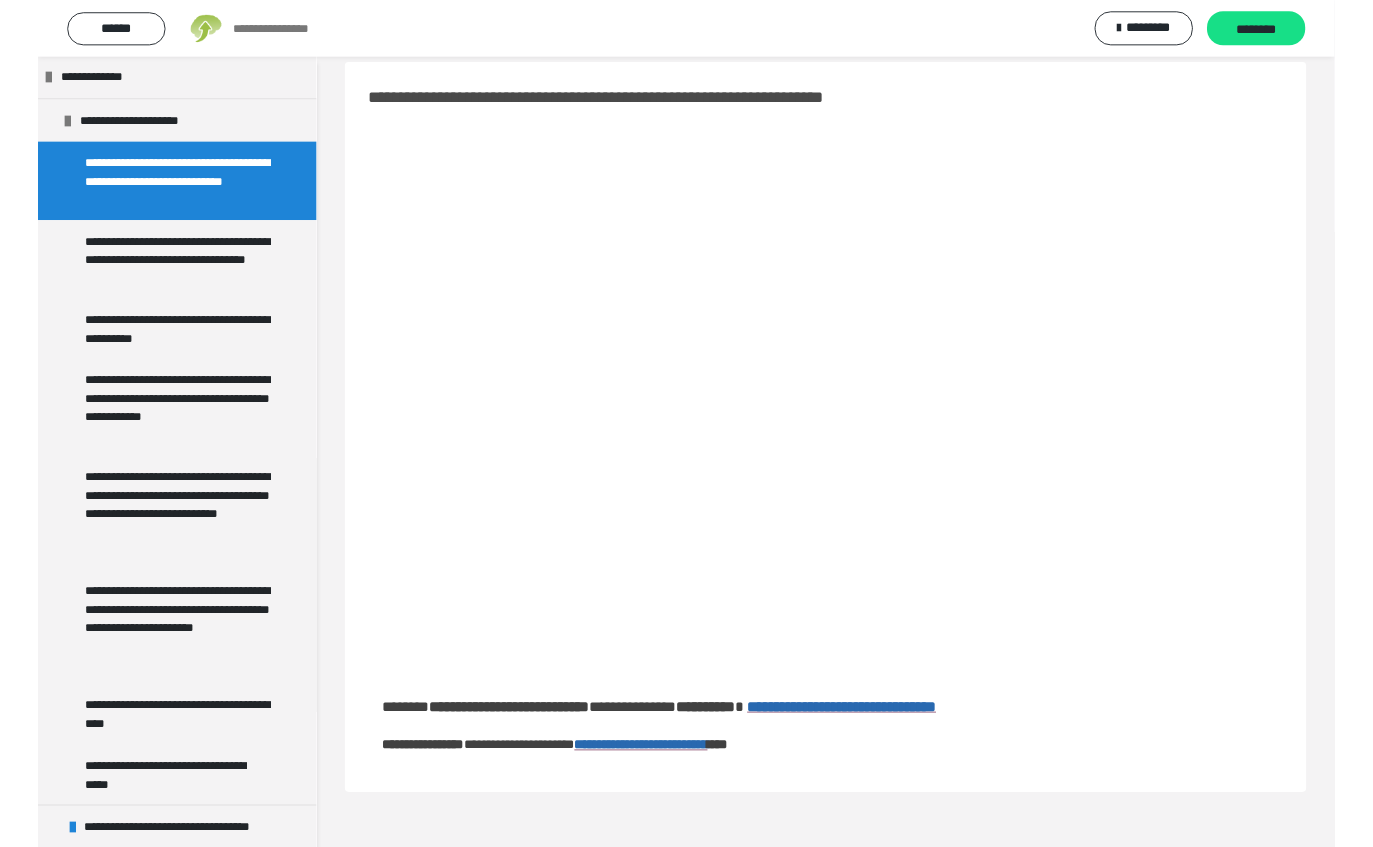 scroll, scrollTop: 74, scrollLeft: 0, axis: vertical 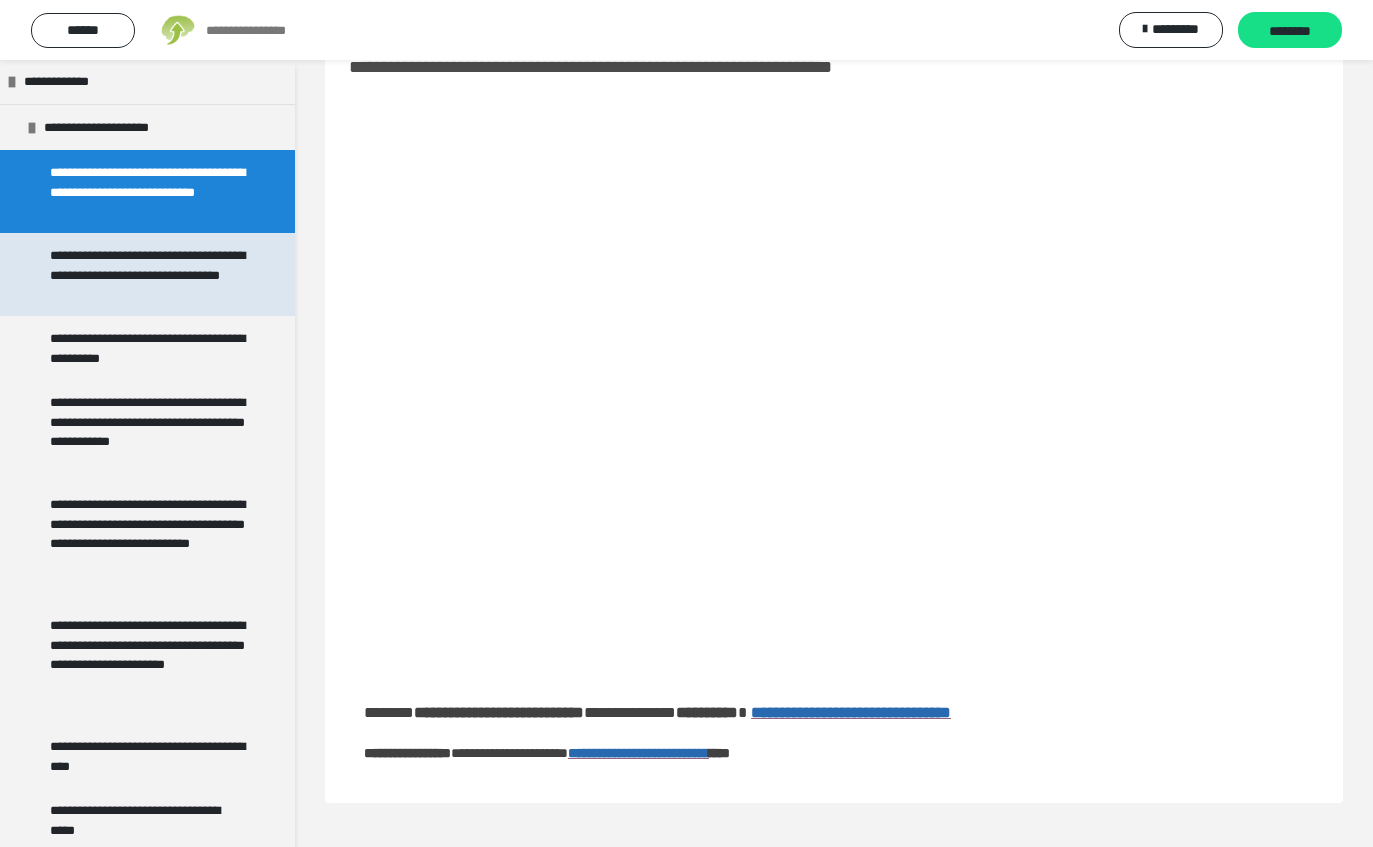 click on "**********" at bounding box center (149, 274) 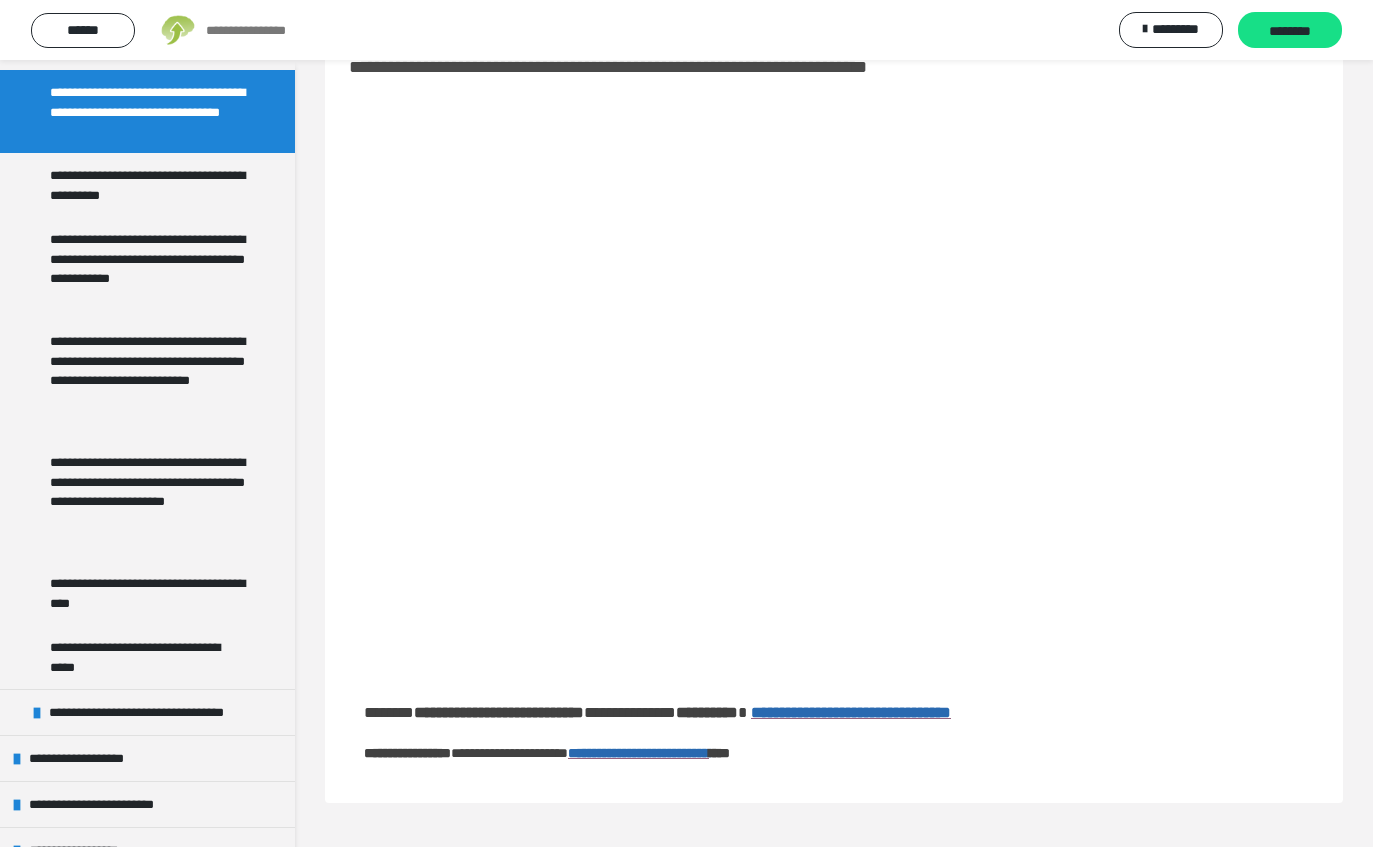 scroll, scrollTop: 1097, scrollLeft: 0, axis: vertical 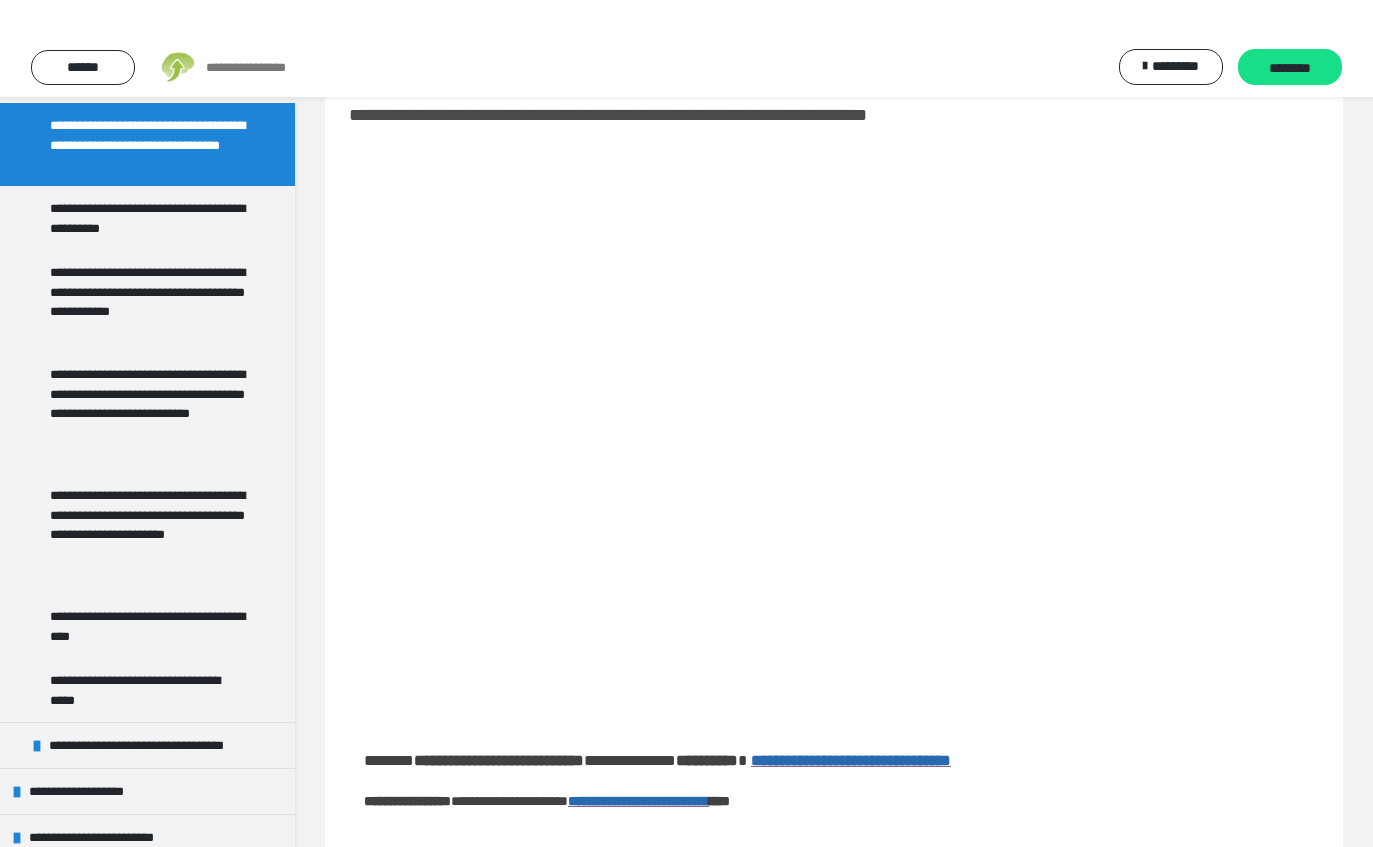 click on "**********" at bounding box center [147, 107] 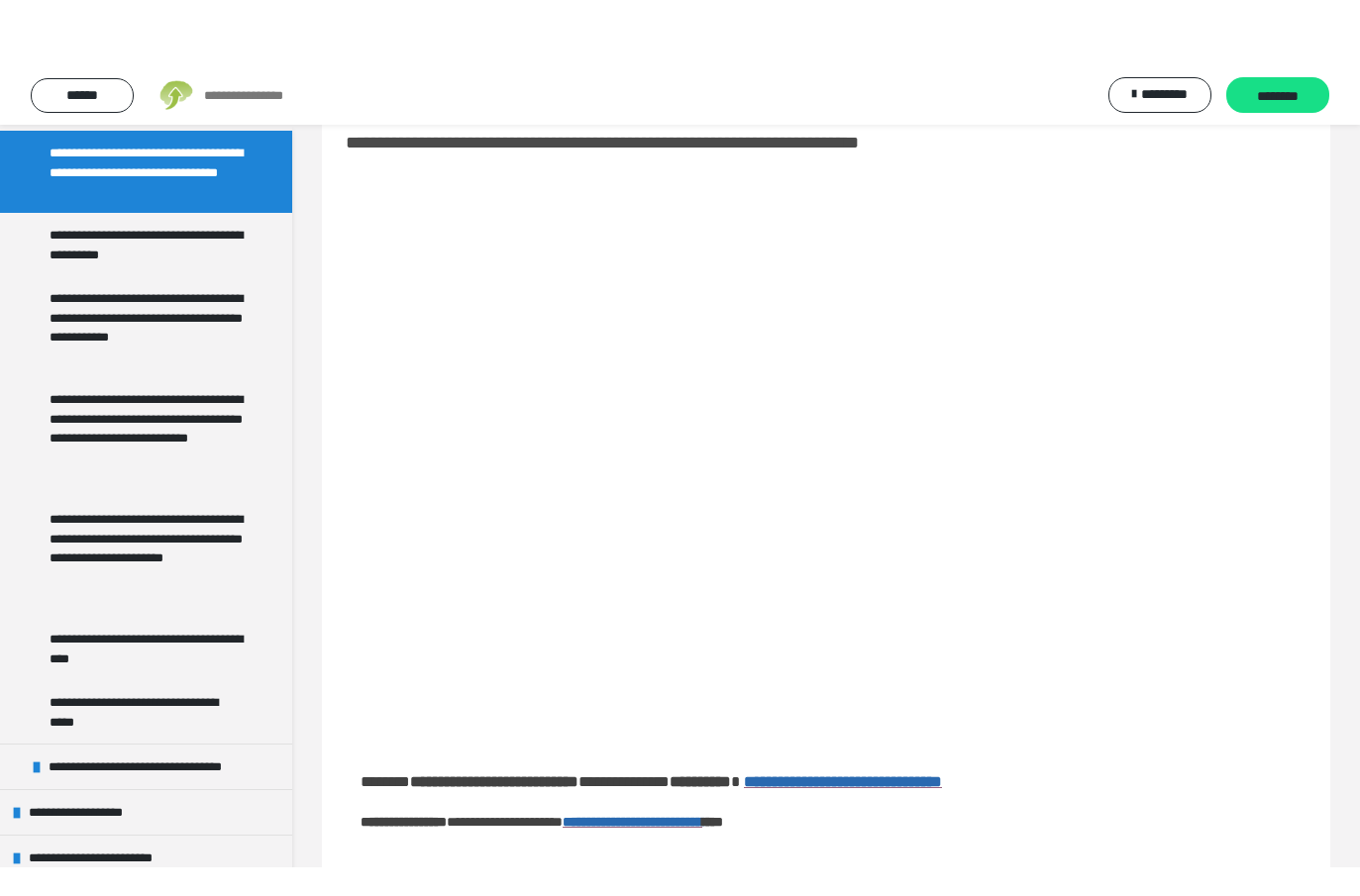 scroll, scrollTop: 12, scrollLeft: 0, axis: vertical 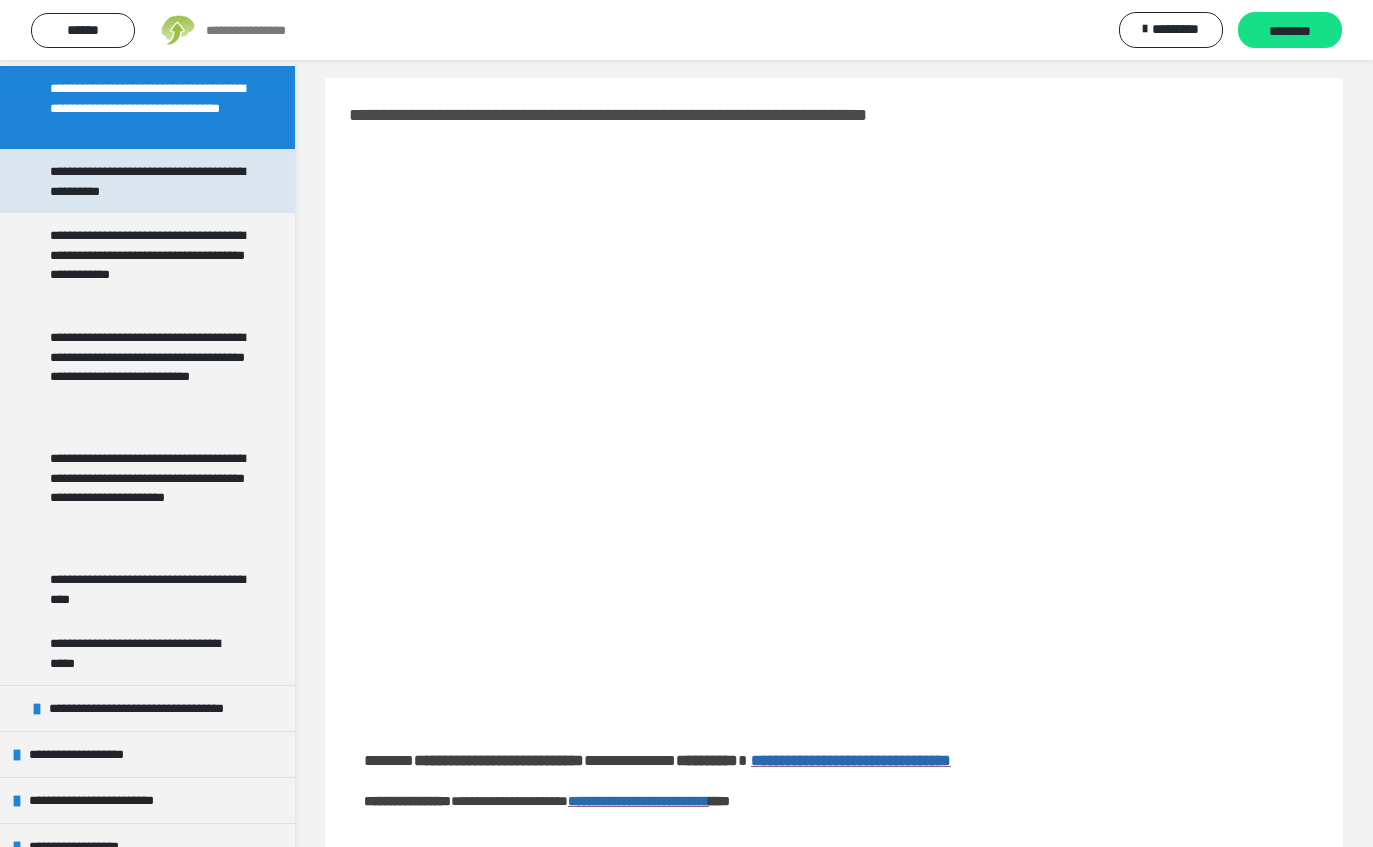 click on "**********" at bounding box center (149, 181) 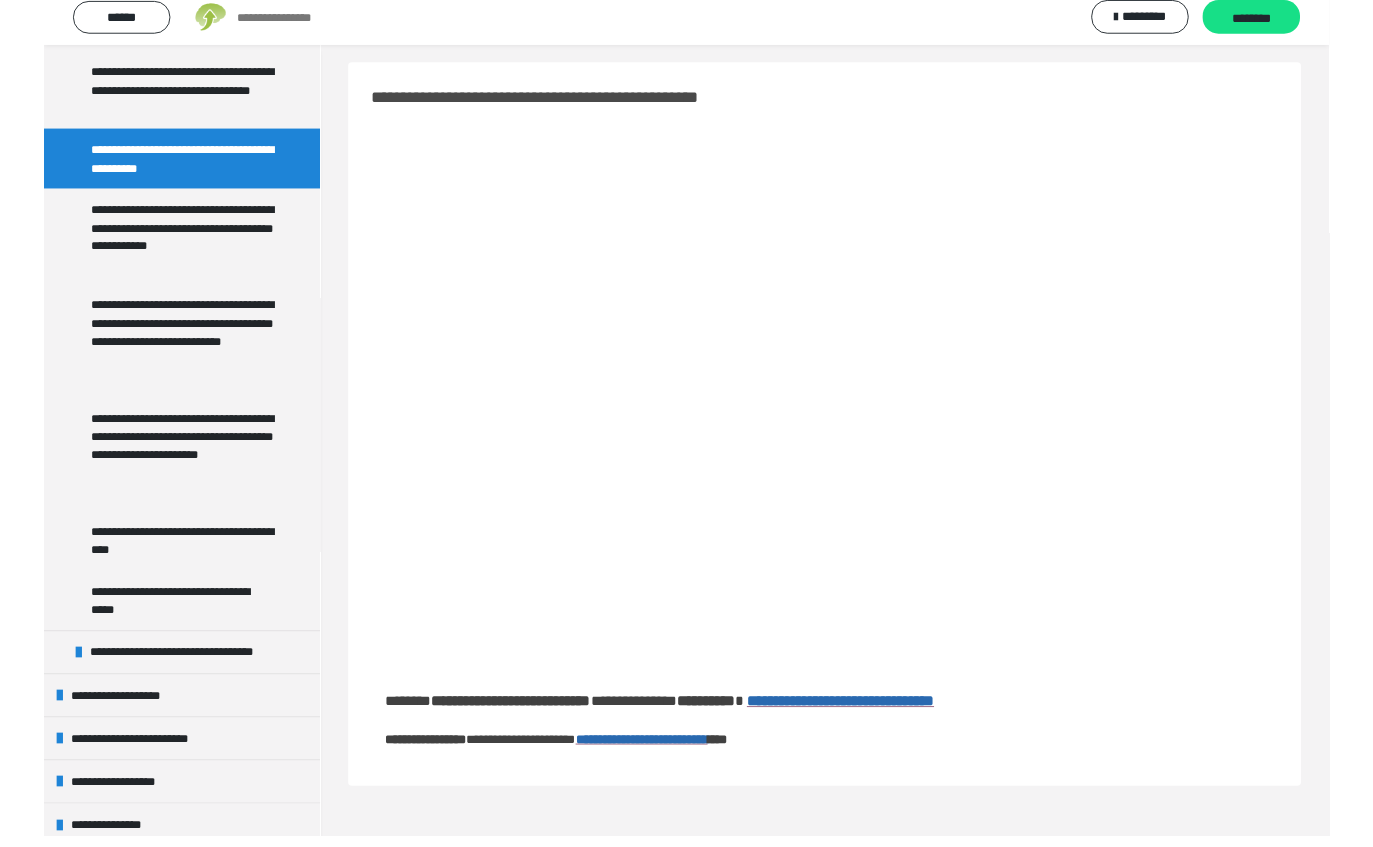 scroll, scrollTop: 24, scrollLeft: 0, axis: vertical 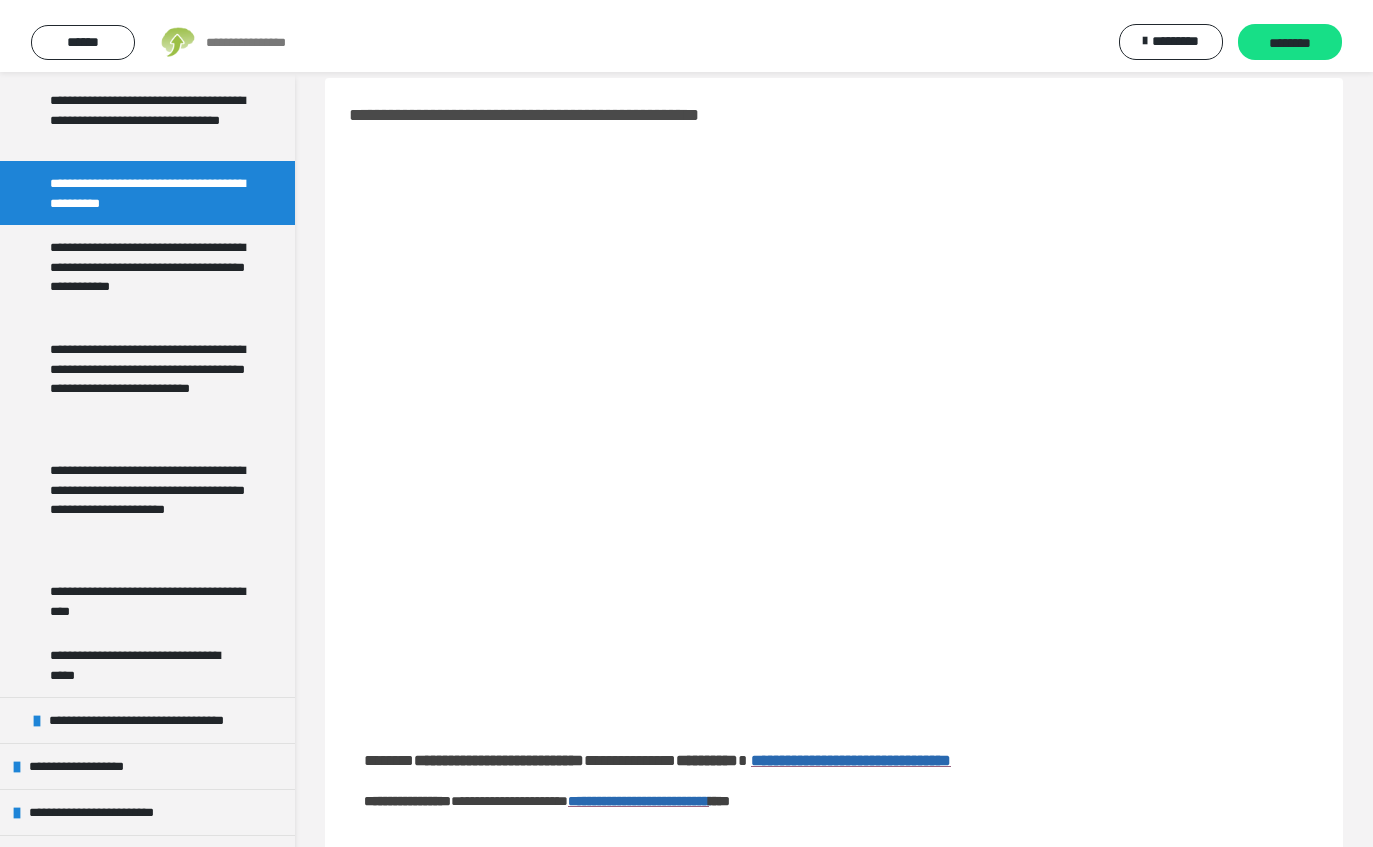 click on "**********" at bounding box center [149, 181] 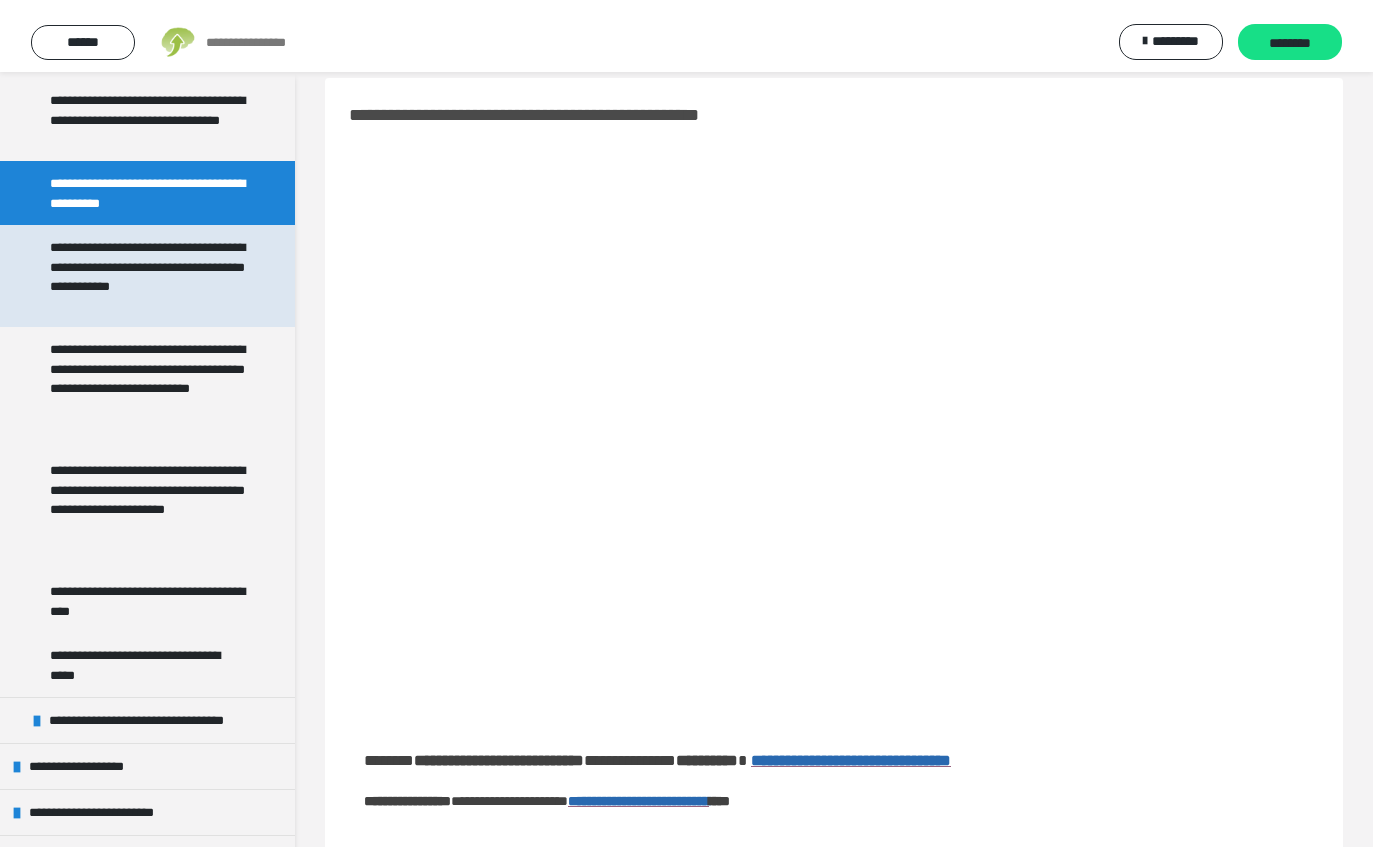 click on "**********" at bounding box center [149, 264] 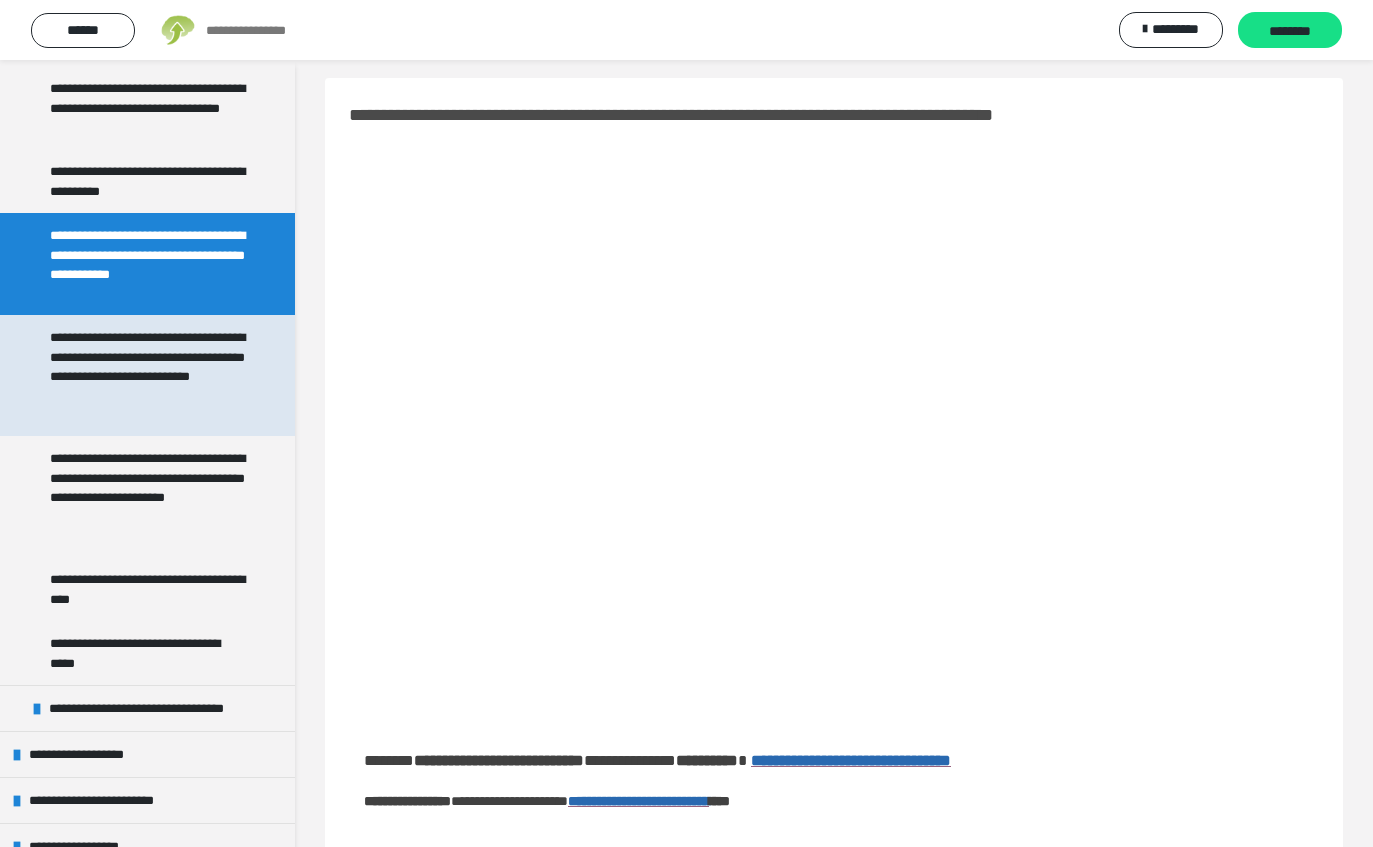 click on "**********" at bounding box center [149, 375] 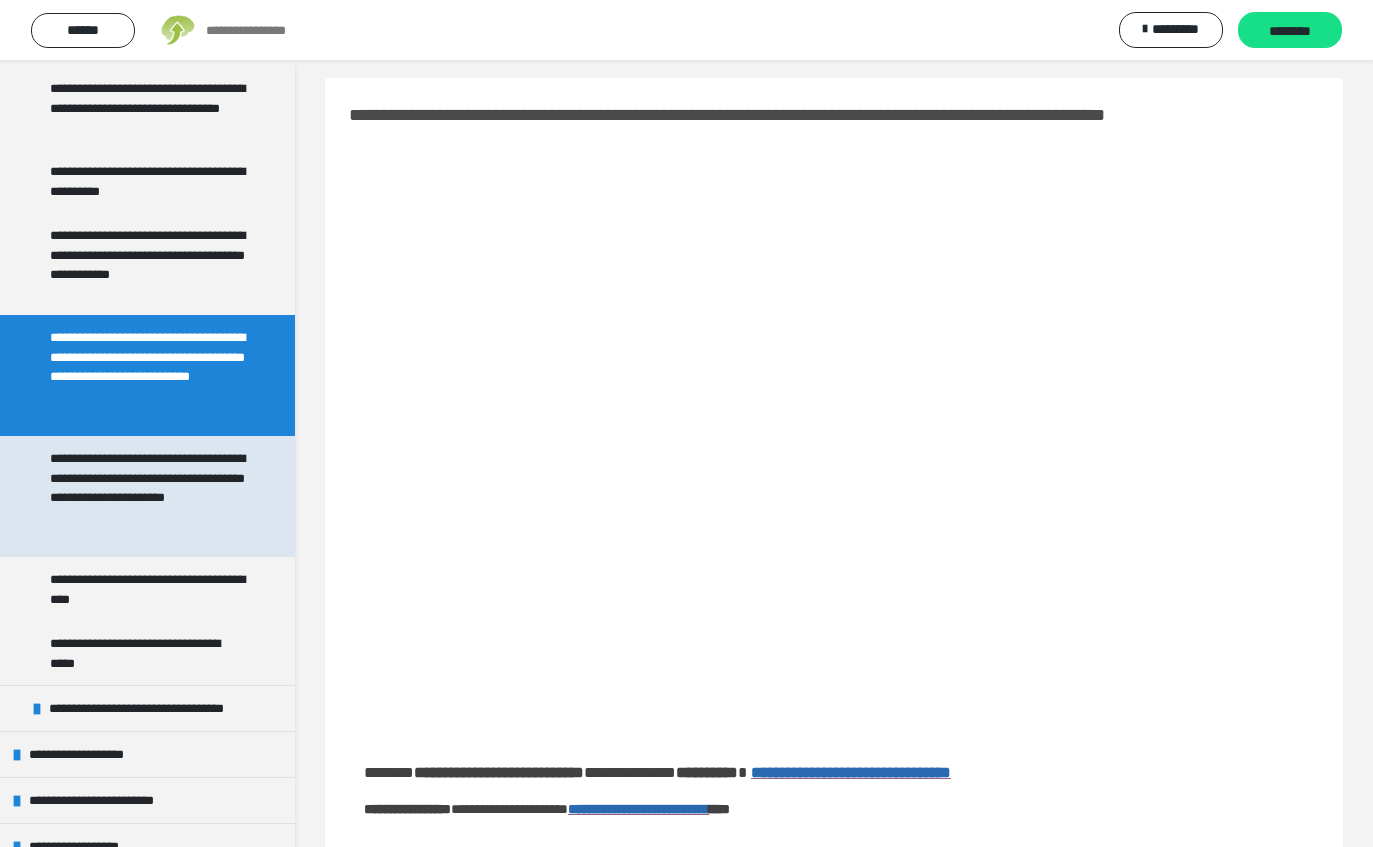 click on "**********" at bounding box center [149, 496] 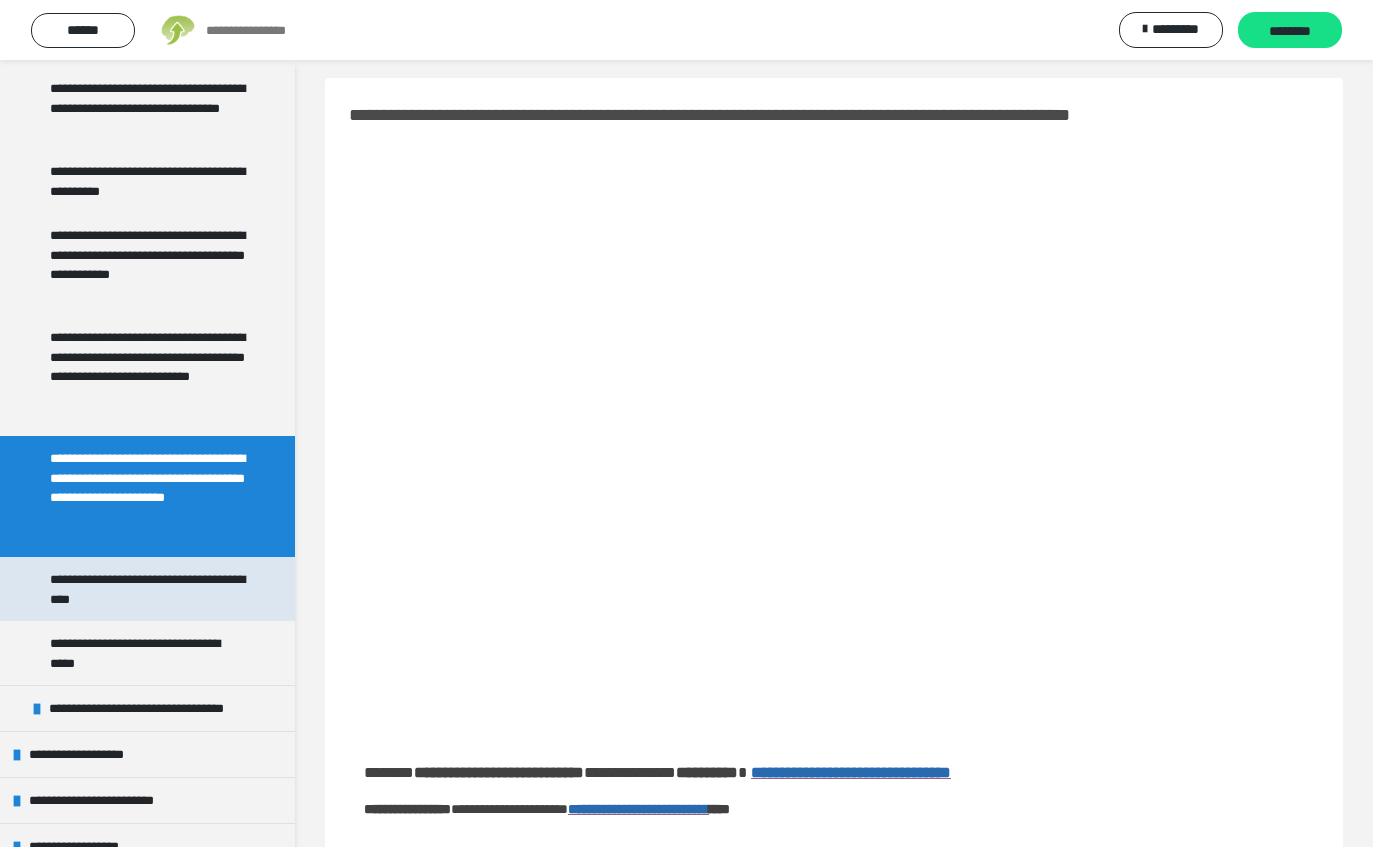 click on "**********" at bounding box center (149, 589) 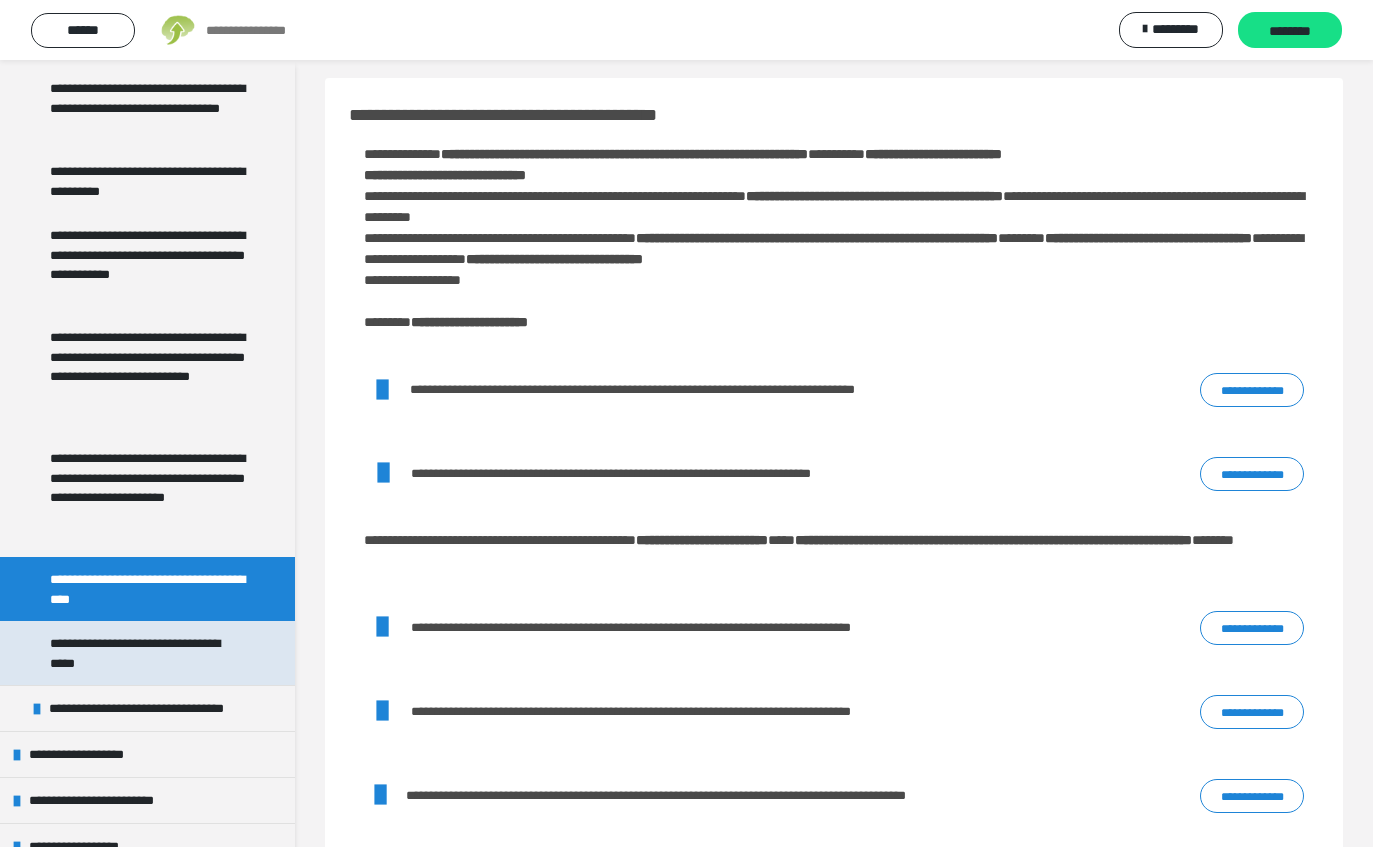 click on "**********" at bounding box center (149, 653) 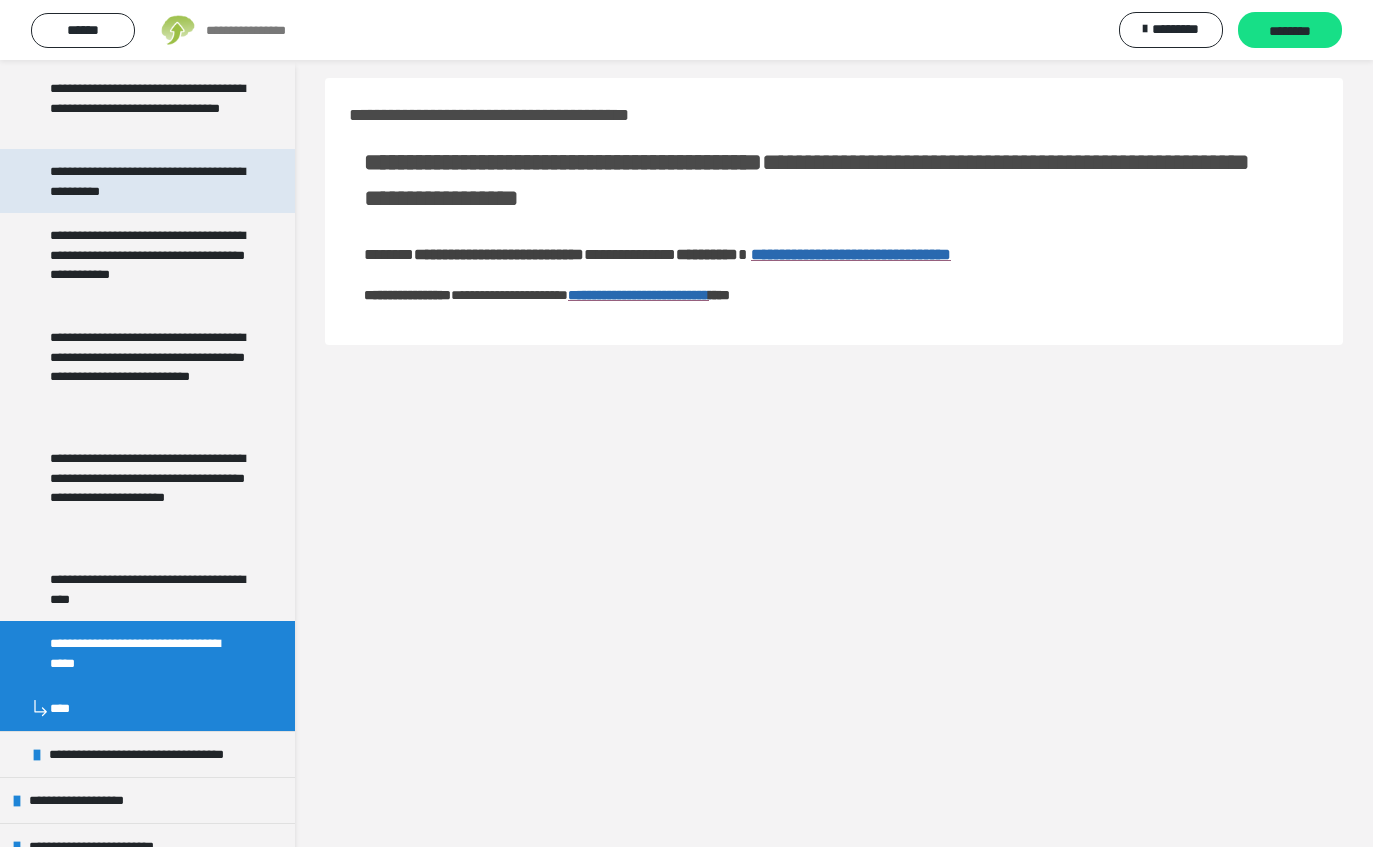 click on "**********" at bounding box center [149, 181] 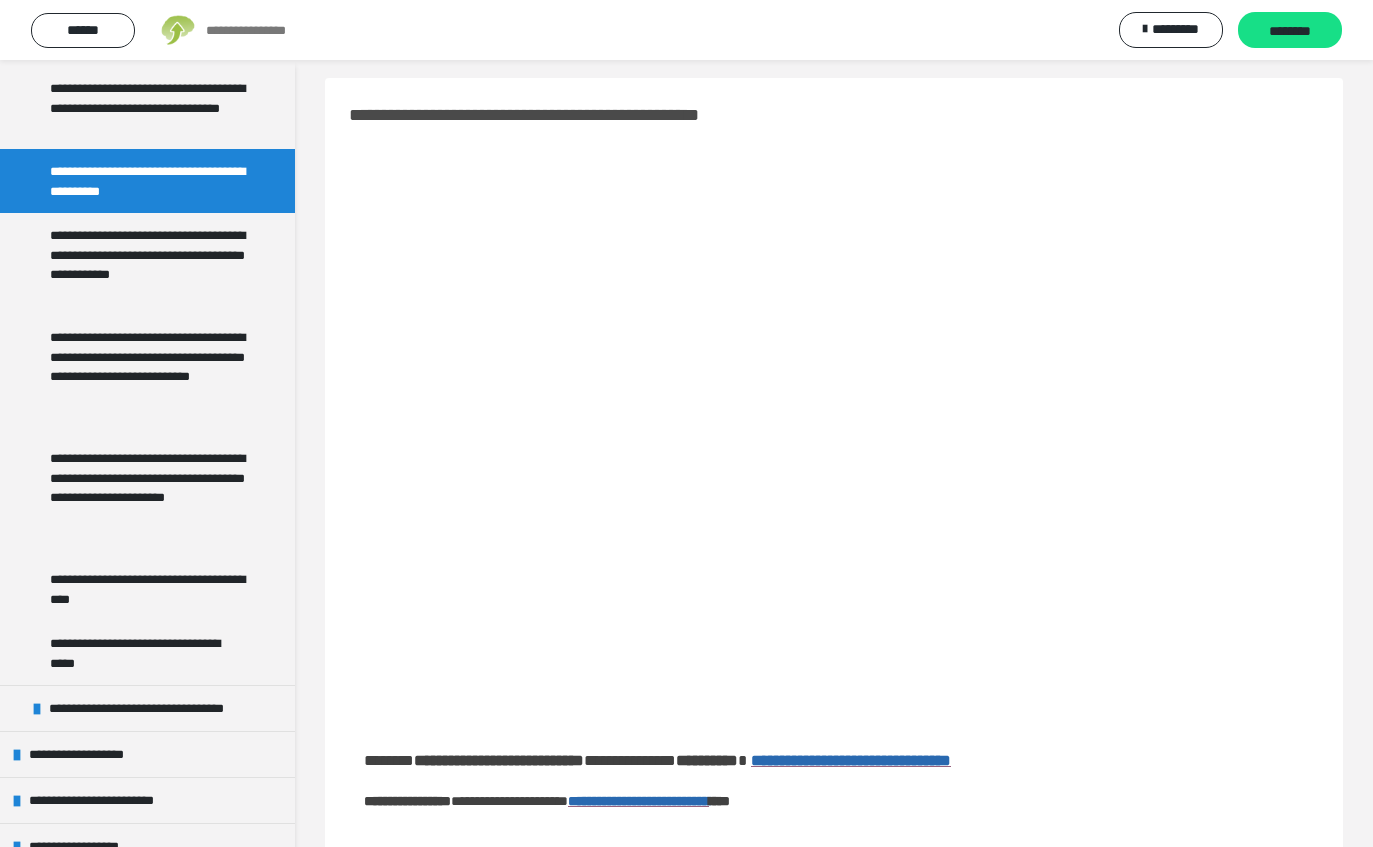 scroll, scrollTop: 24, scrollLeft: 0, axis: vertical 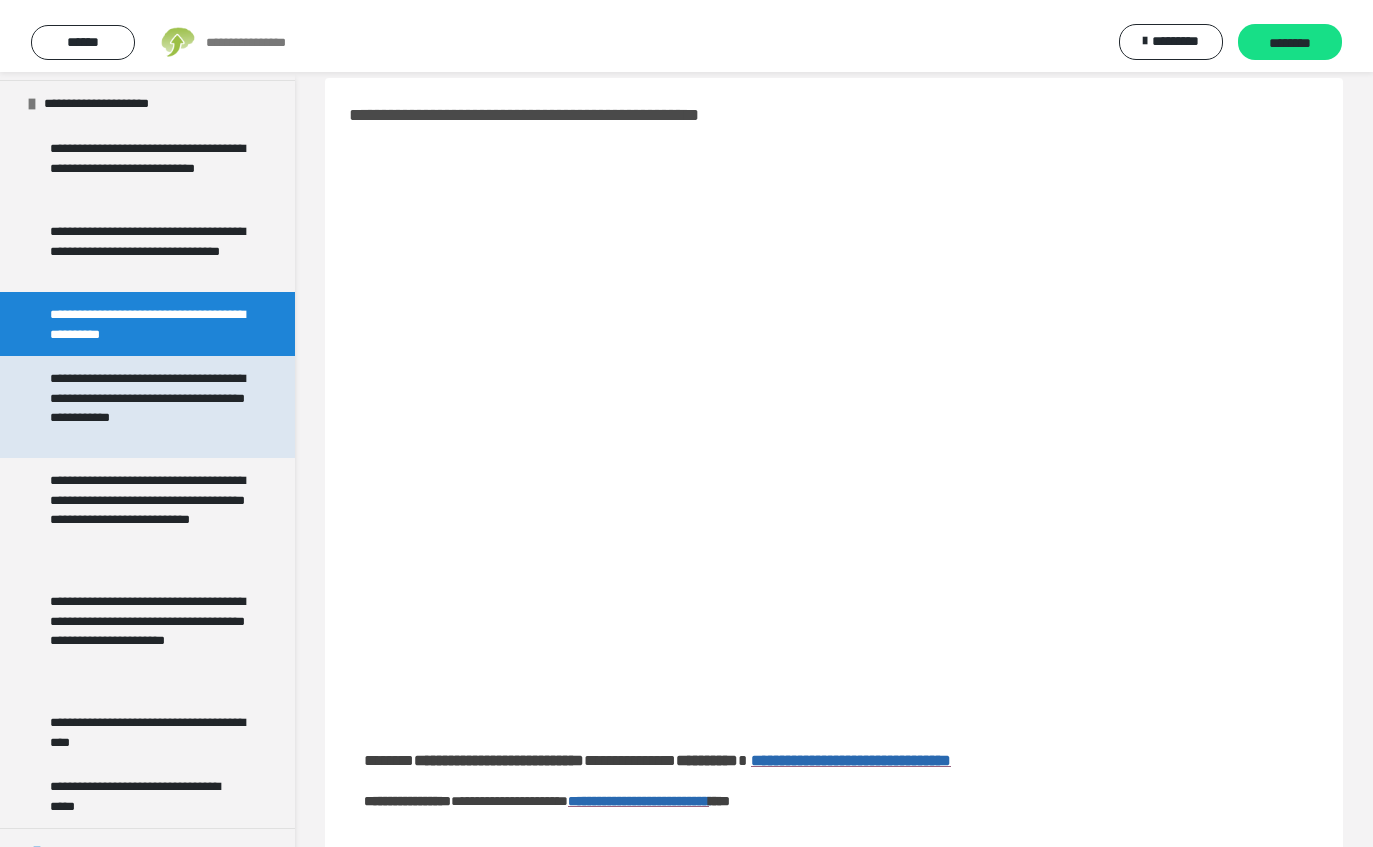 click on "**********" at bounding box center [149, 395] 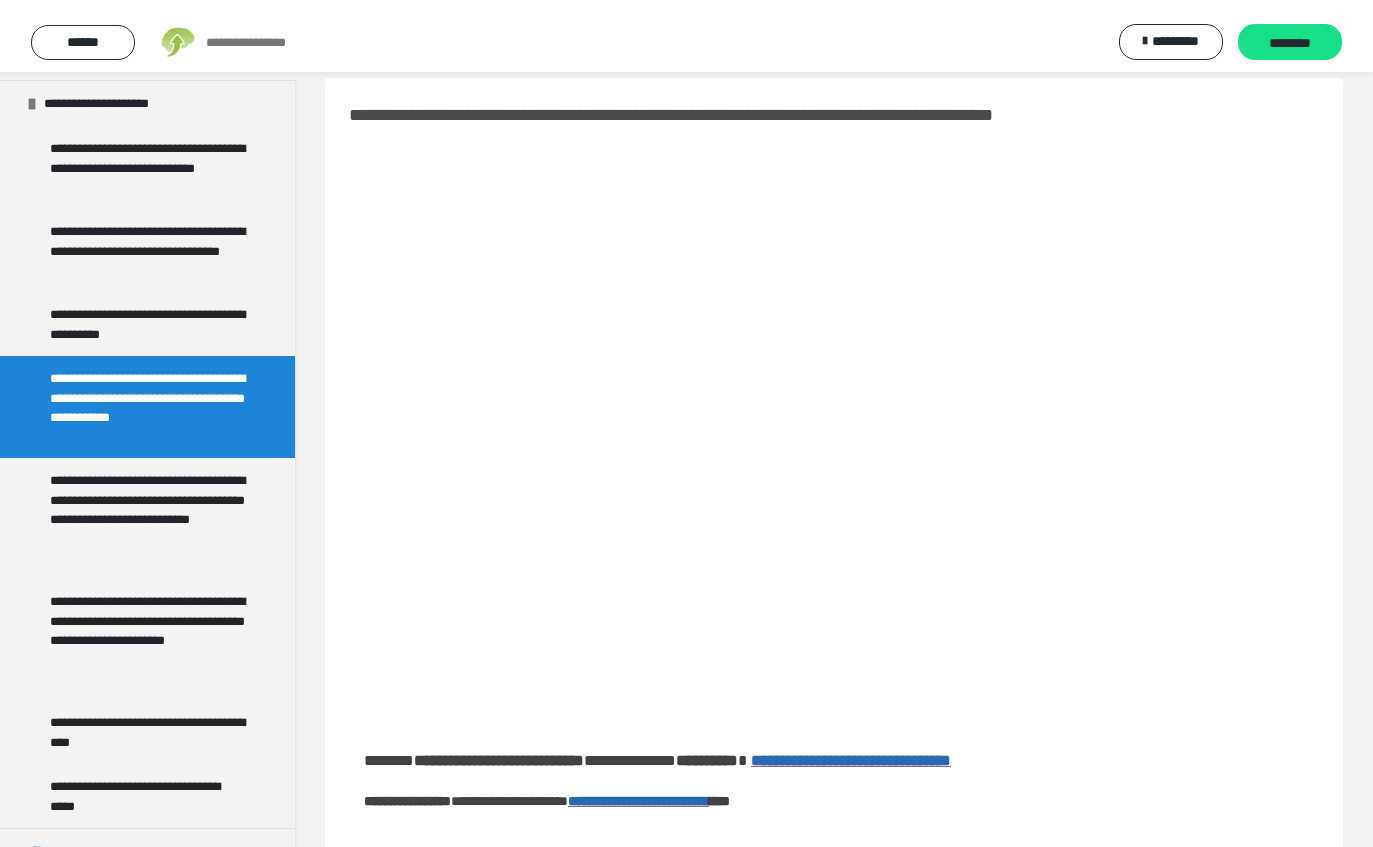 scroll, scrollTop: 12, scrollLeft: 0, axis: vertical 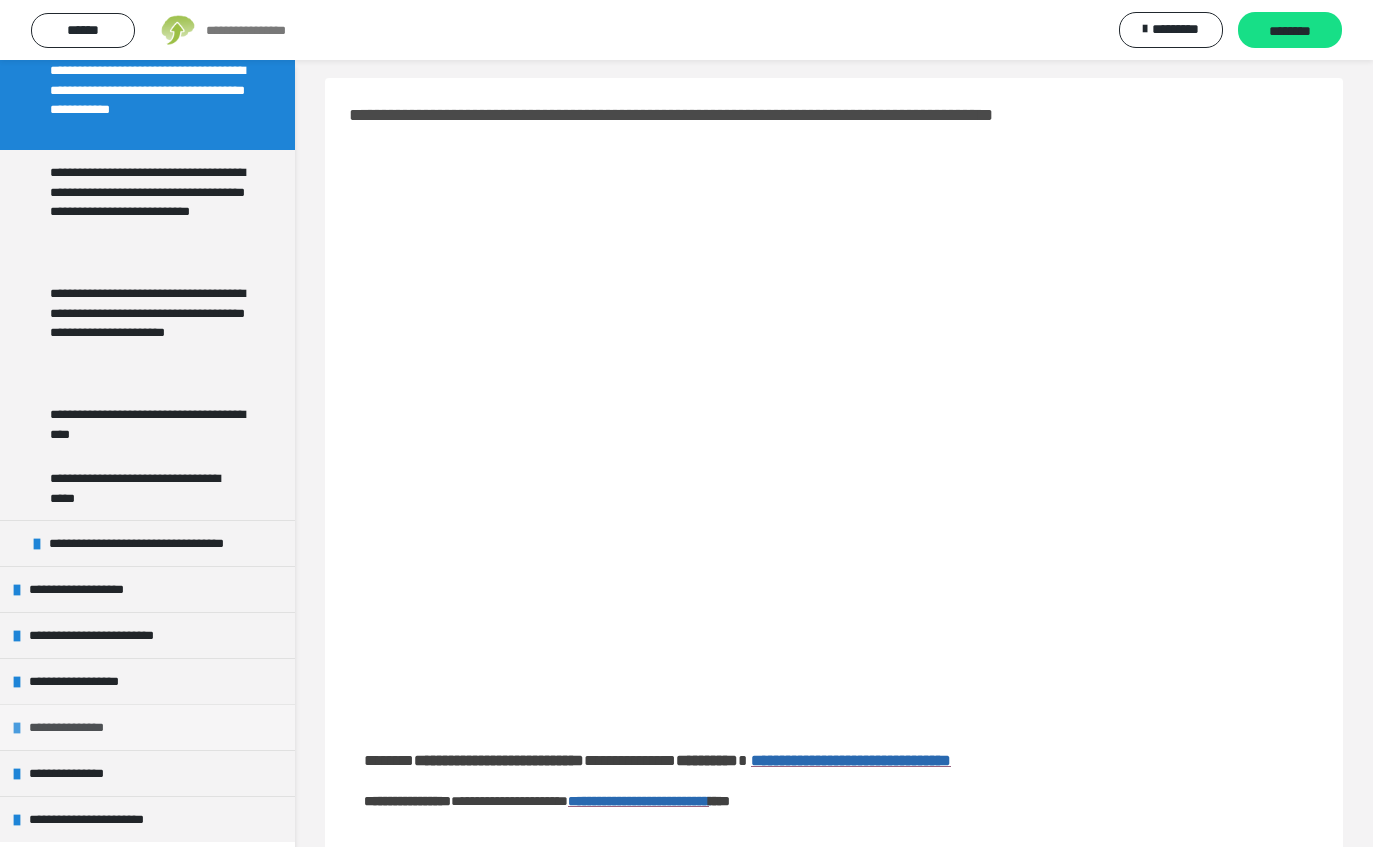 click on "**********" at bounding box center [80, 727] 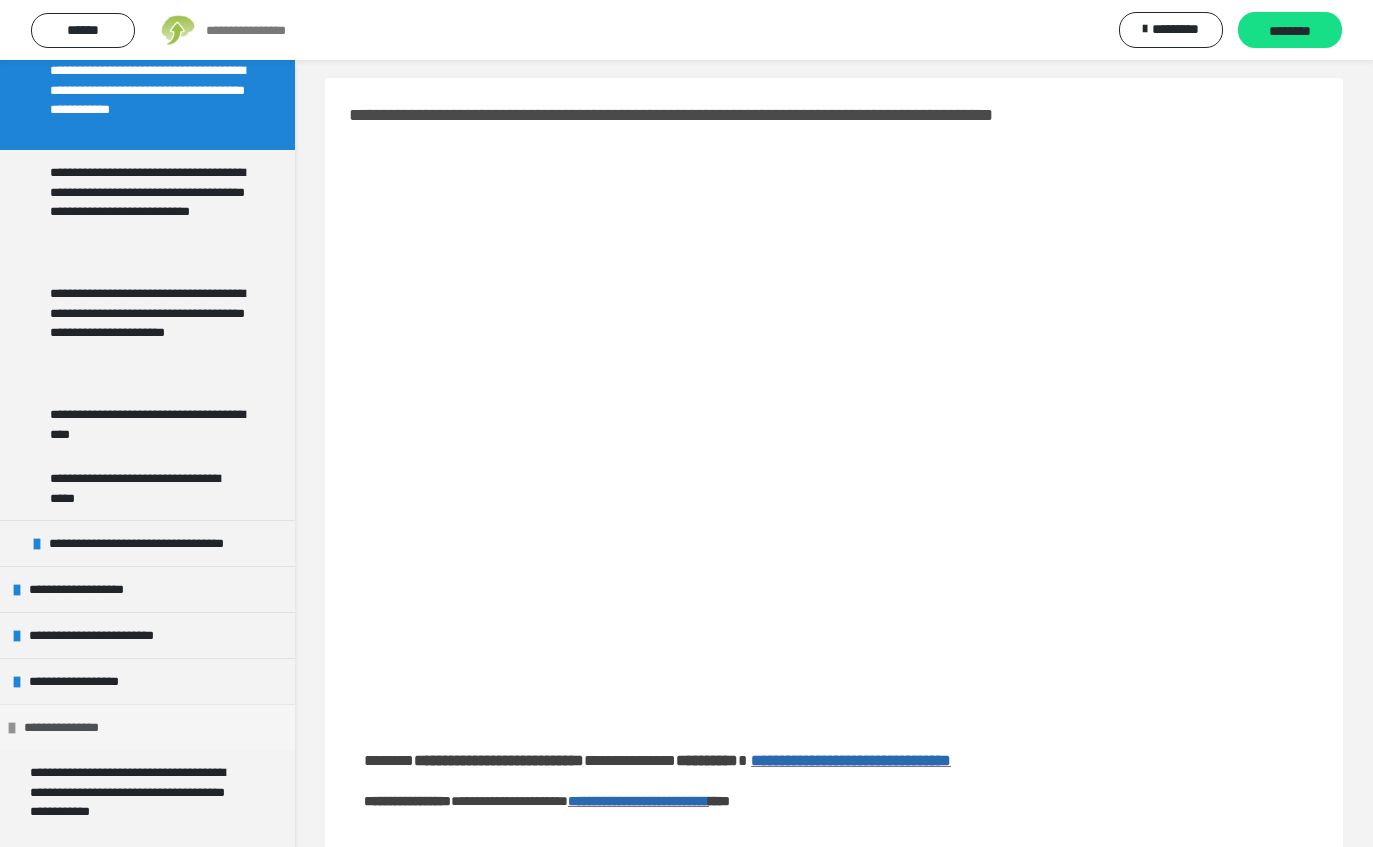 click on "**********" at bounding box center [75, 727] 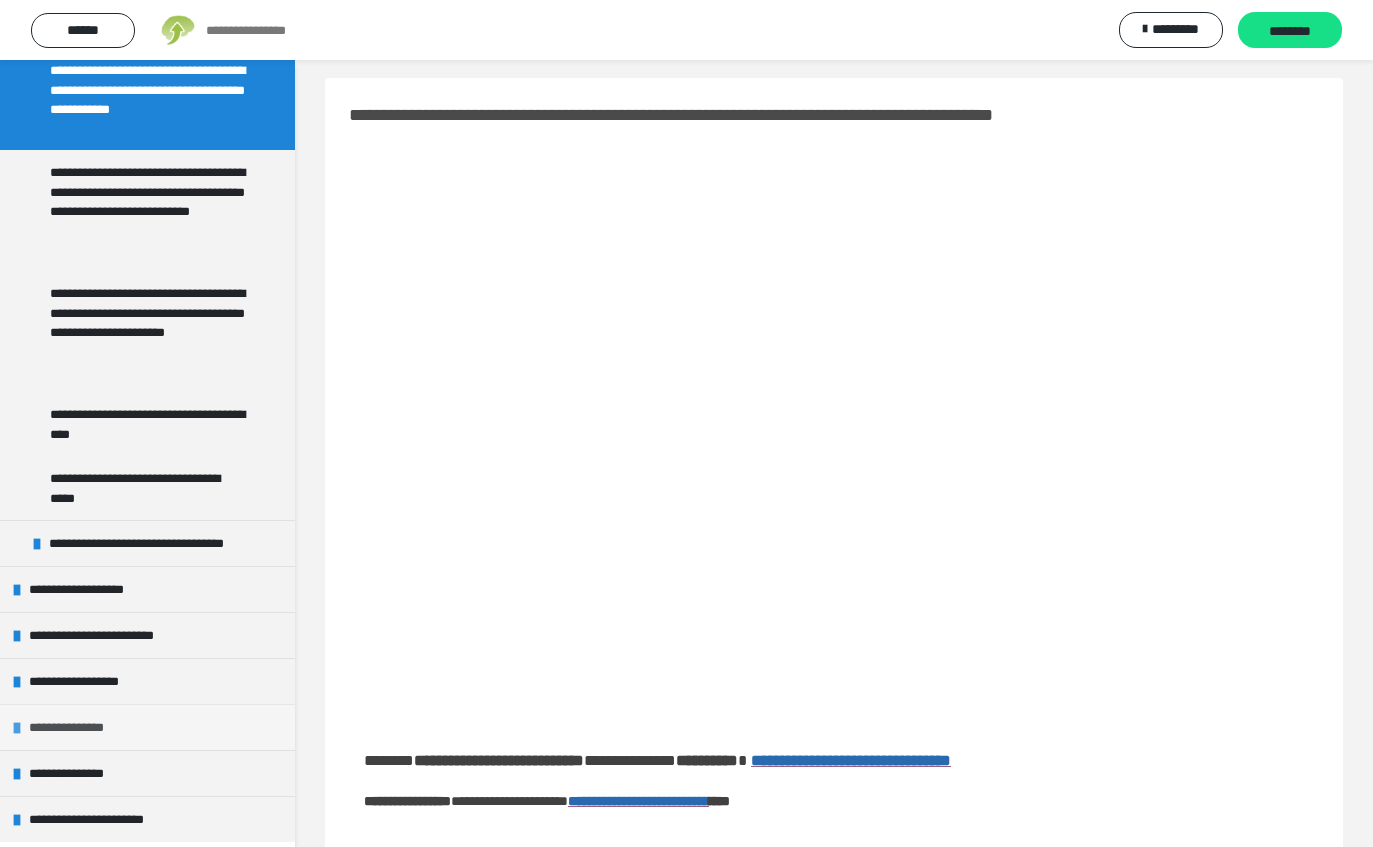 click on "**********" at bounding box center (80, 727) 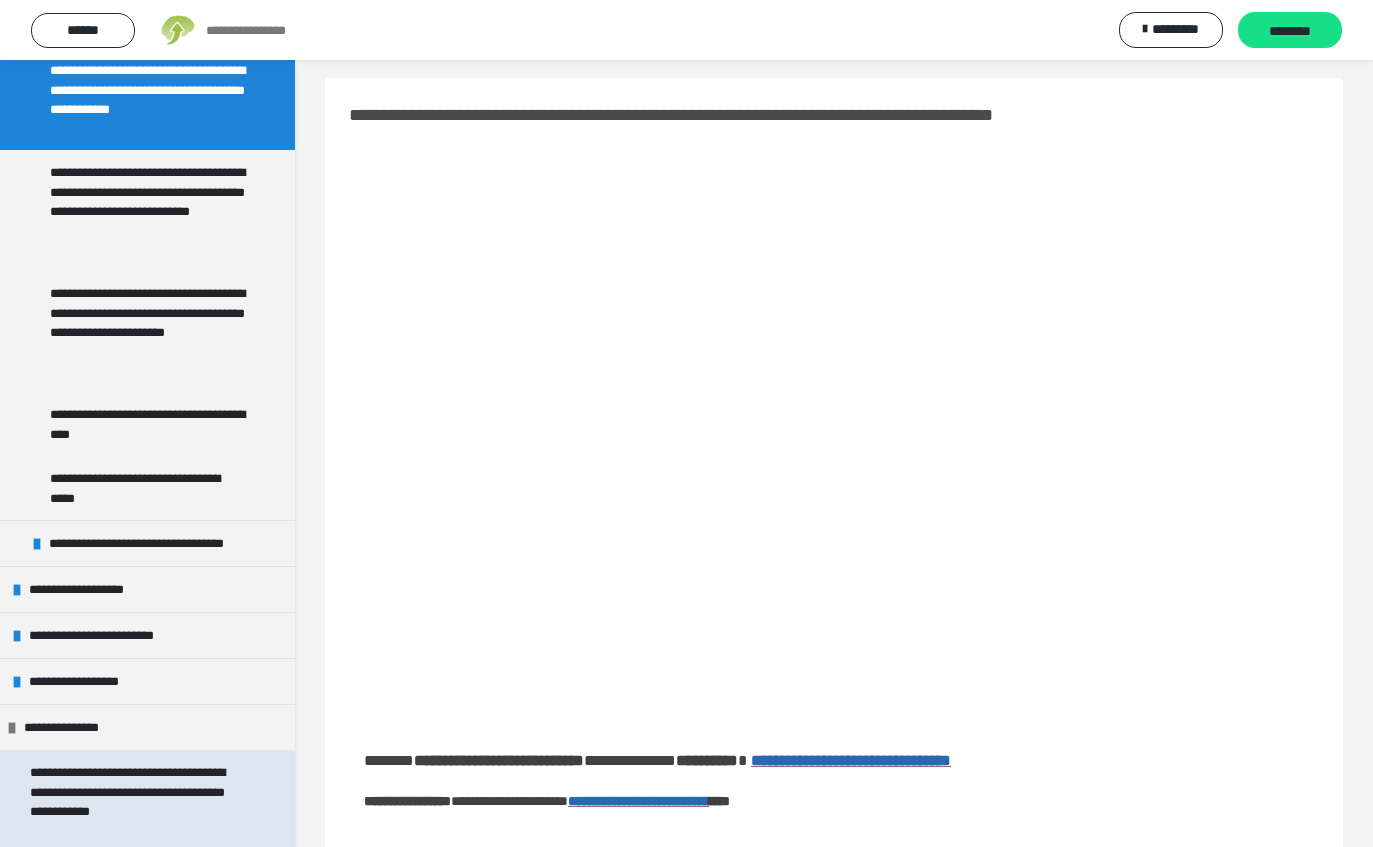 click on "**********" at bounding box center (139, 801) 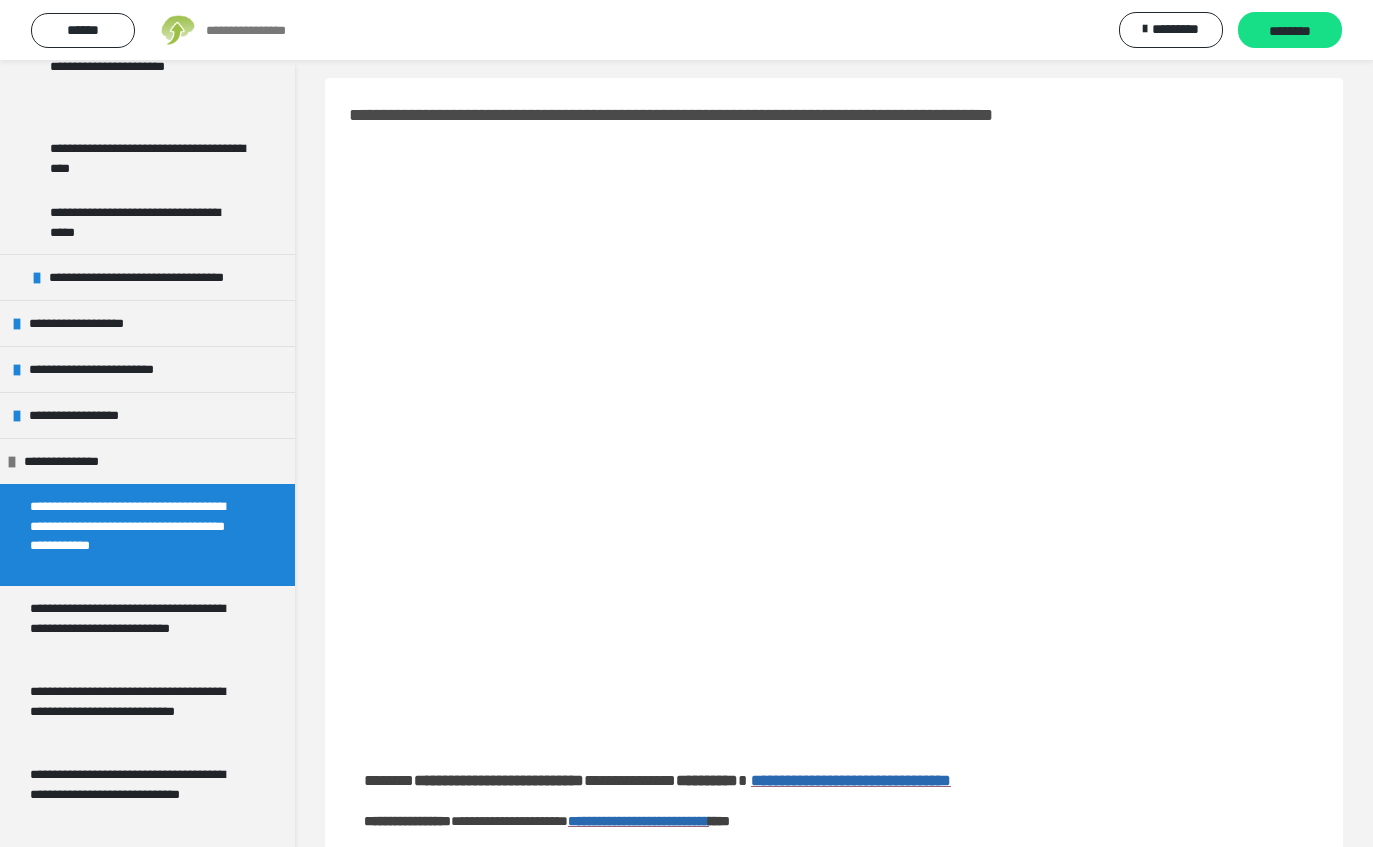 scroll, scrollTop: 1527, scrollLeft: 0, axis: vertical 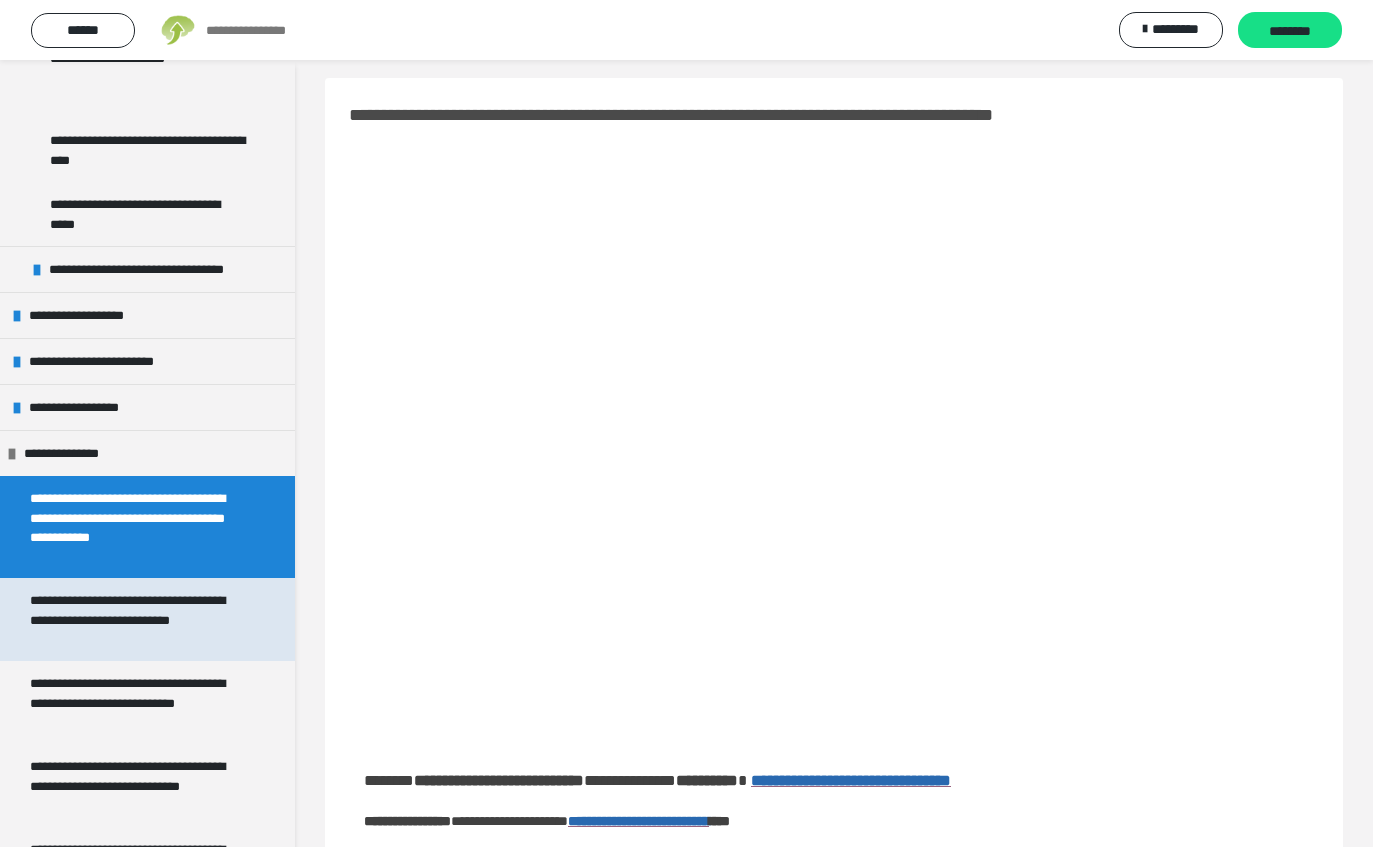 click on "**********" at bounding box center [139, 619] 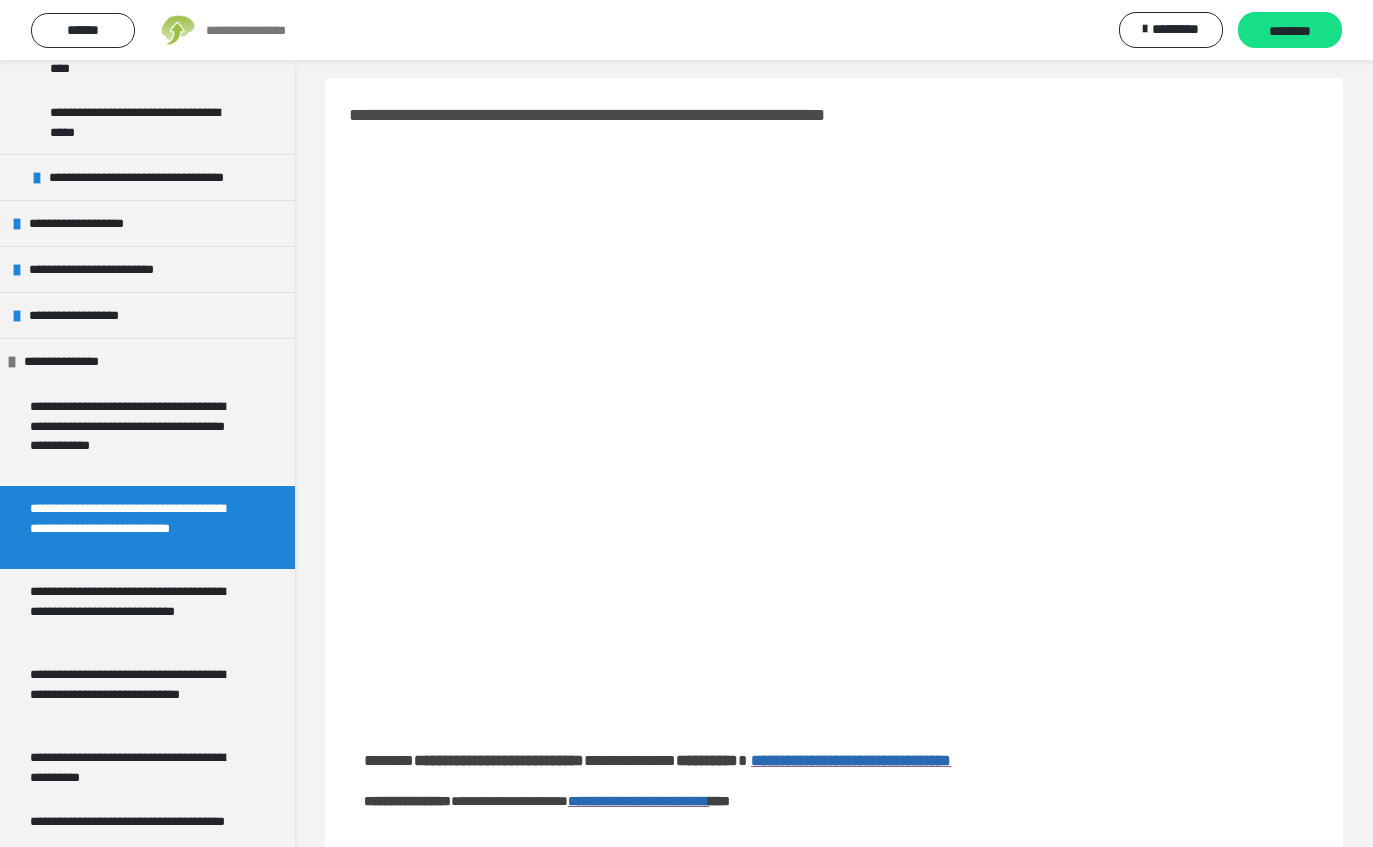 scroll, scrollTop: 1679, scrollLeft: 0, axis: vertical 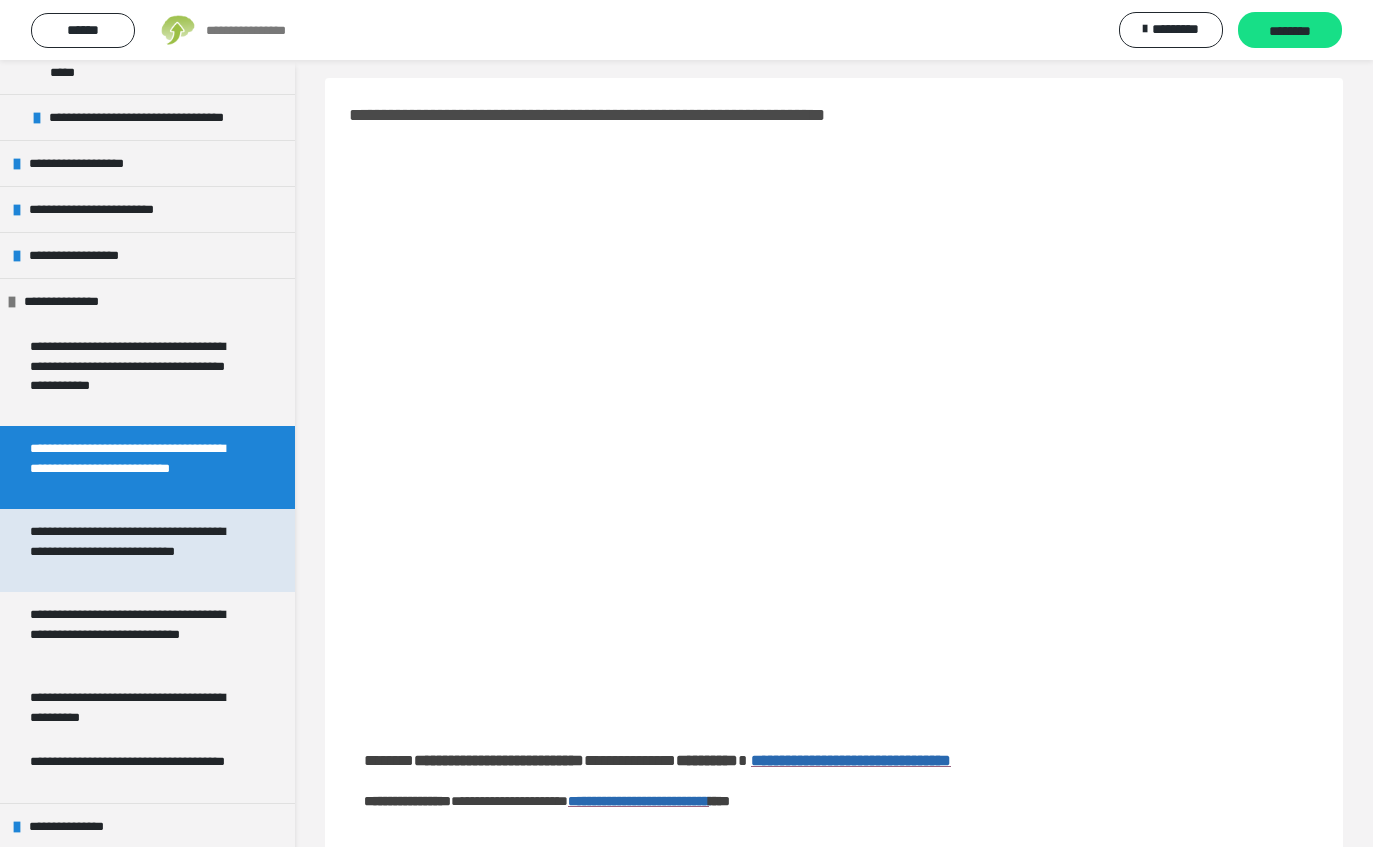 click on "**********" at bounding box center [139, 550] 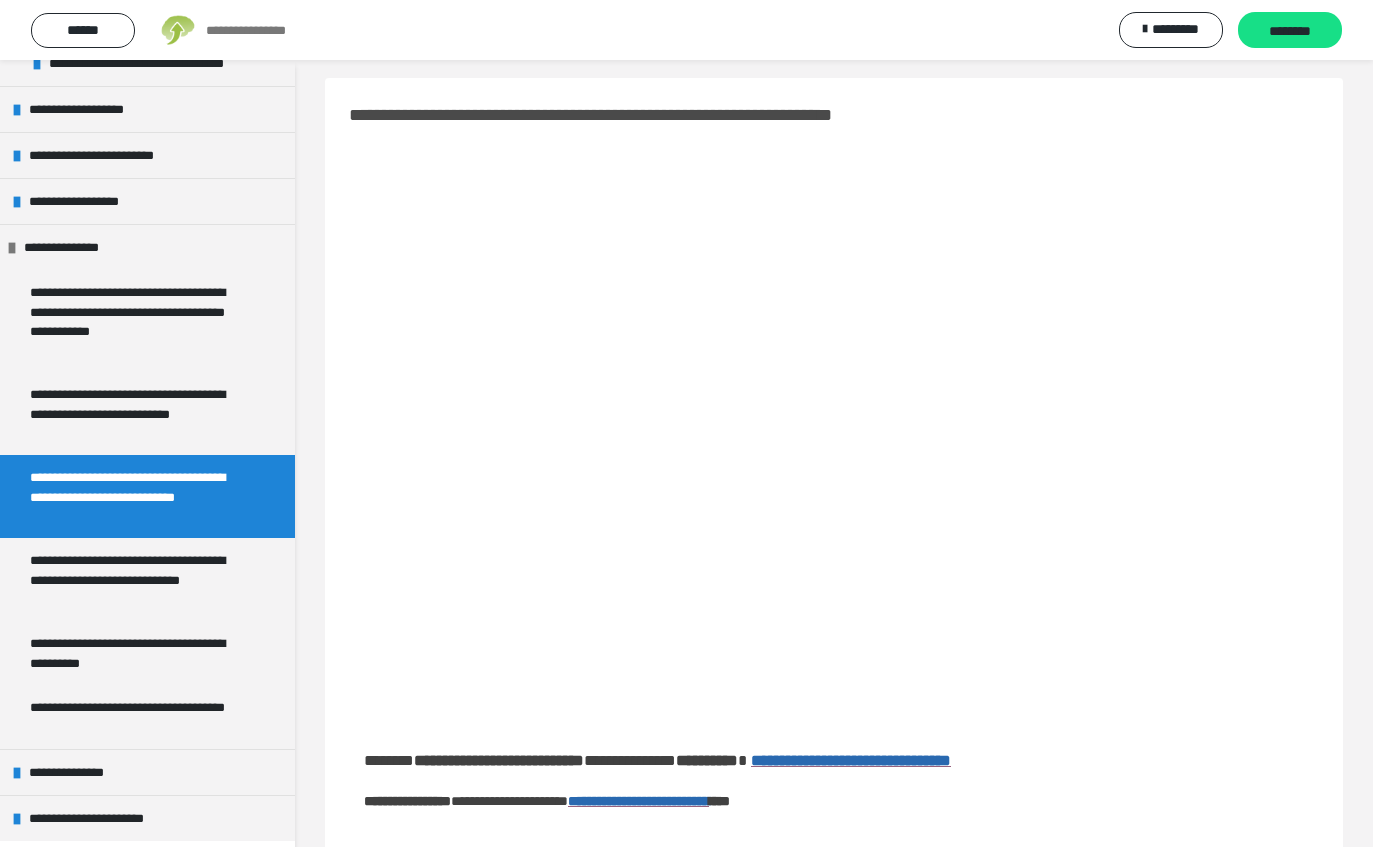 scroll, scrollTop: 1732, scrollLeft: 0, axis: vertical 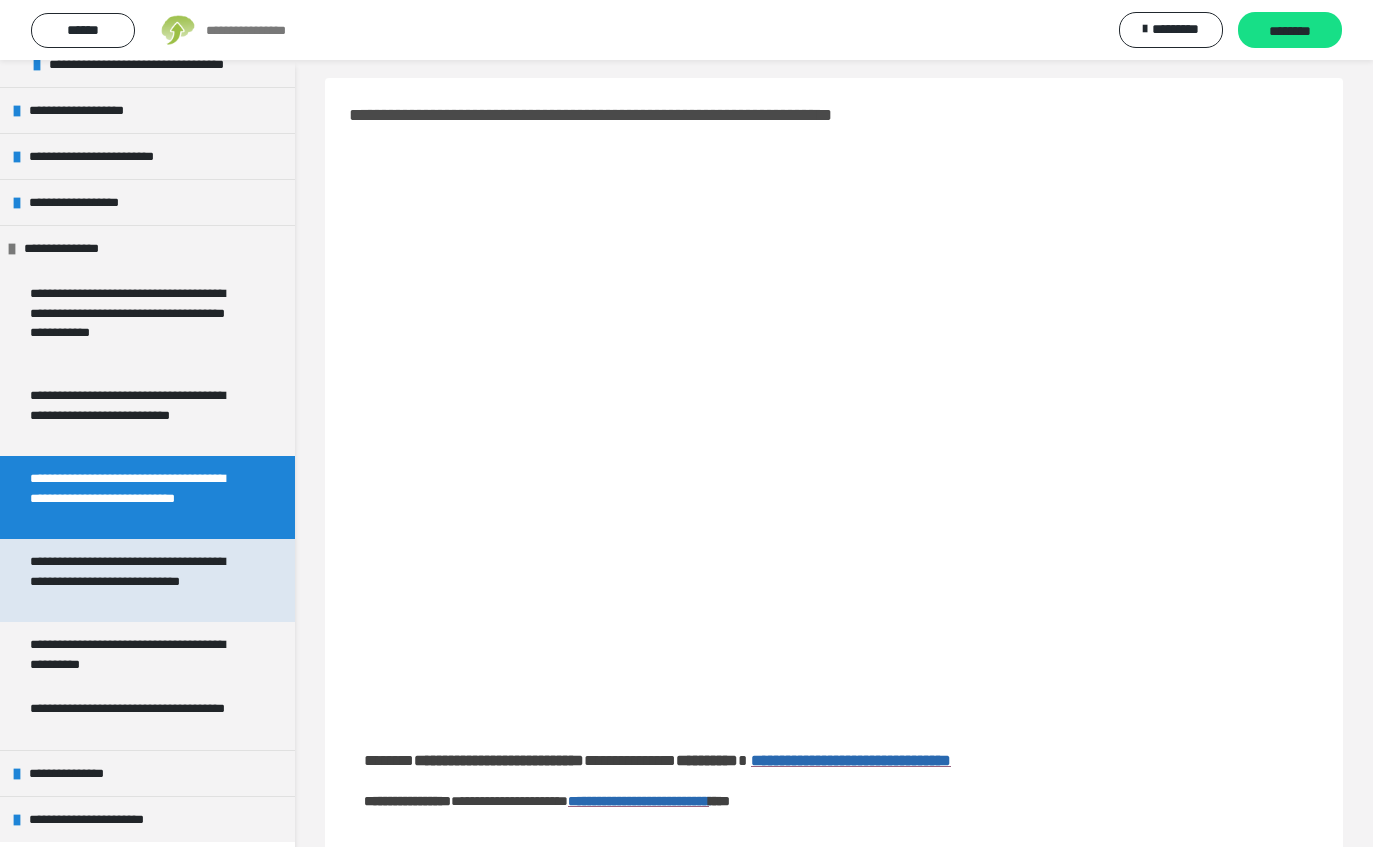 click on "**********" at bounding box center (139, 580) 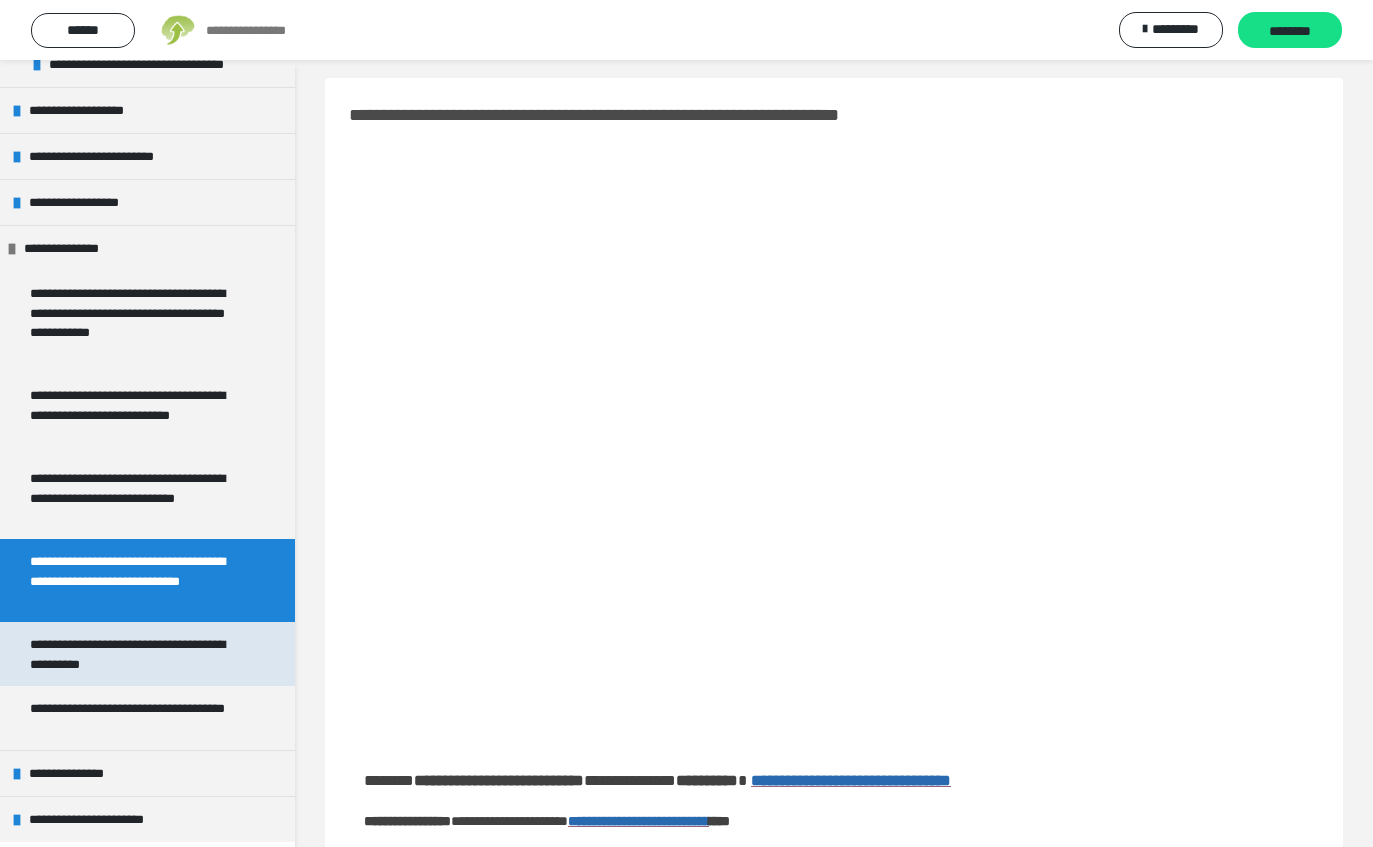 click on "**********" at bounding box center [139, 654] 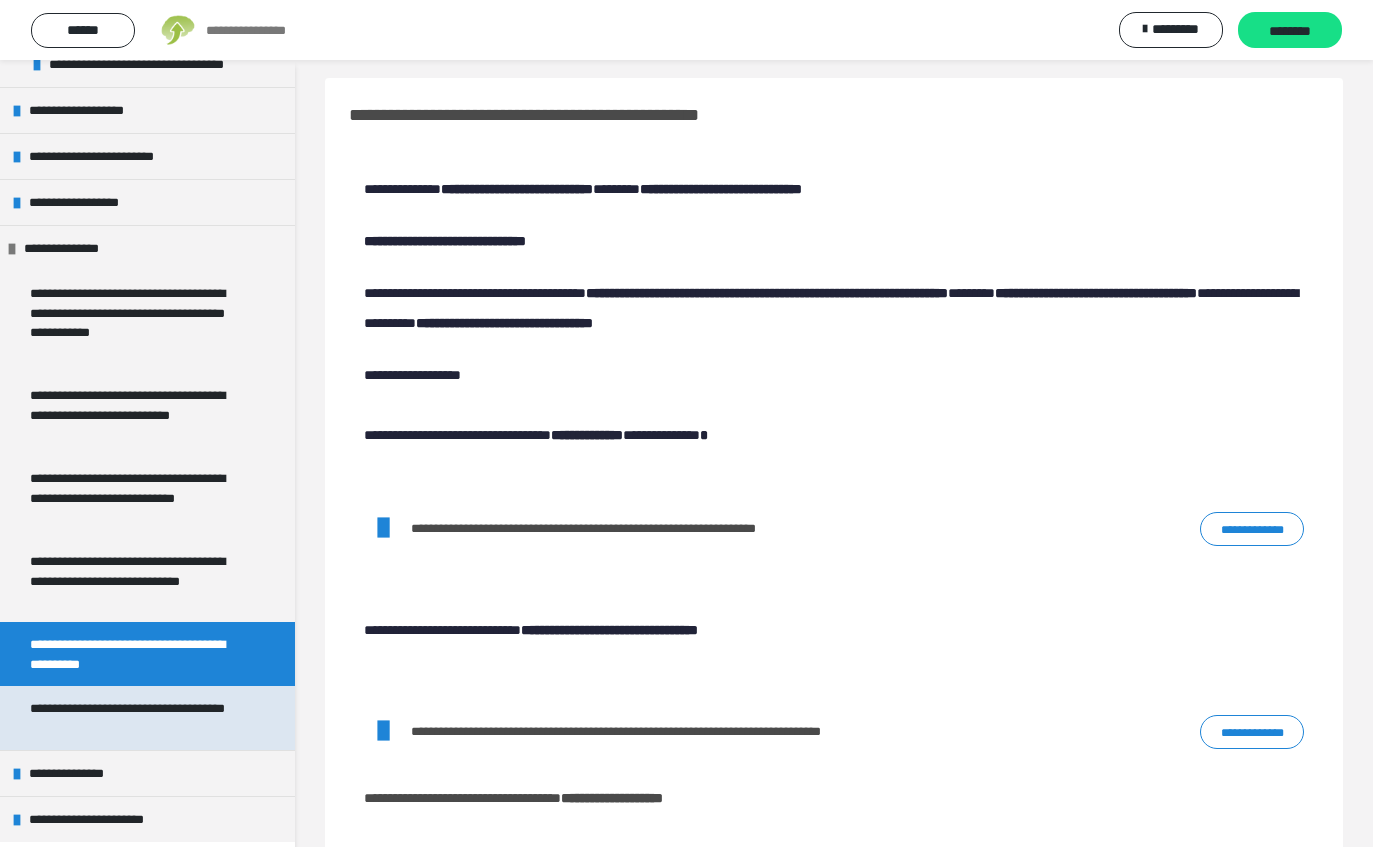 click on "**********" at bounding box center (139, 718) 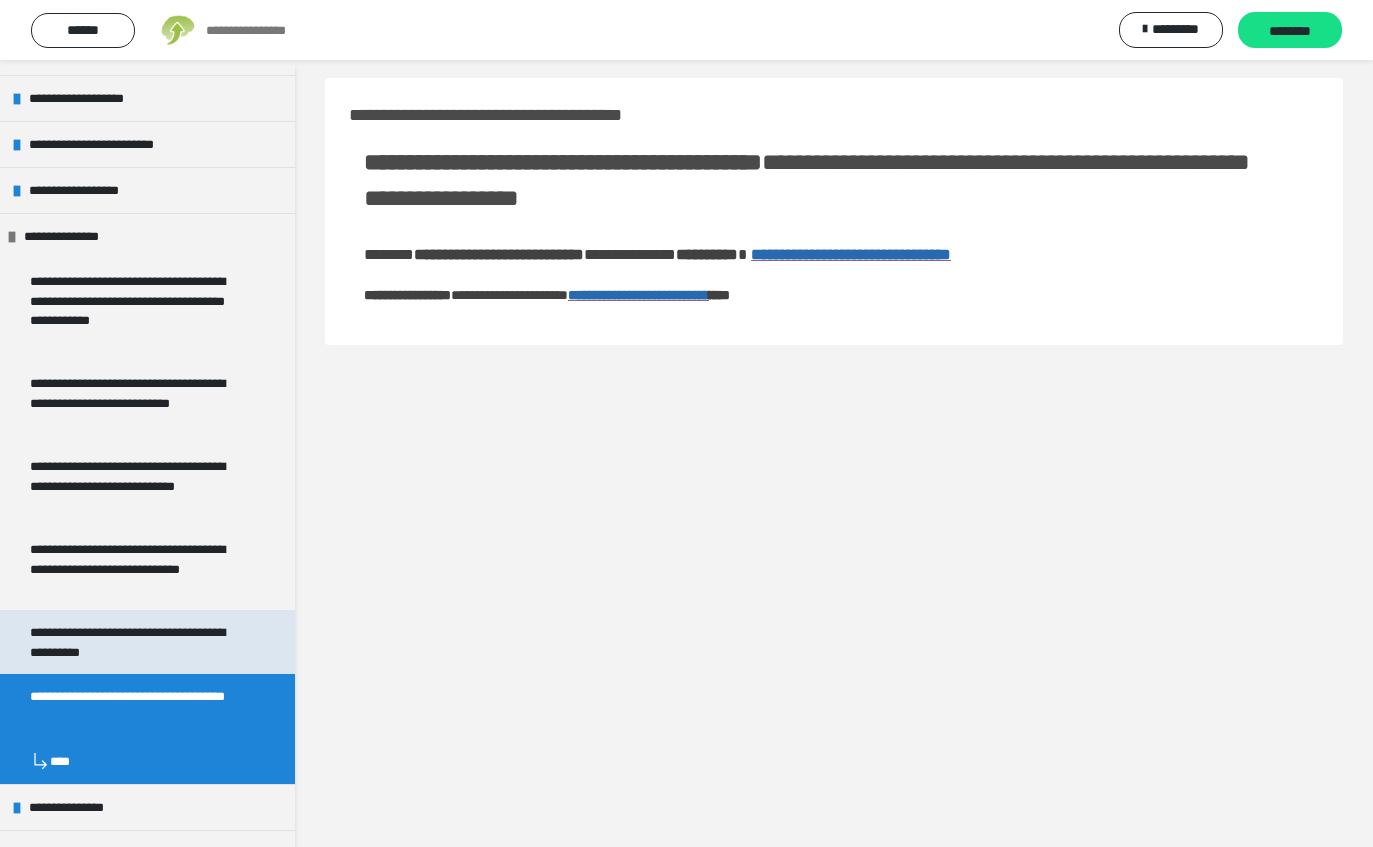 click on "**********" at bounding box center [139, 642] 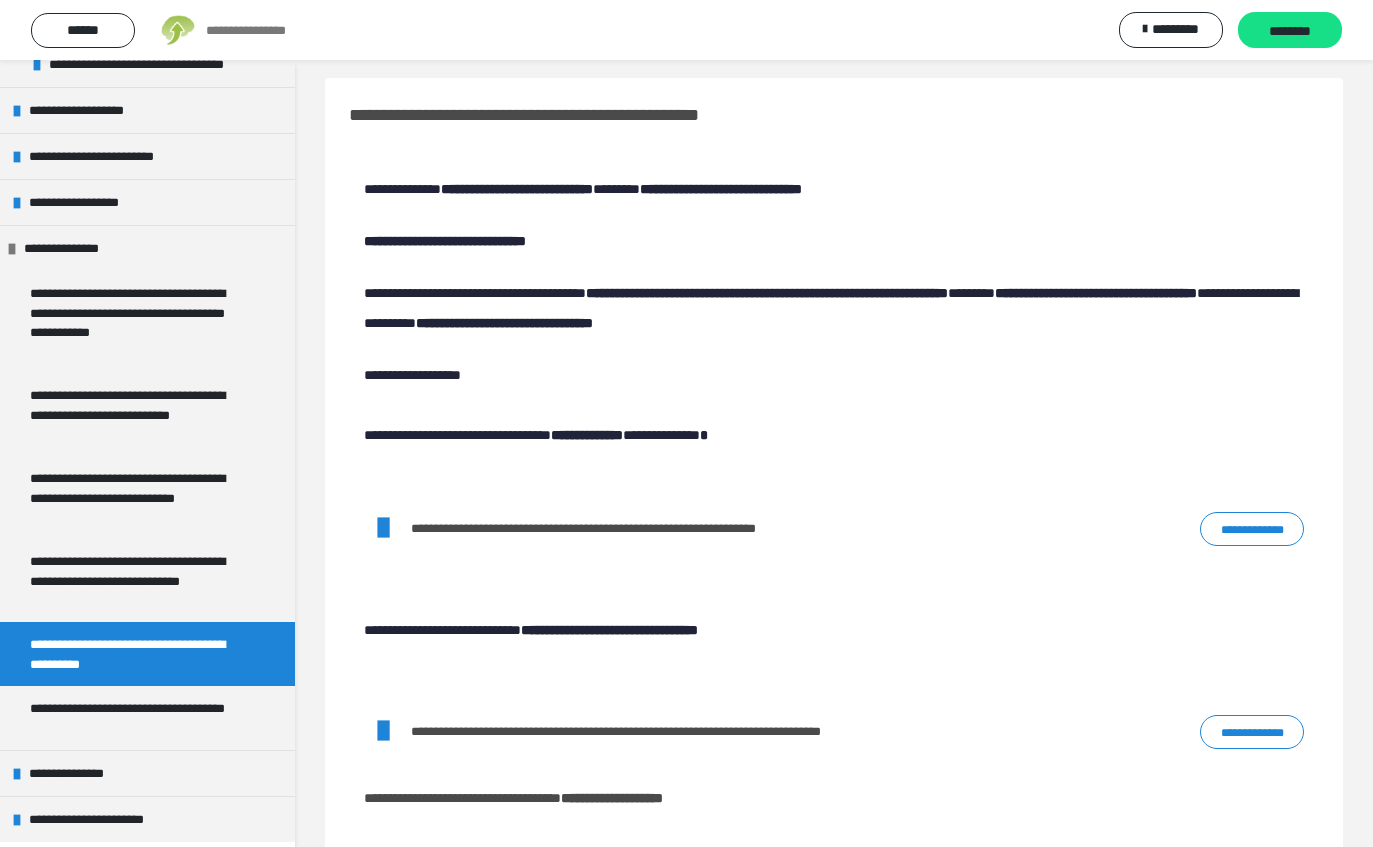 click on "**********" at bounding box center [1252, 529] 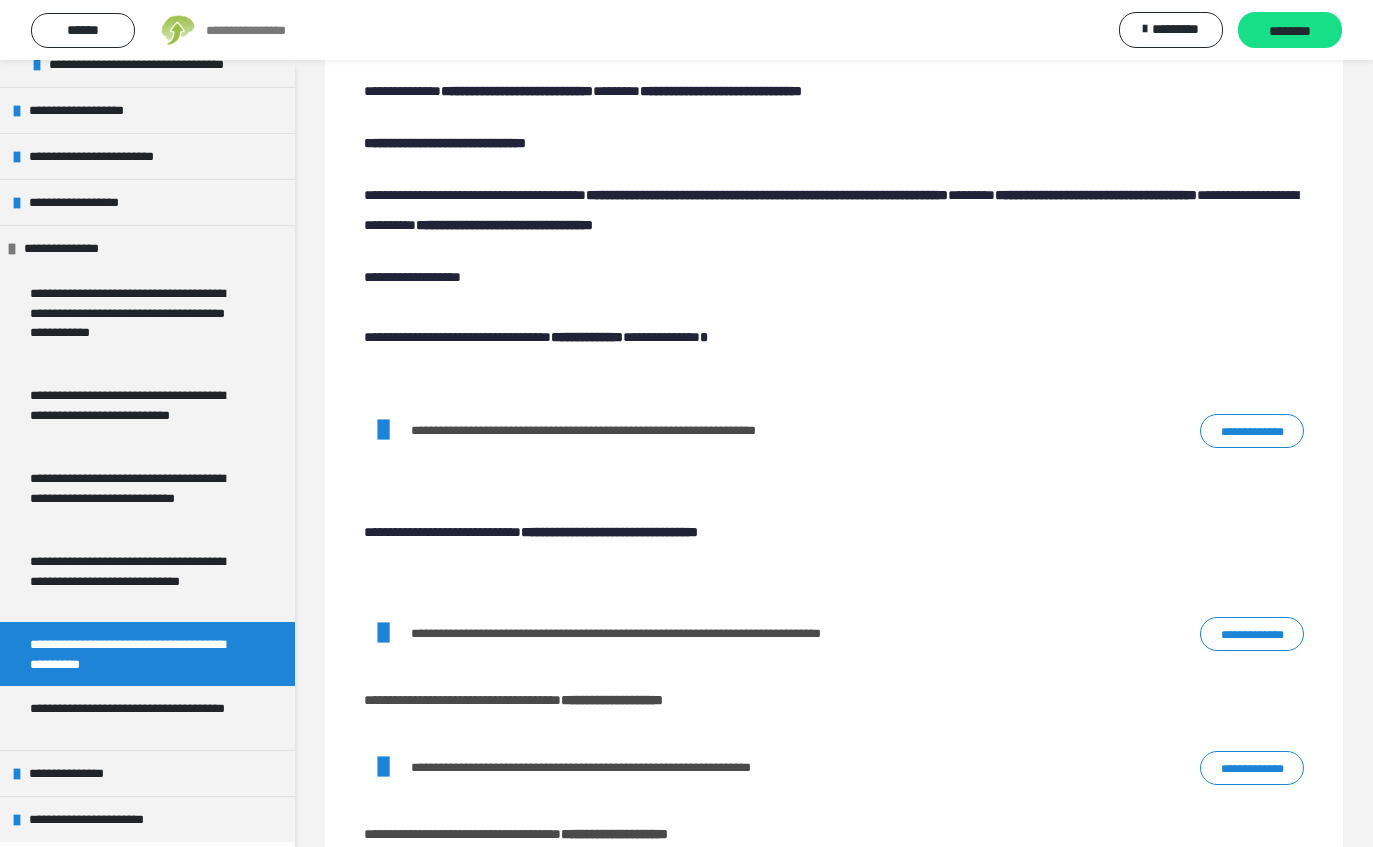 scroll, scrollTop: 1694, scrollLeft: 0, axis: vertical 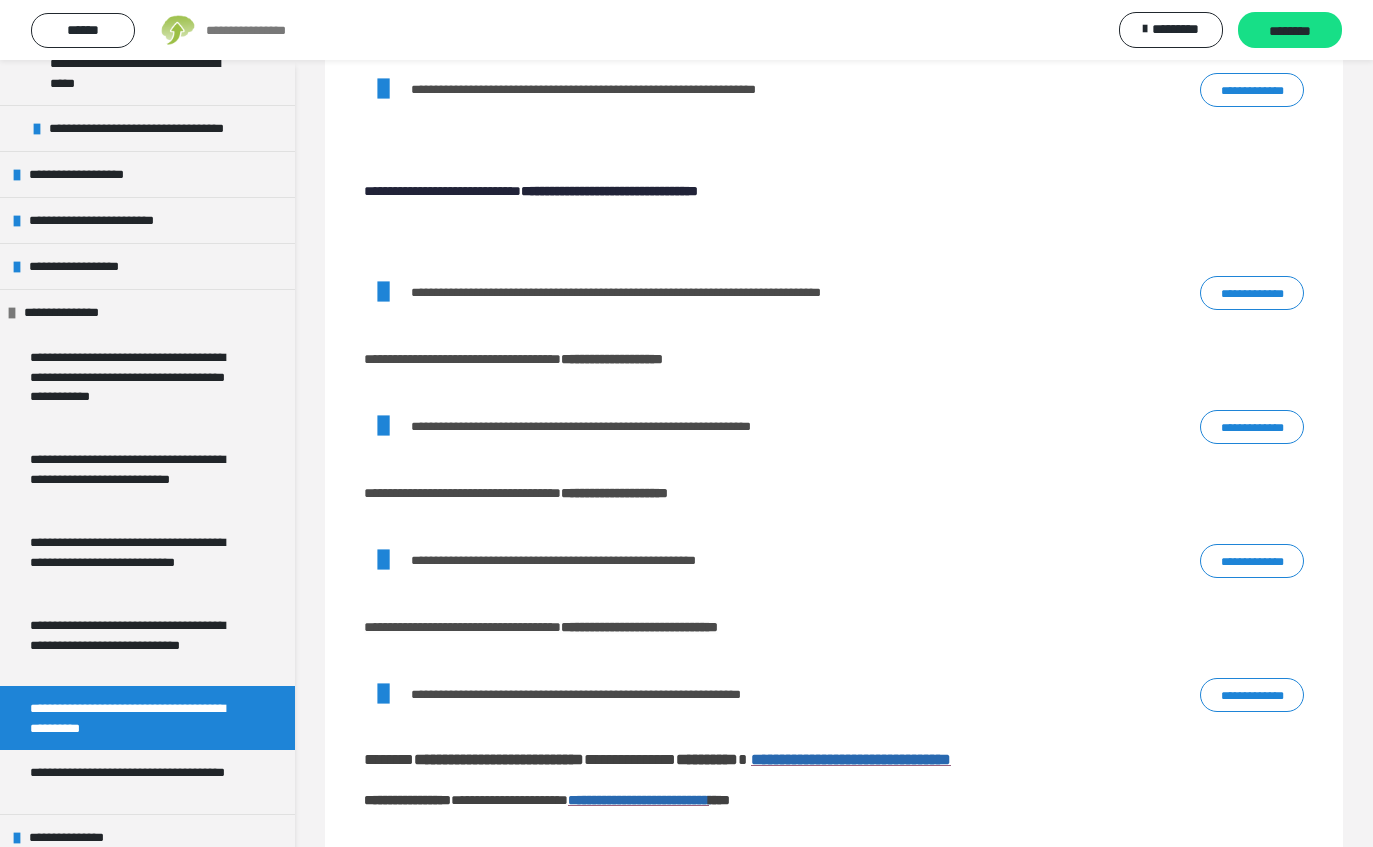 click on "**********" at bounding box center [1252, 695] 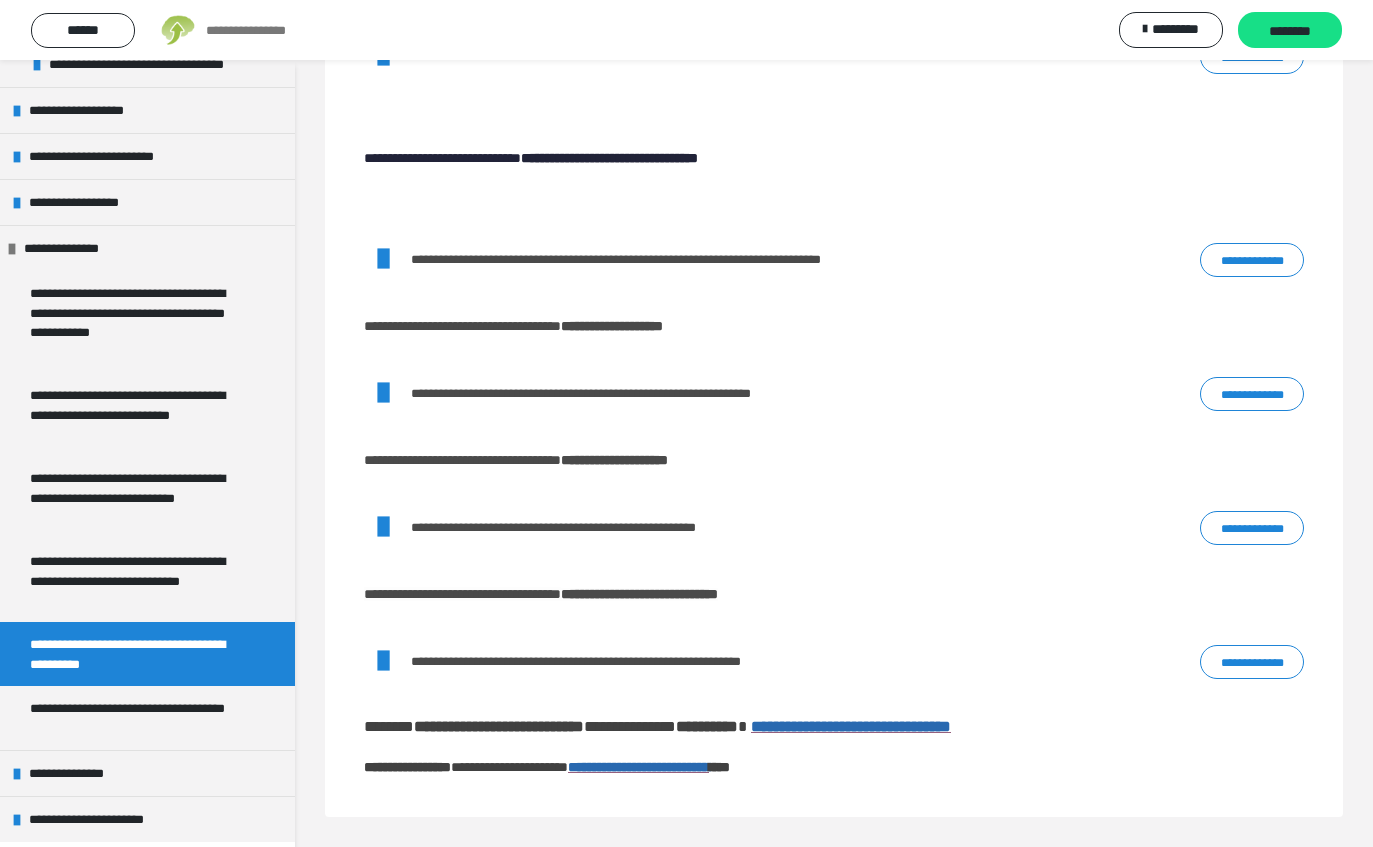 scroll, scrollTop: 1732, scrollLeft: 0, axis: vertical 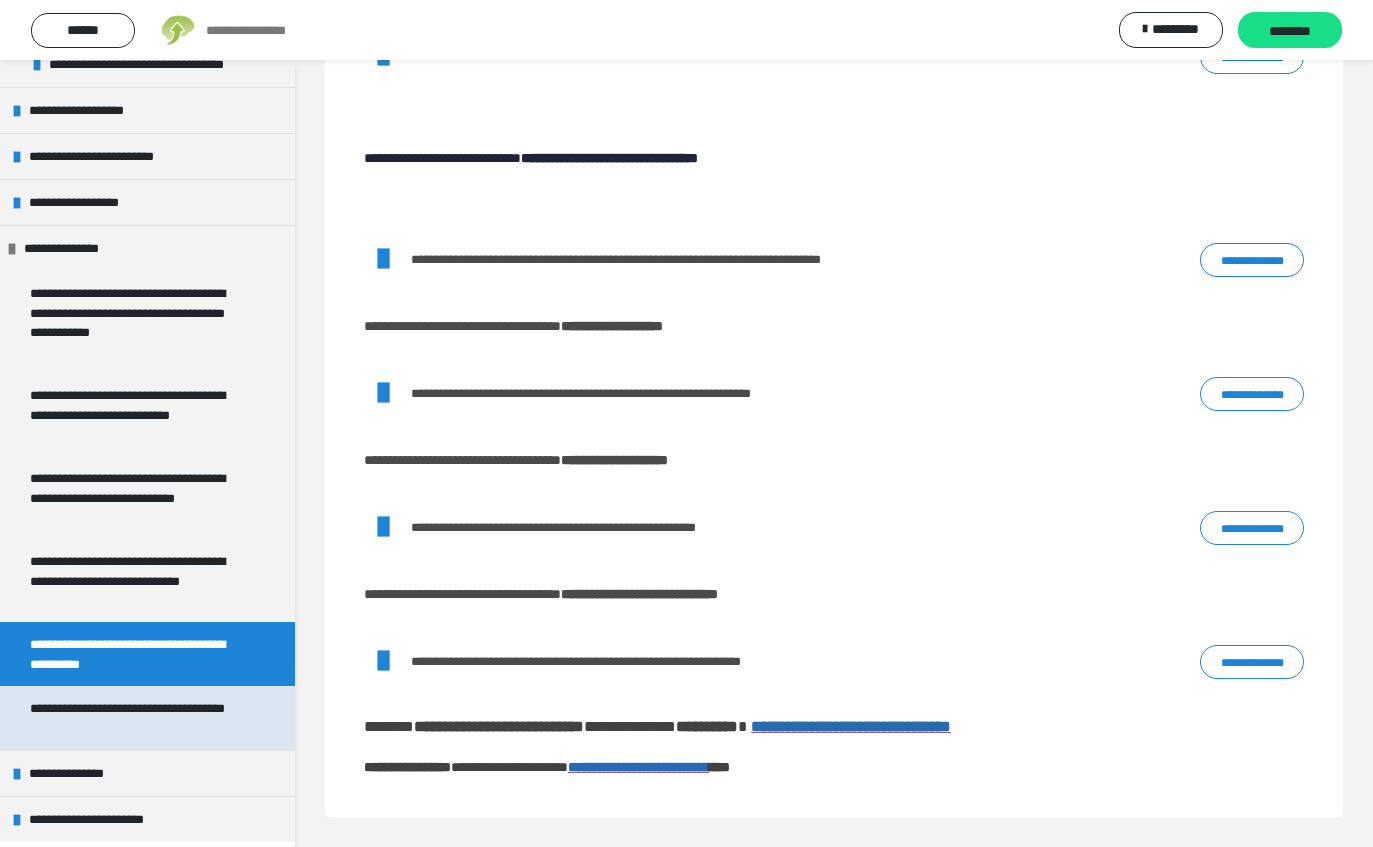 click on "**********" at bounding box center [139, 718] 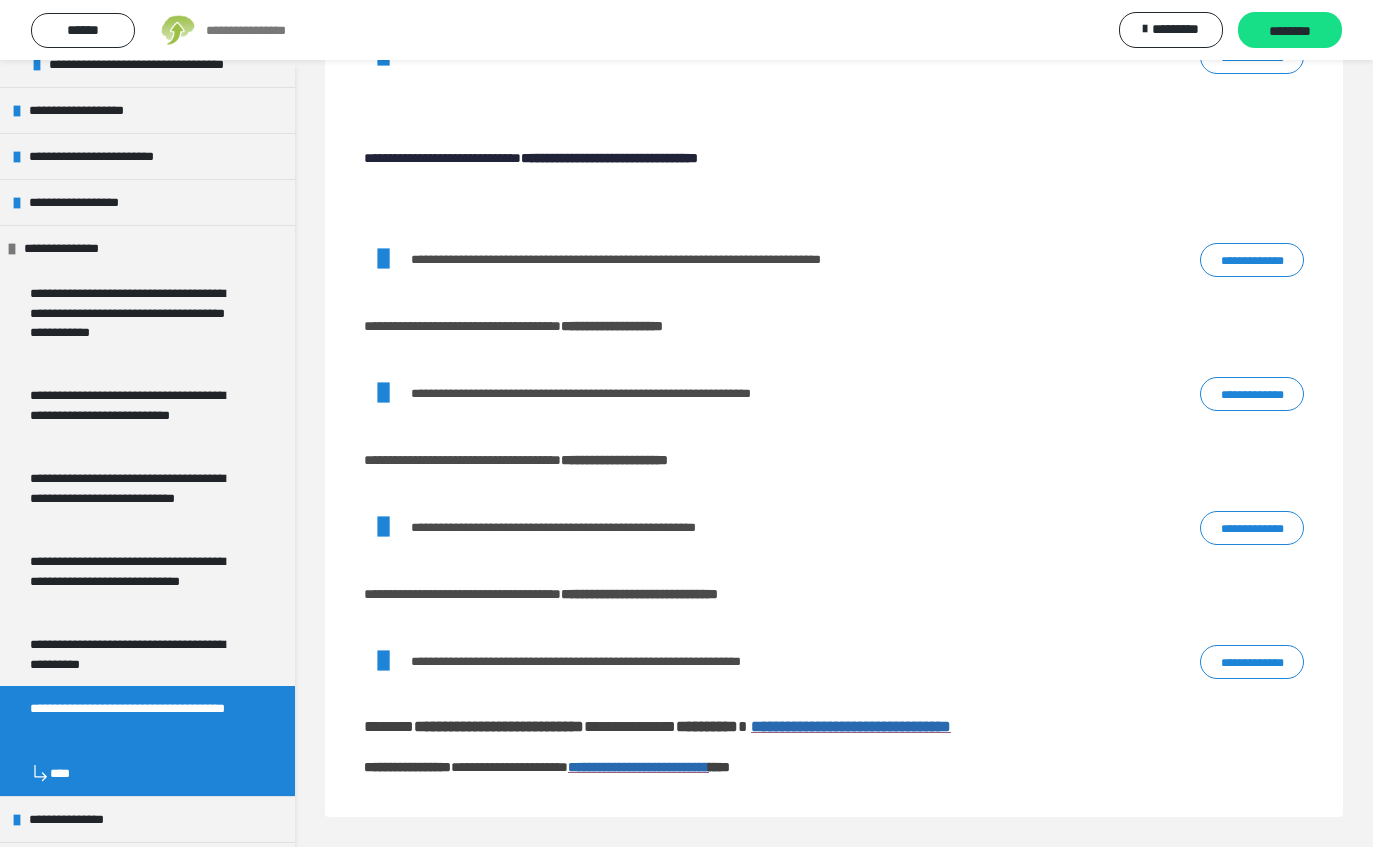 scroll, scrollTop: 124, scrollLeft: 0, axis: vertical 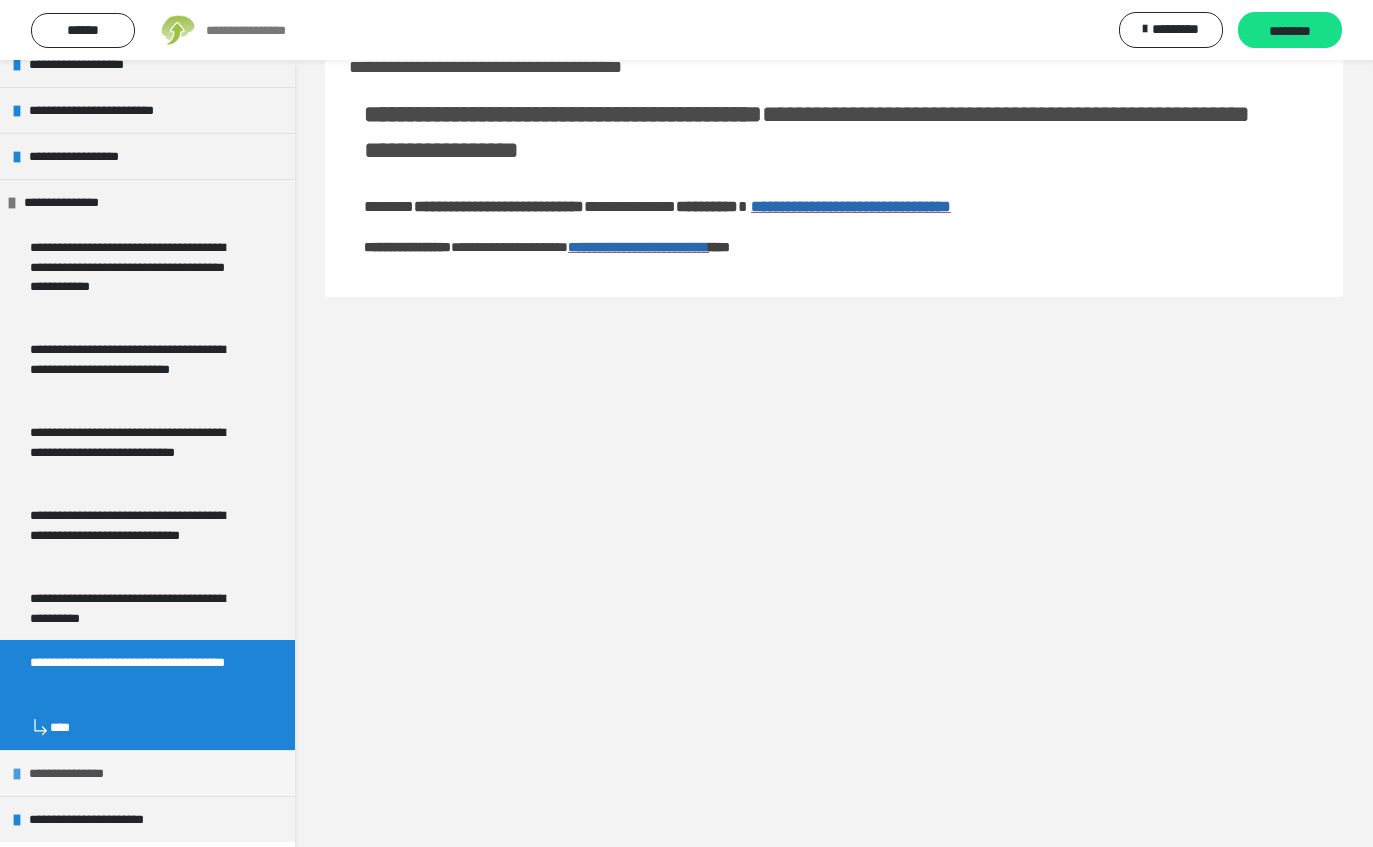 click on "**********" at bounding box center (81, 773) 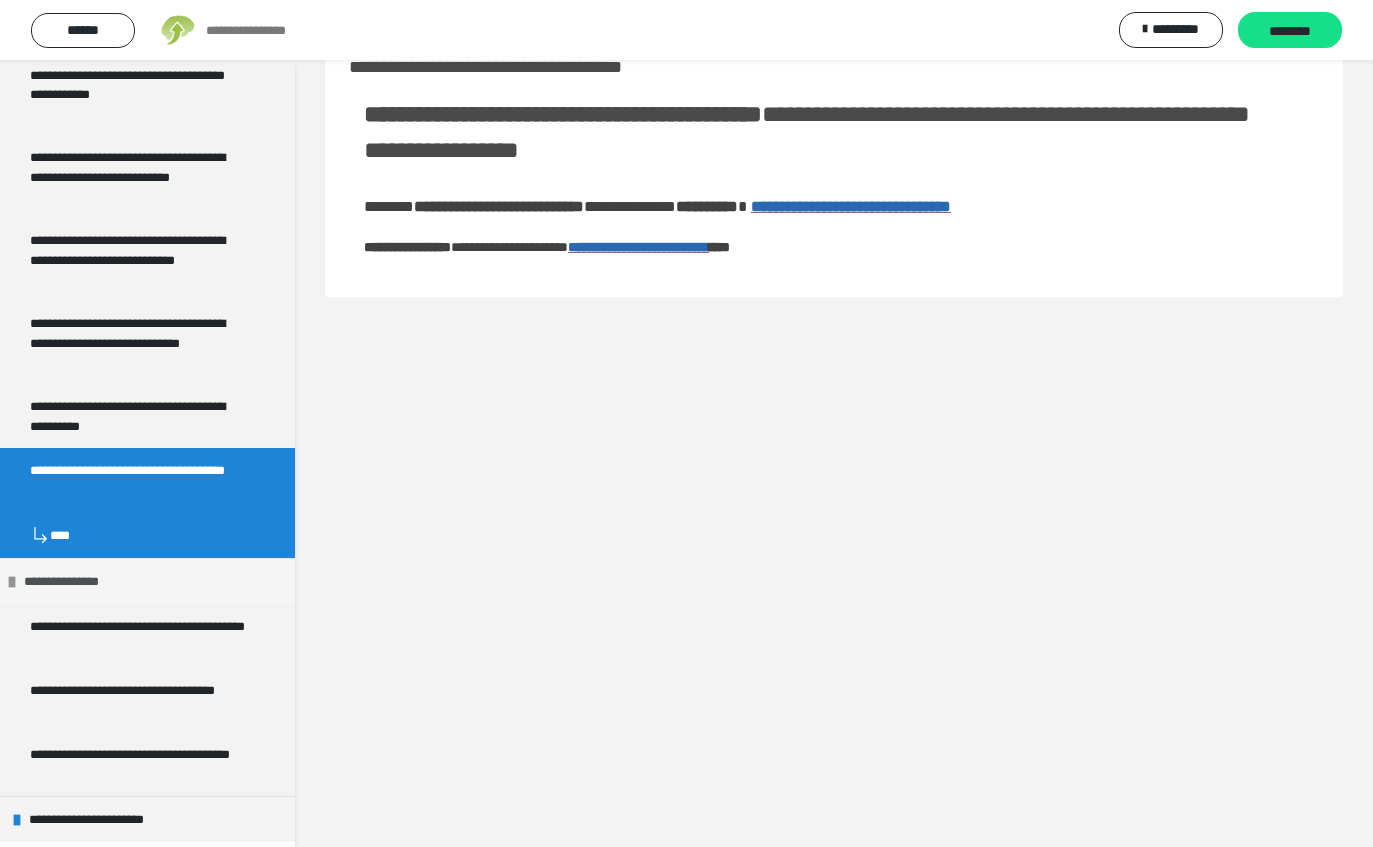 scroll, scrollTop: 1970, scrollLeft: 0, axis: vertical 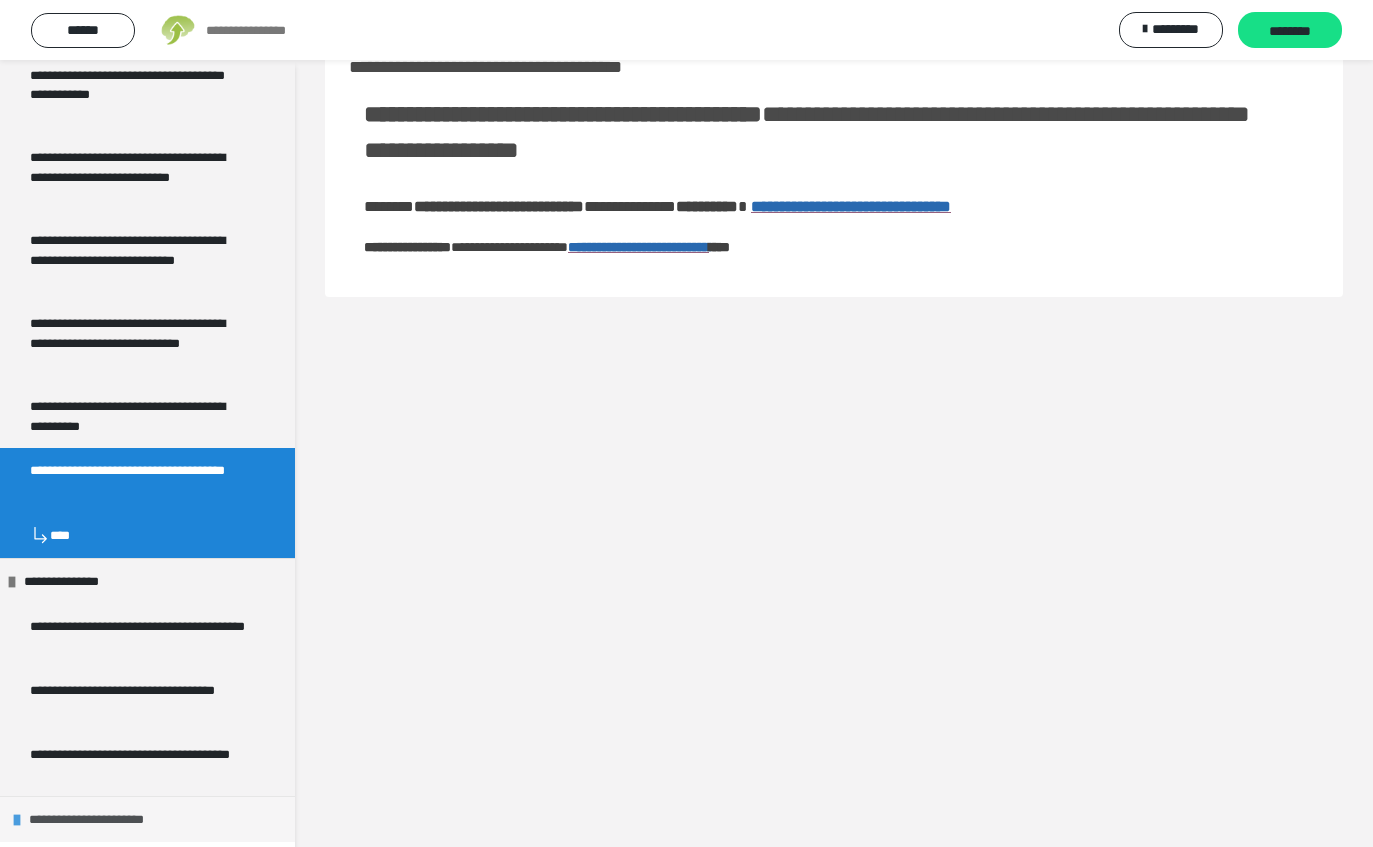 click on "**********" at bounding box center (100, 819) 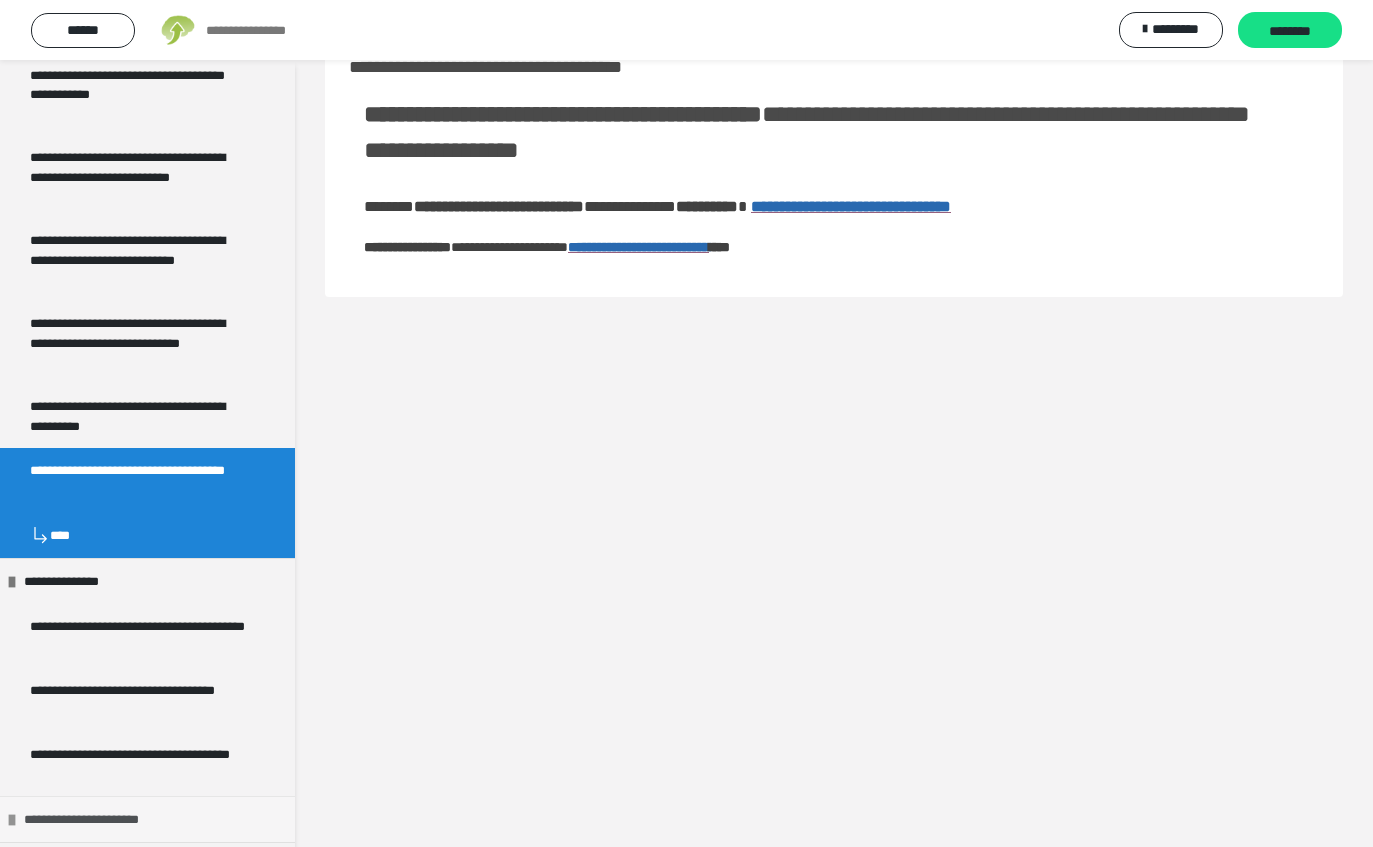 click on "**********" at bounding box center [95, 819] 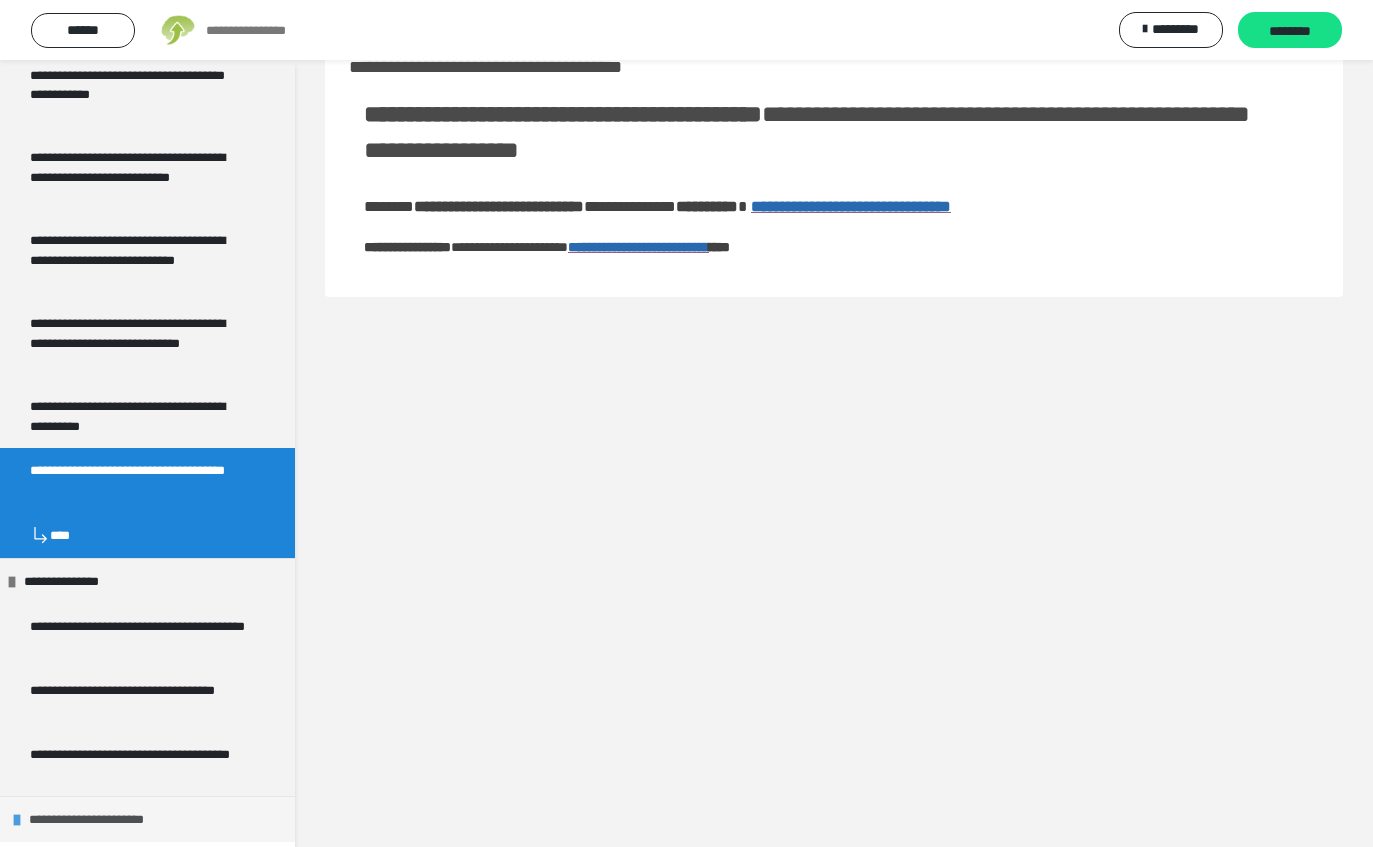 click on "**********" at bounding box center (100, 819) 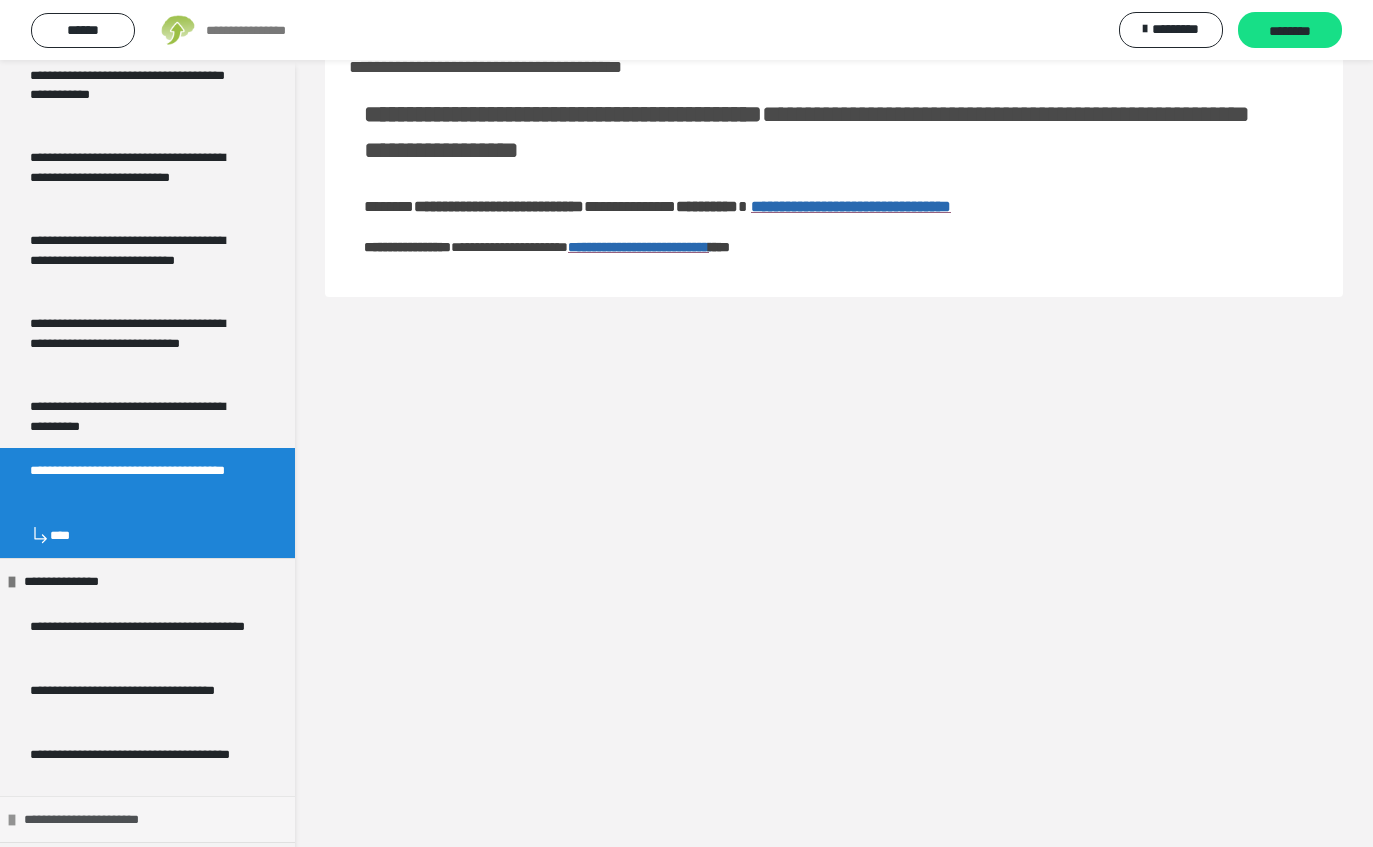 click on "**********" at bounding box center (95, 819) 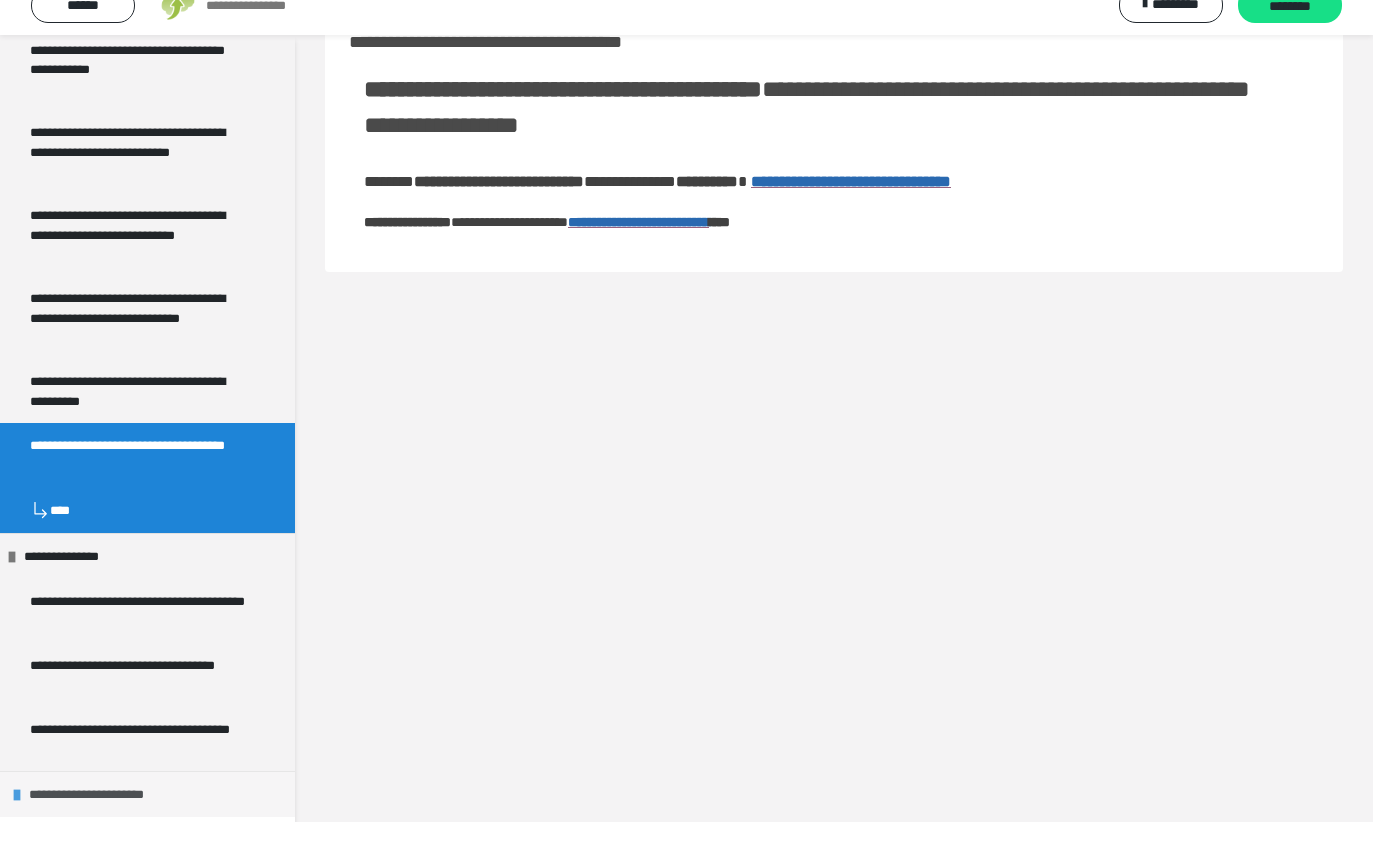 scroll, scrollTop: 124, scrollLeft: 0, axis: vertical 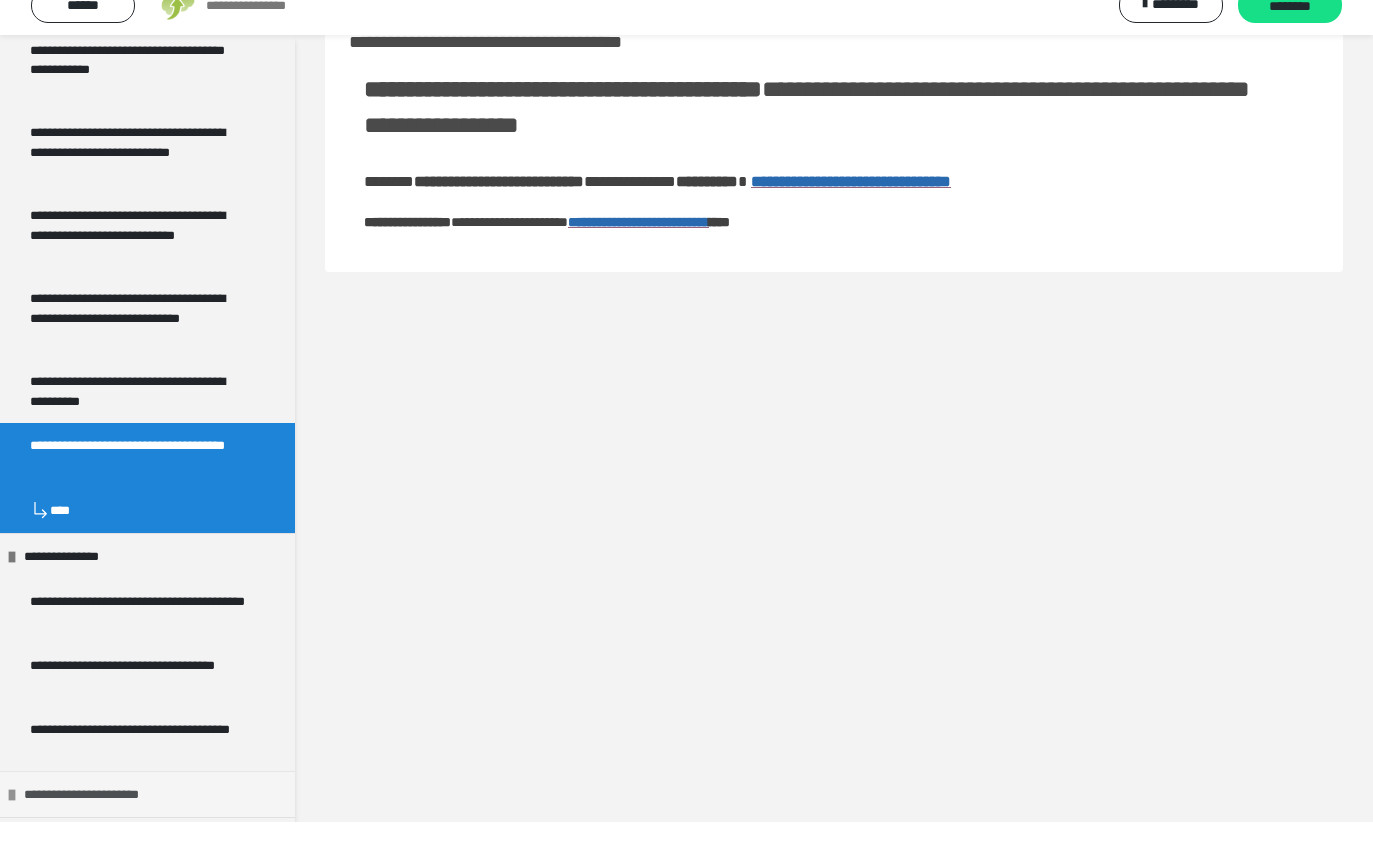 click on "**********" at bounding box center (95, 819) 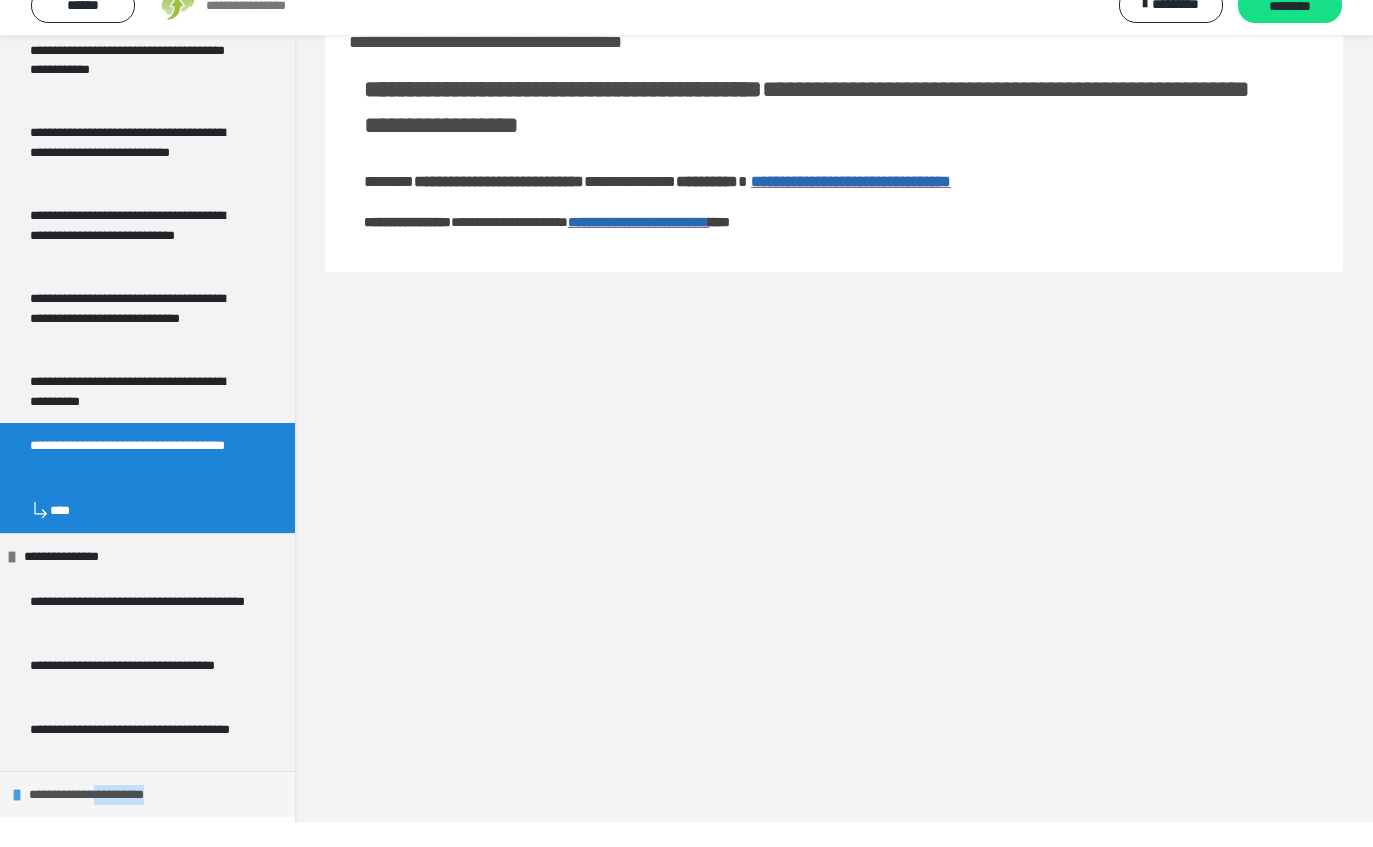 click on "**********" at bounding box center (100, 819) 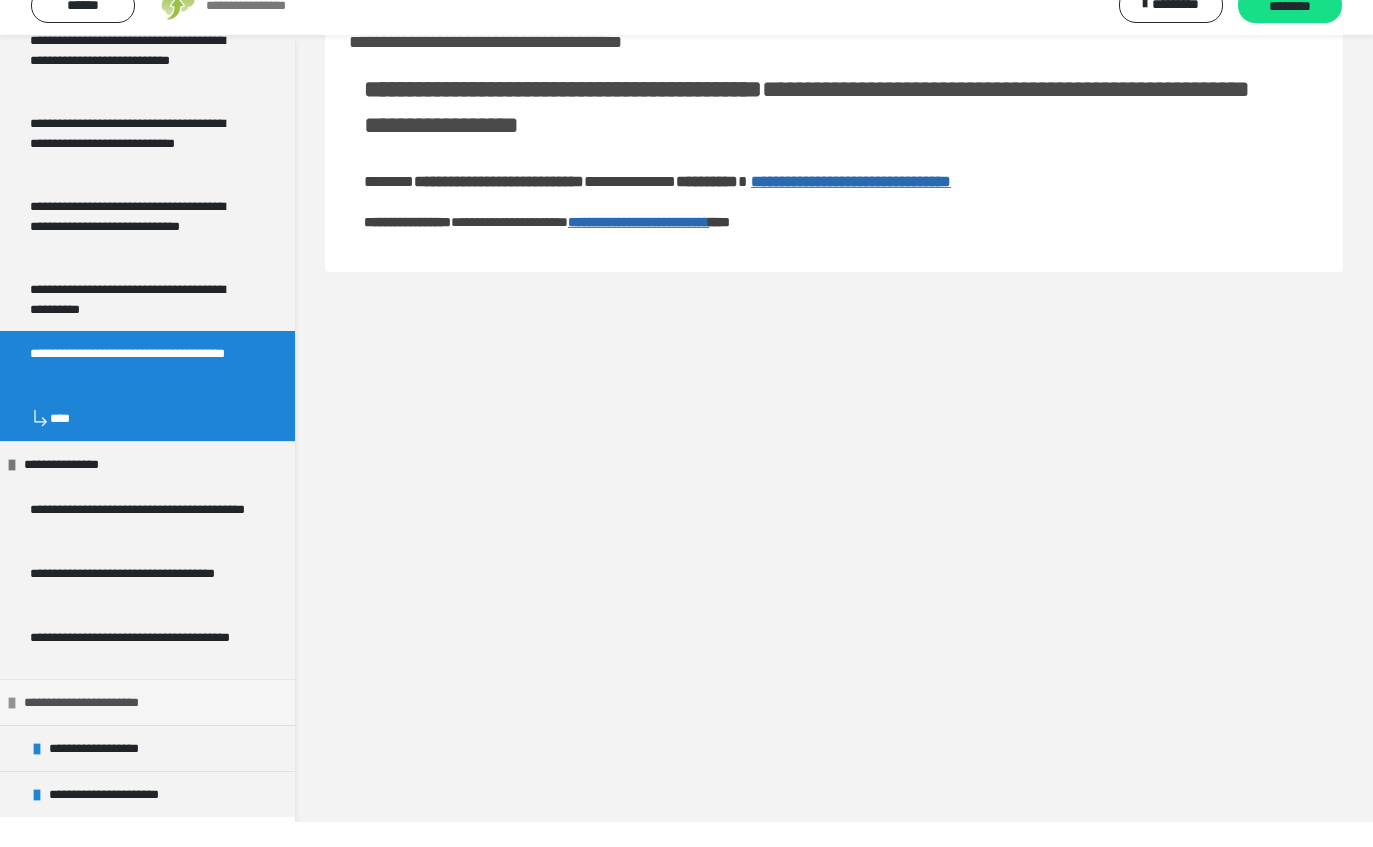 scroll, scrollTop: 2062, scrollLeft: 0, axis: vertical 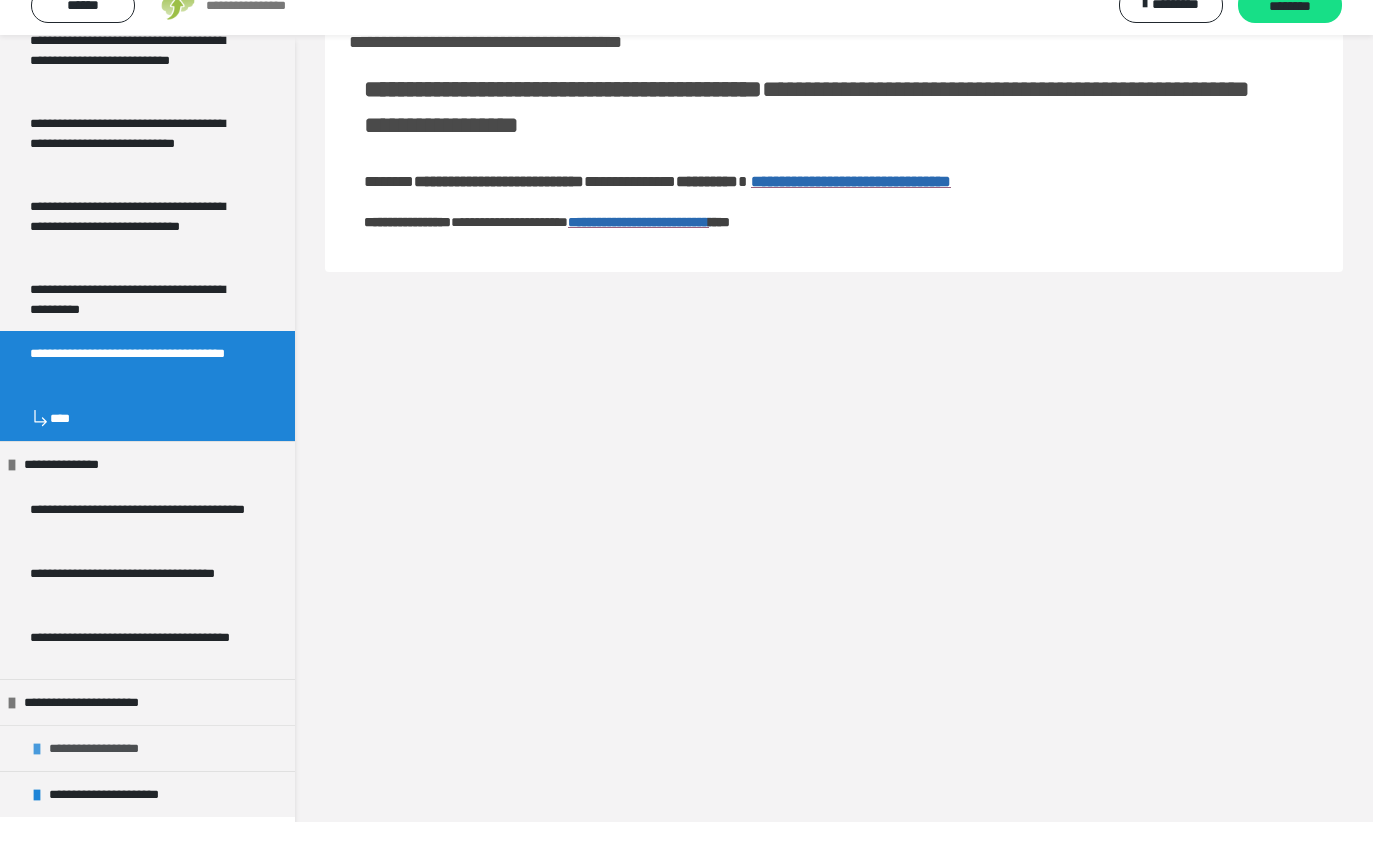 click at bounding box center (37, 774) 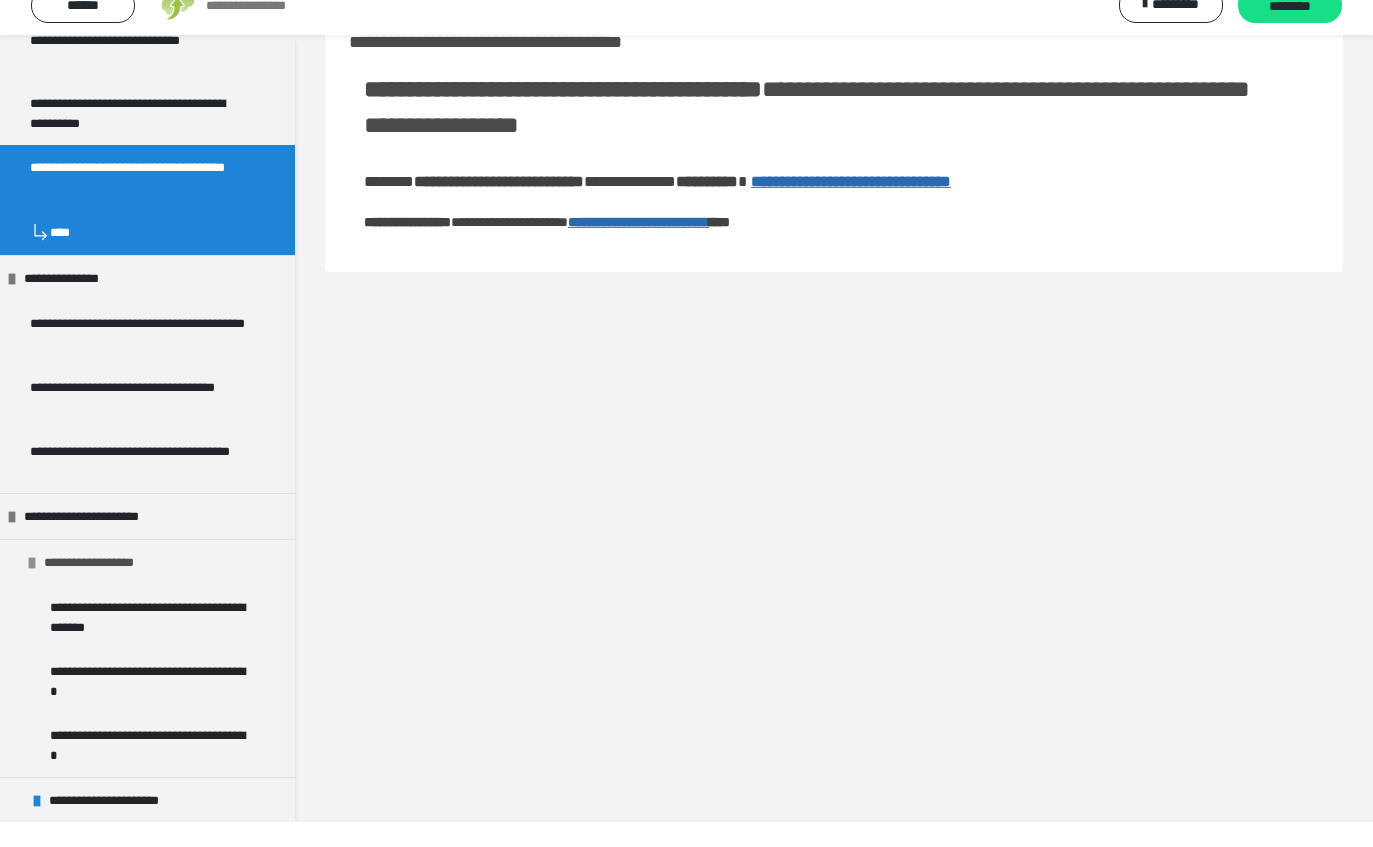 scroll, scrollTop: 2253, scrollLeft: 0, axis: vertical 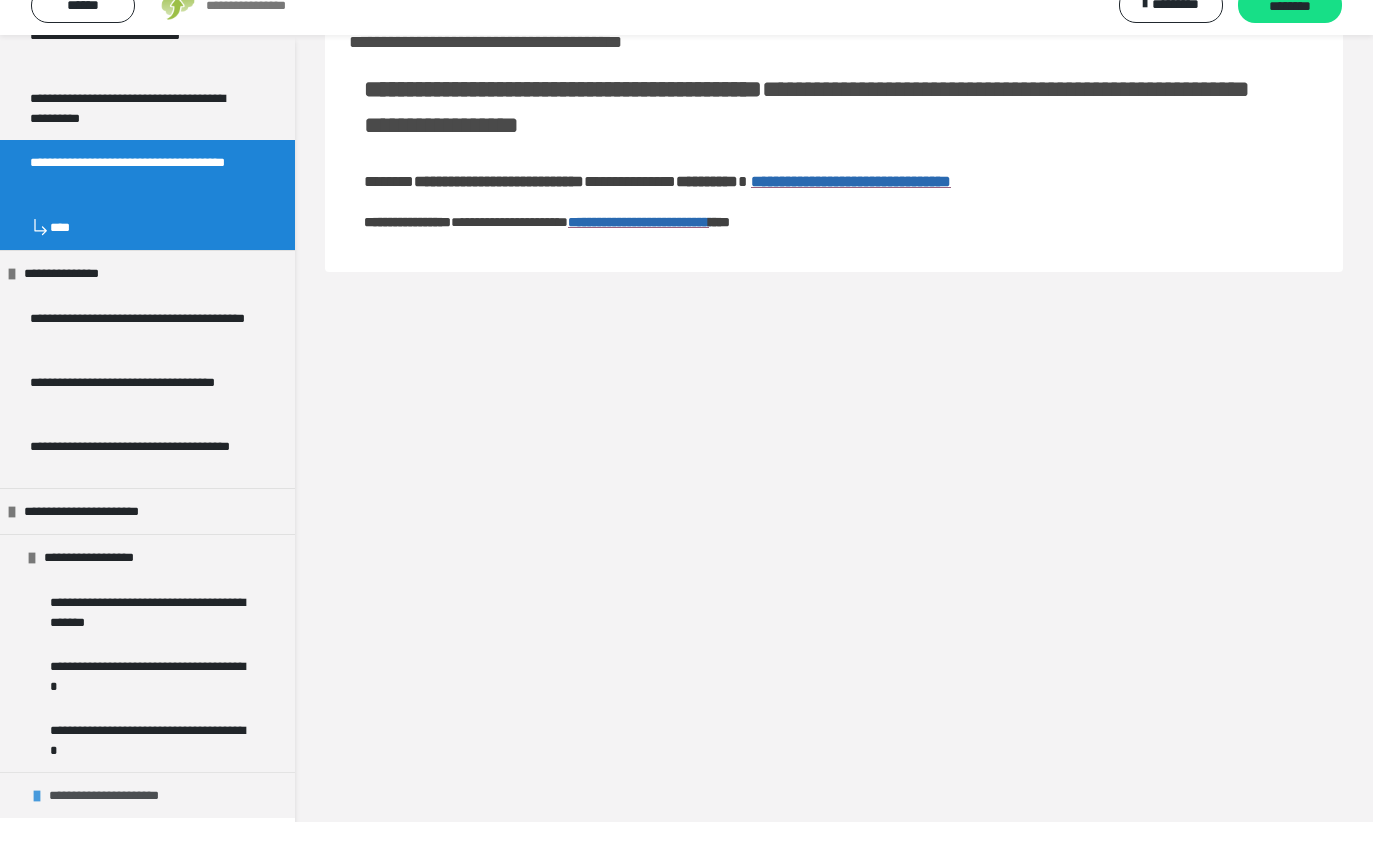 click at bounding box center [37, 821] 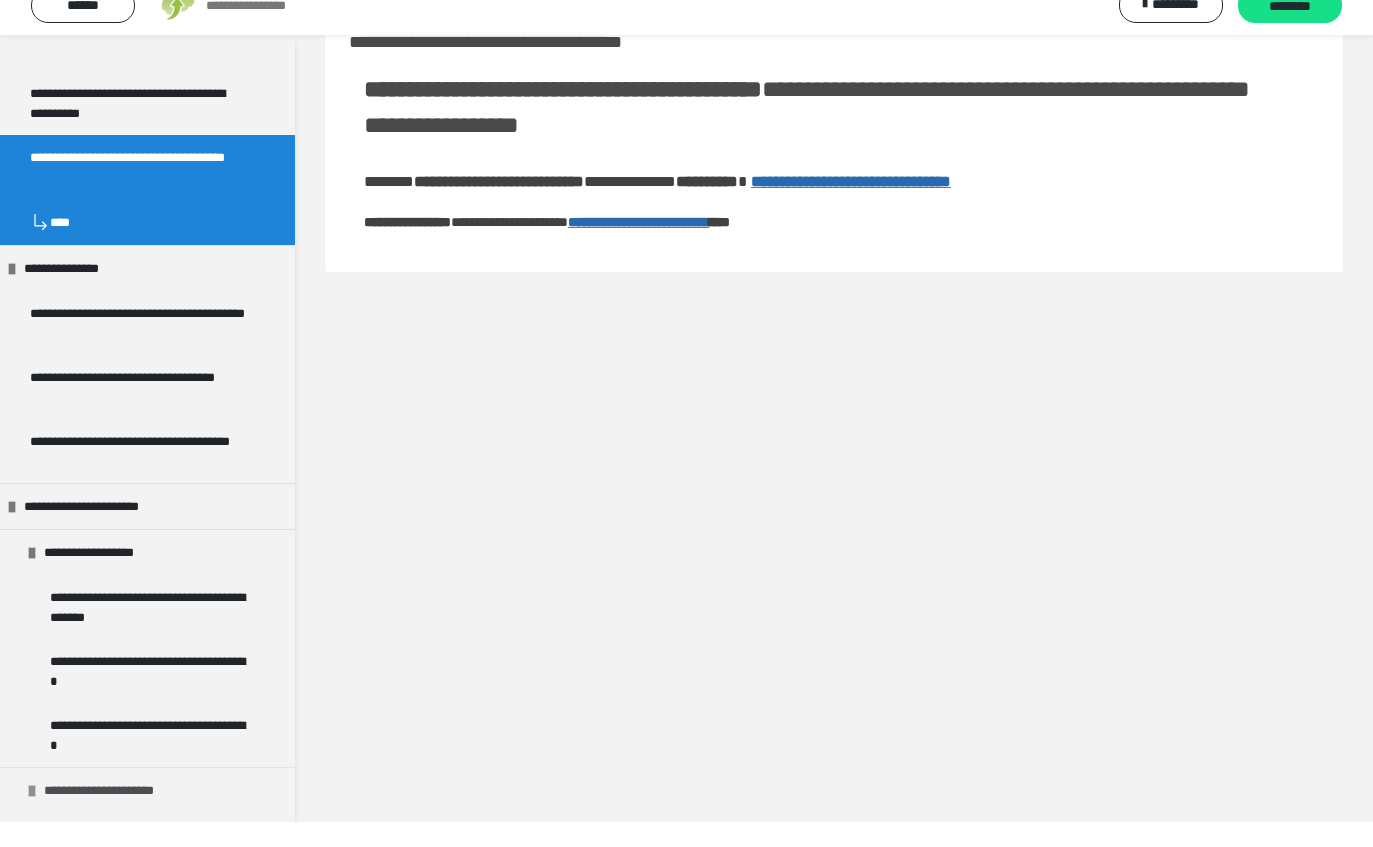 click on "**********" at bounding box center (116, 815) 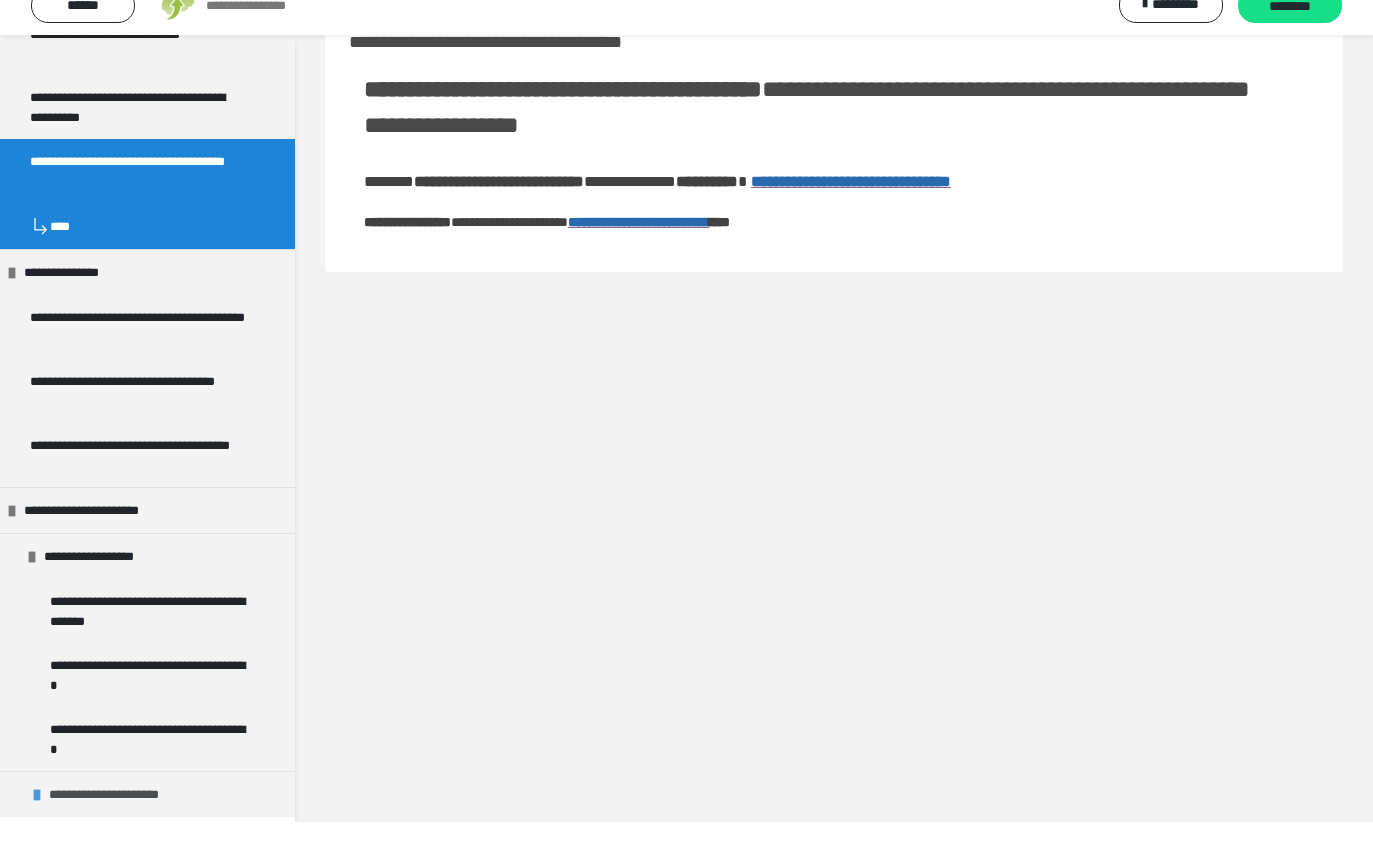 scroll, scrollTop: 124, scrollLeft: 0, axis: vertical 